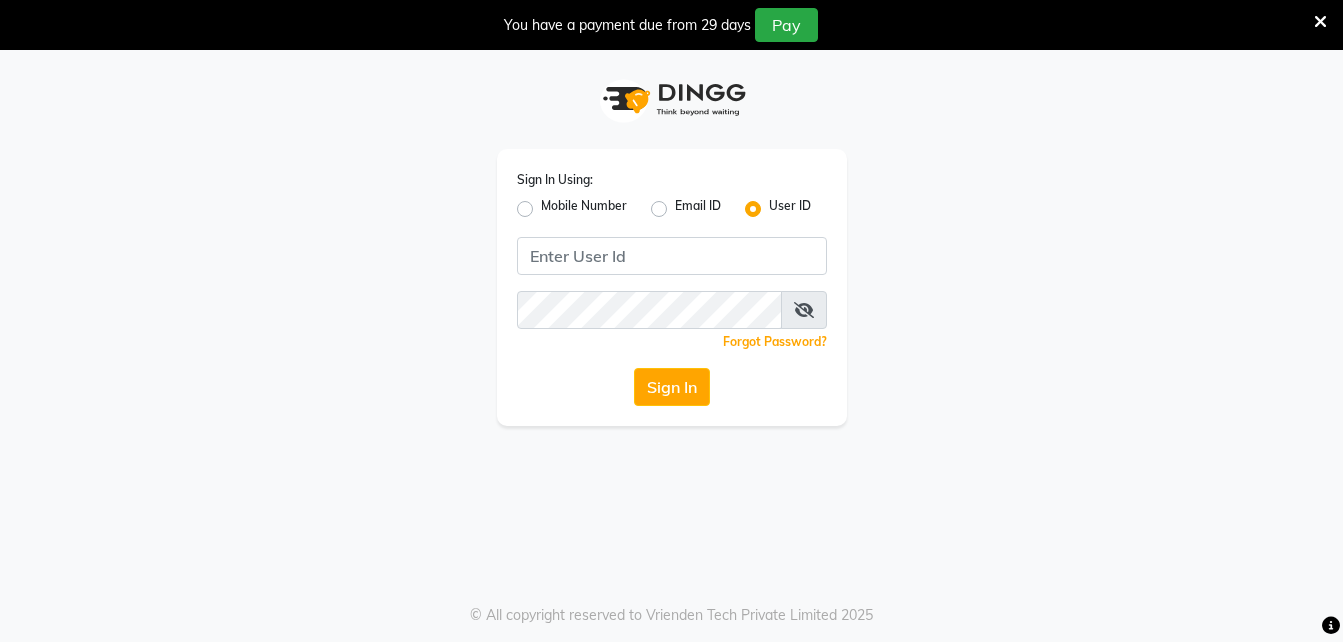 scroll, scrollTop: 0, scrollLeft: 0, axis: both 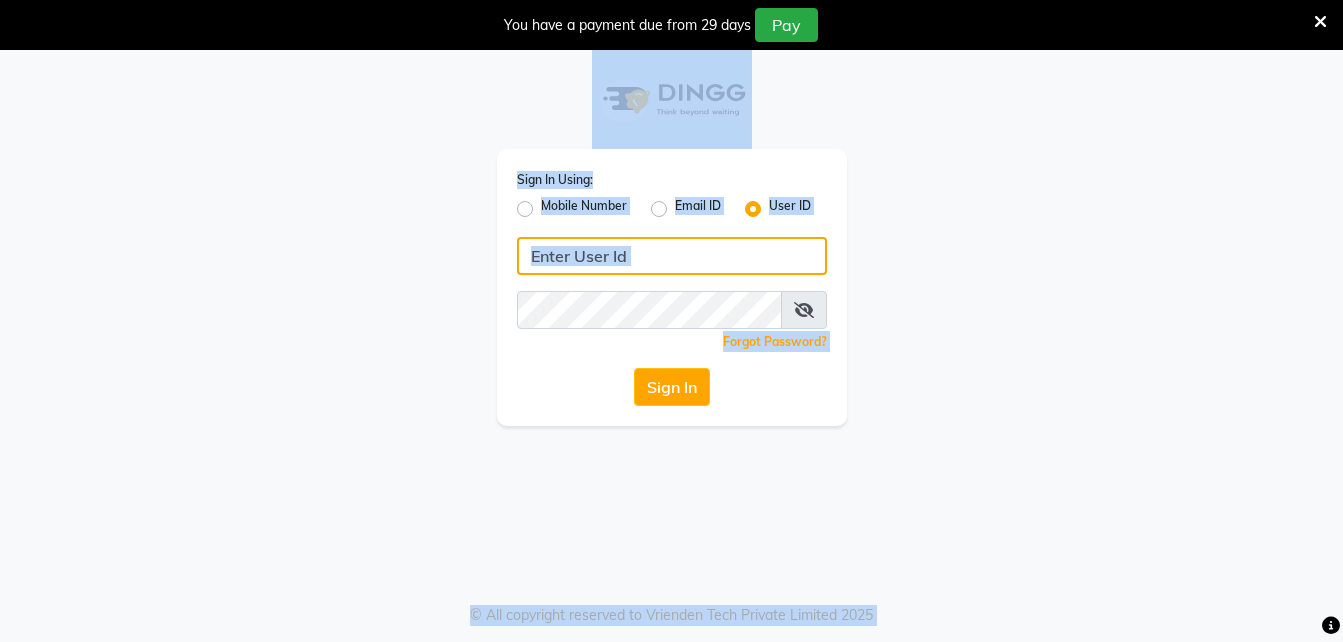 click 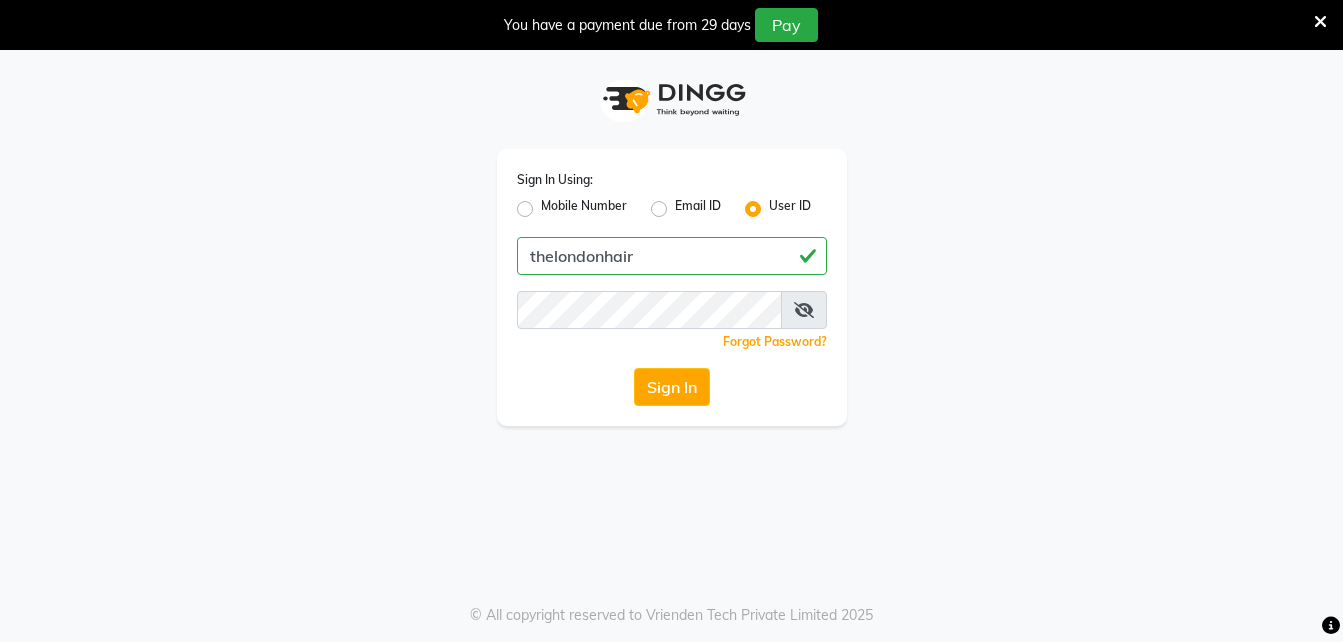 click on "Sign In Using: Mobile Number Email ID User ID thelondonhair Remember me Forgot Password? Sign In" 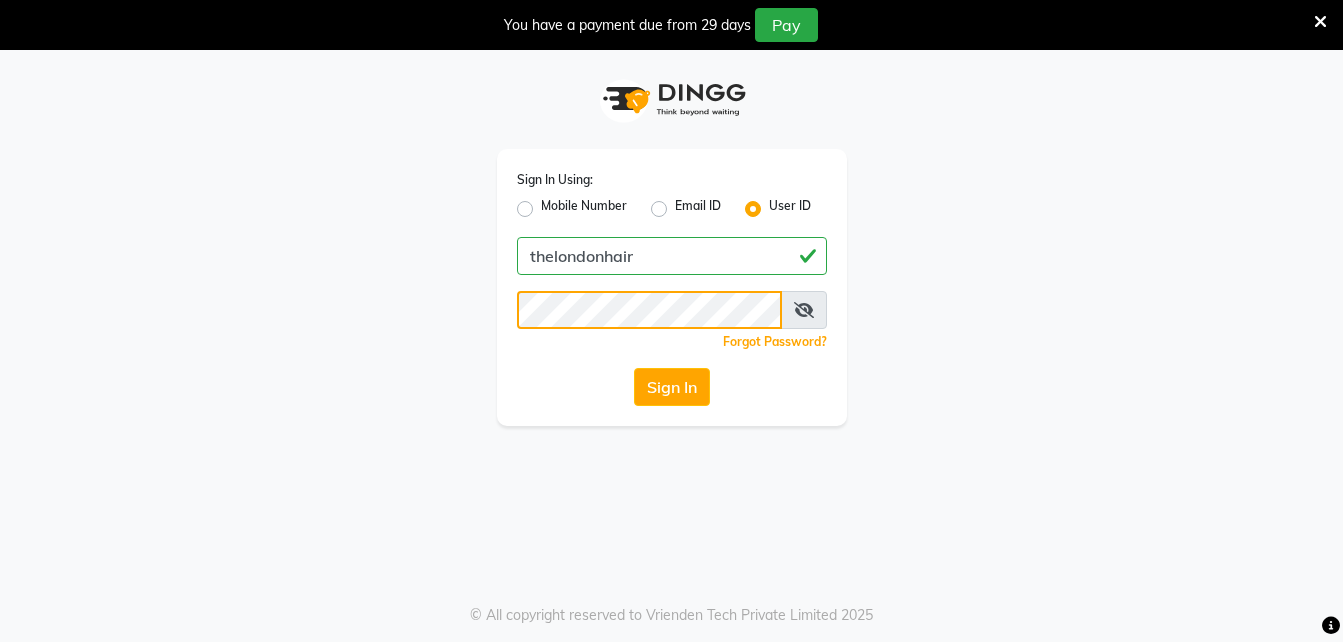 click on "Sign In" 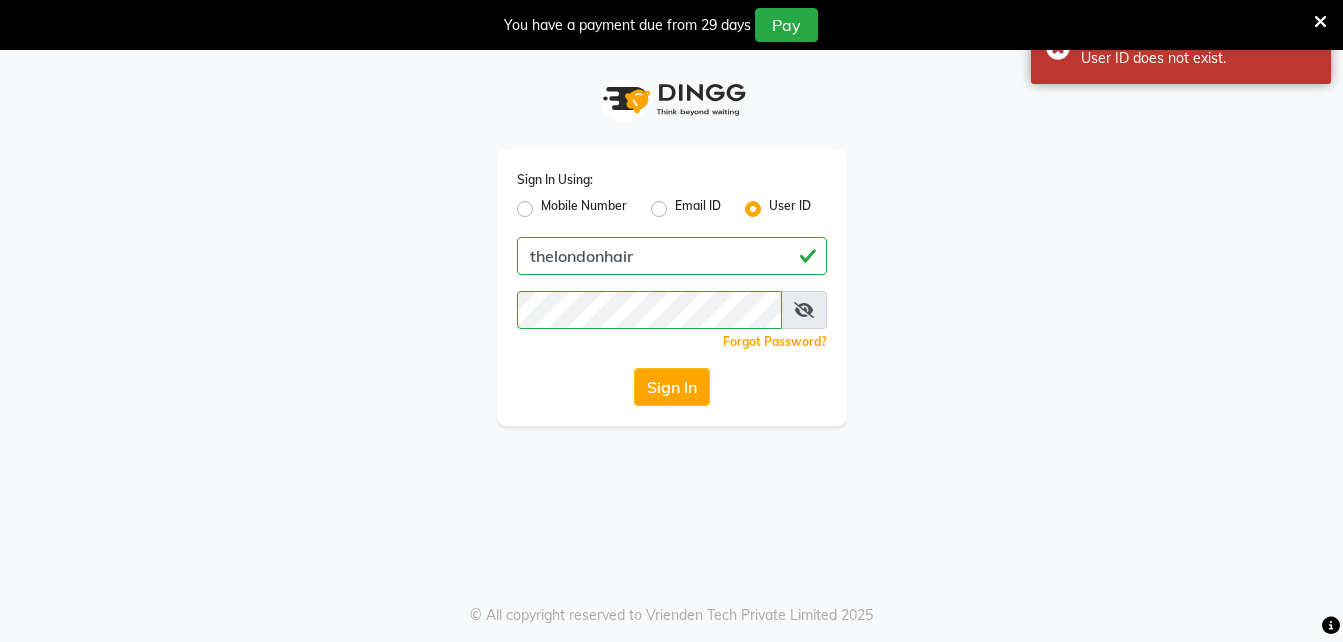 click on "Sign In Using: Mobile Number Email ID User ID thelondonhair Remember me Forgot Password? Sign In" 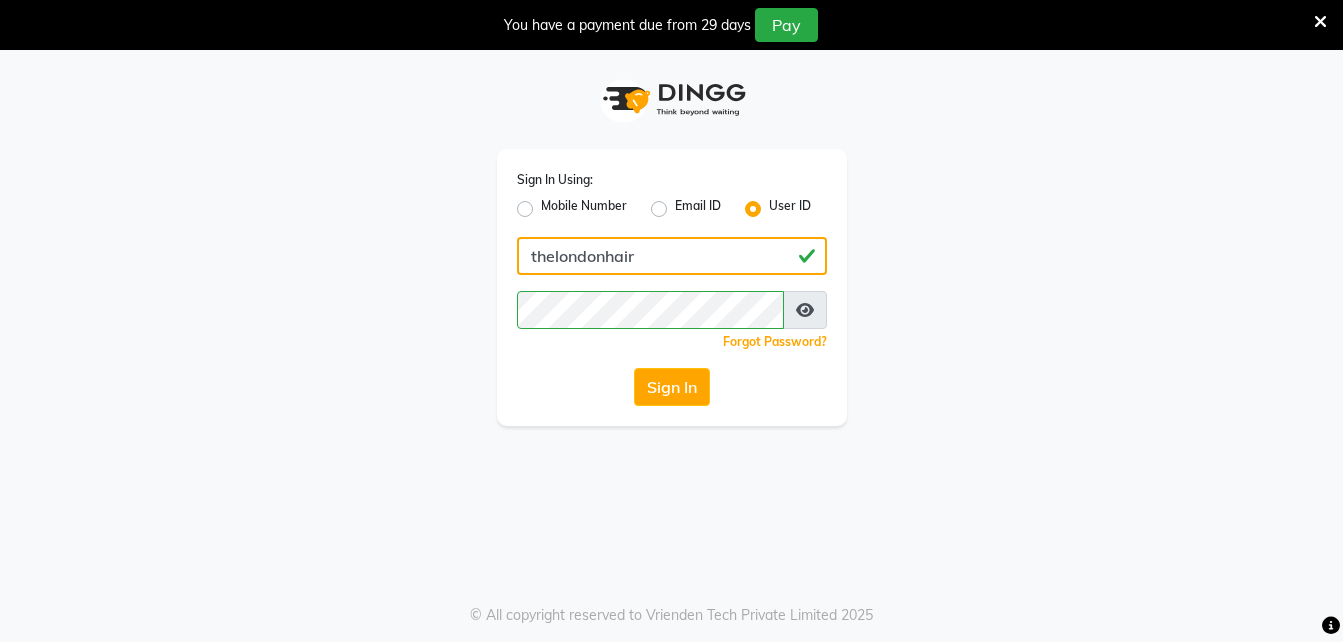 click on "thelondonhair" 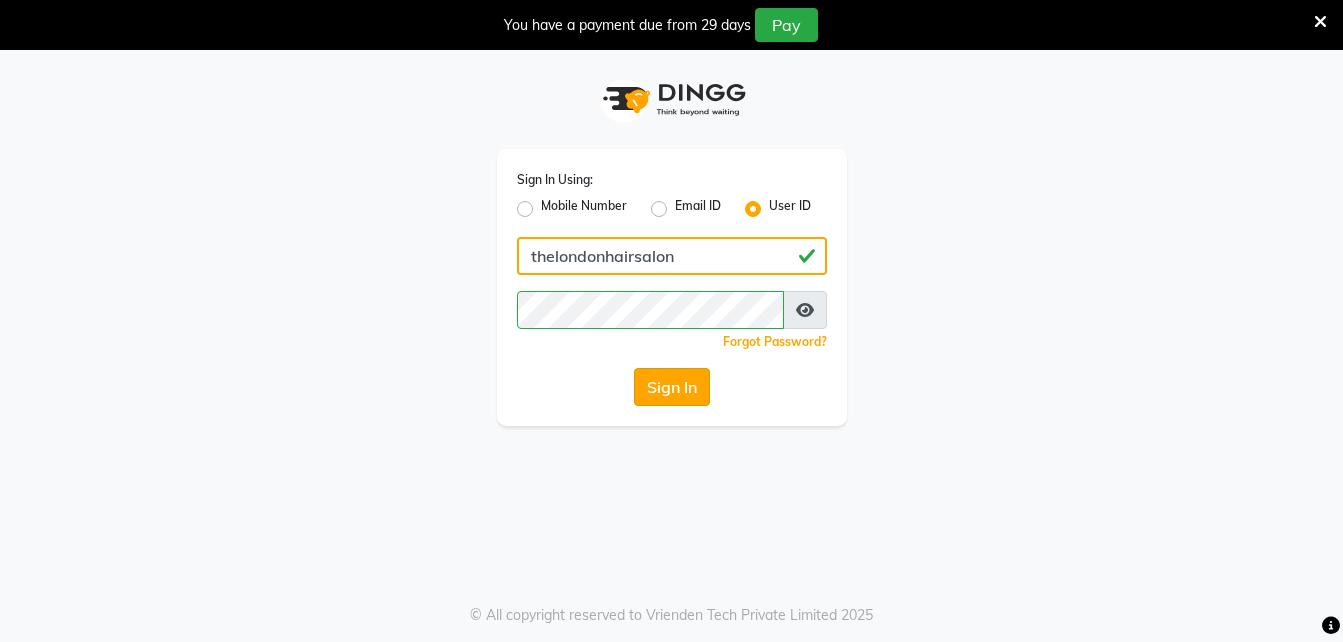 type on "thelondonhairsalon" 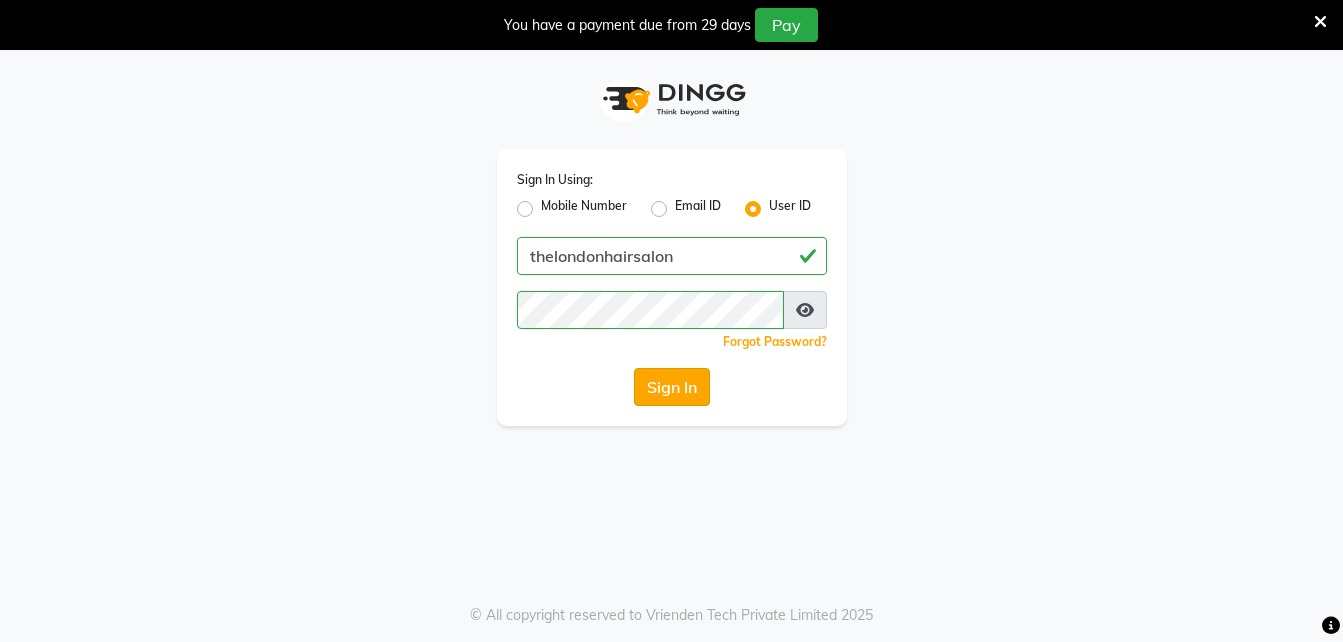 click on "Sign In" 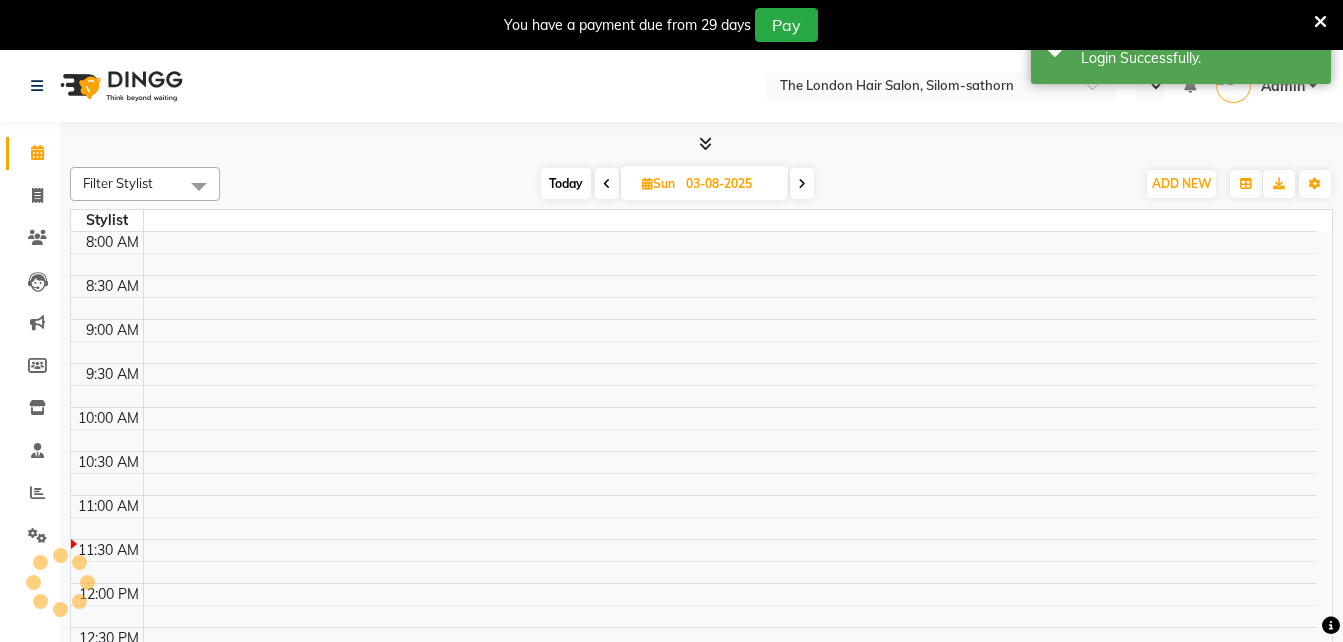 select on "en" 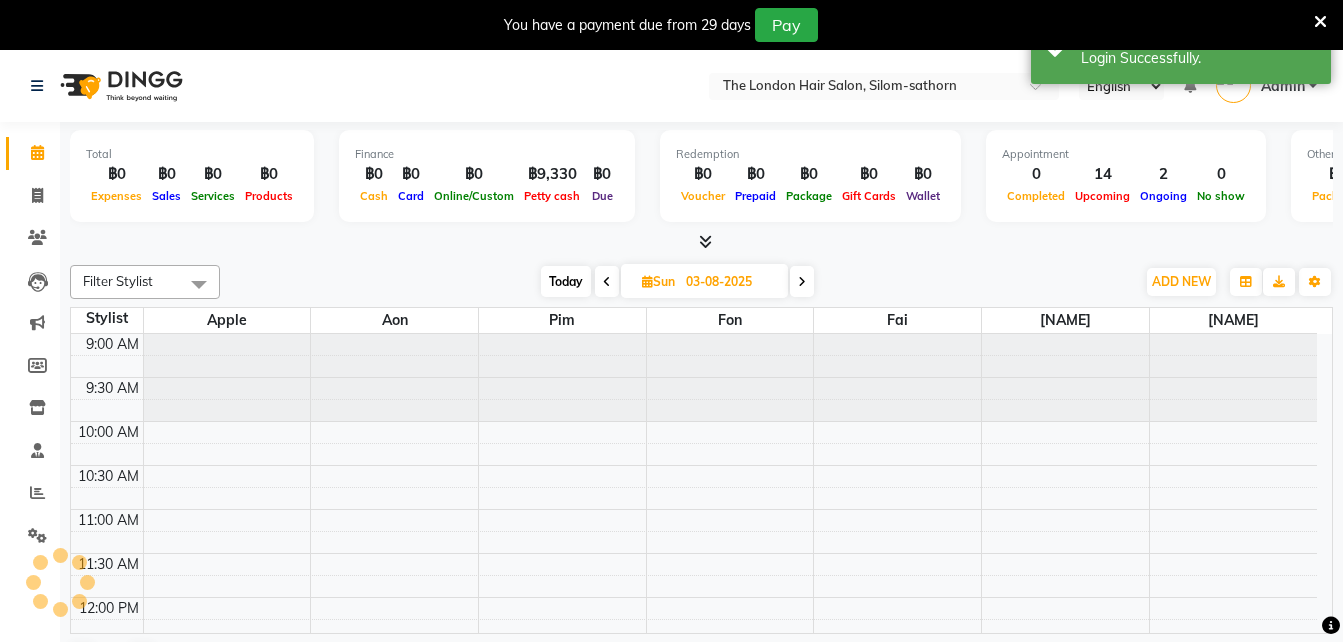 scroll, scrollTop: 0, scrollLeft: 0, axis: both 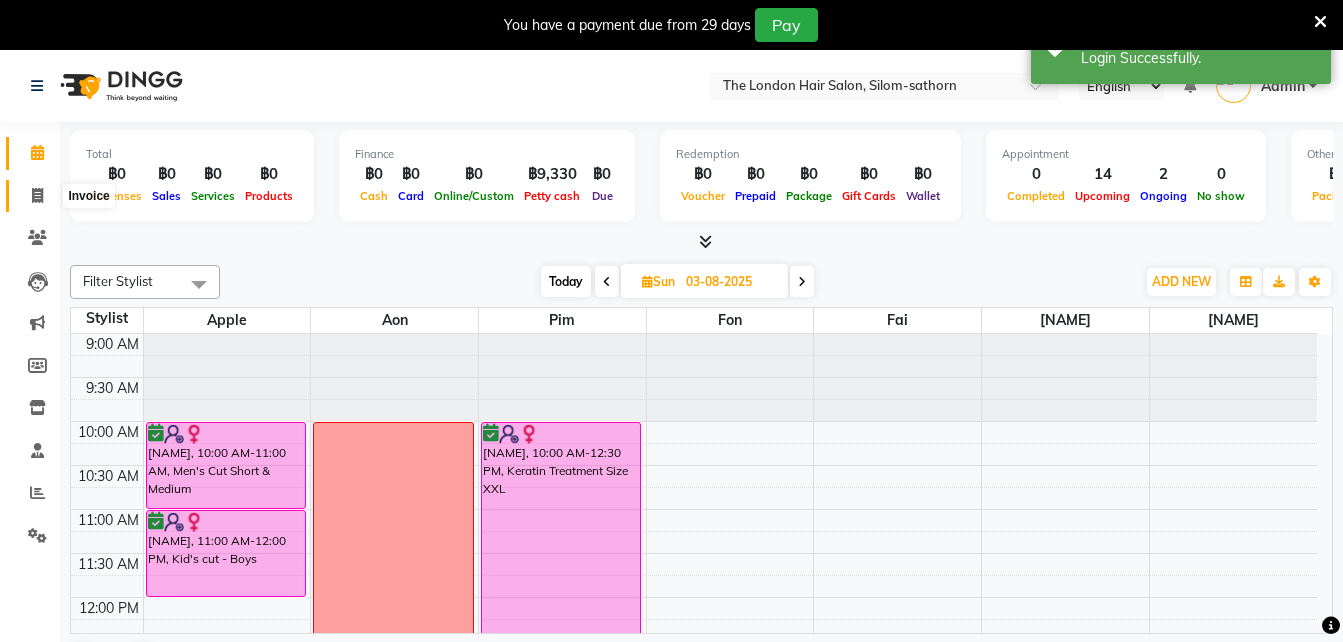 click 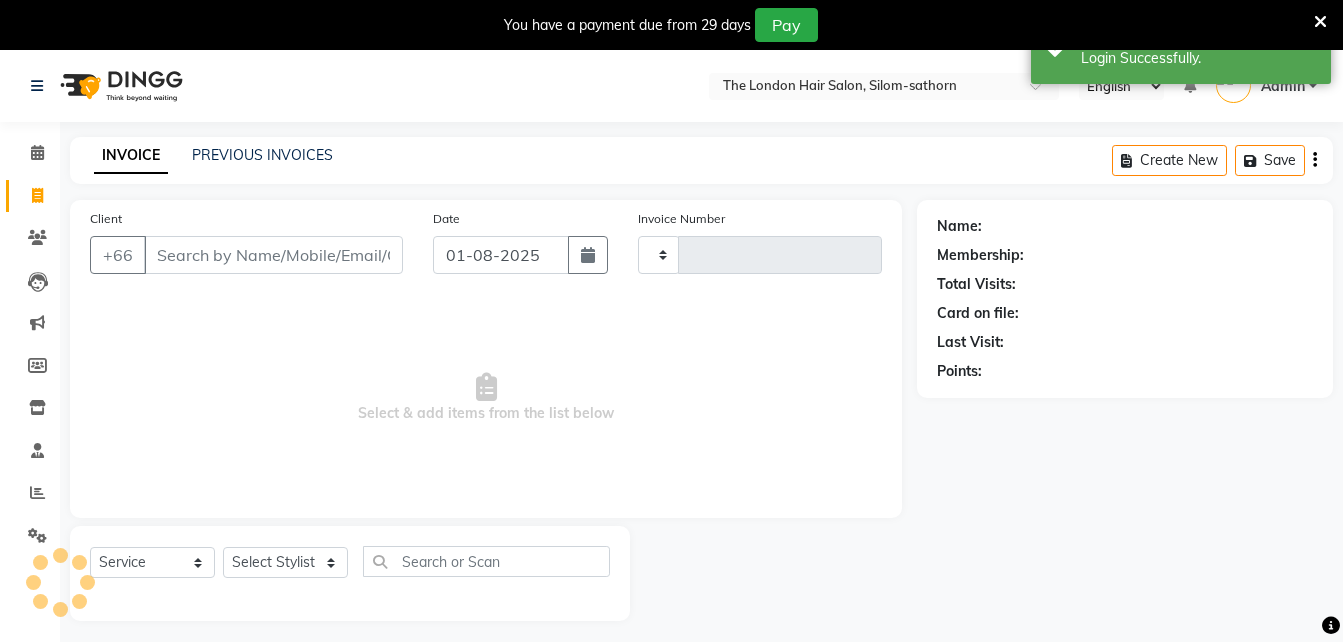 type on "1185" 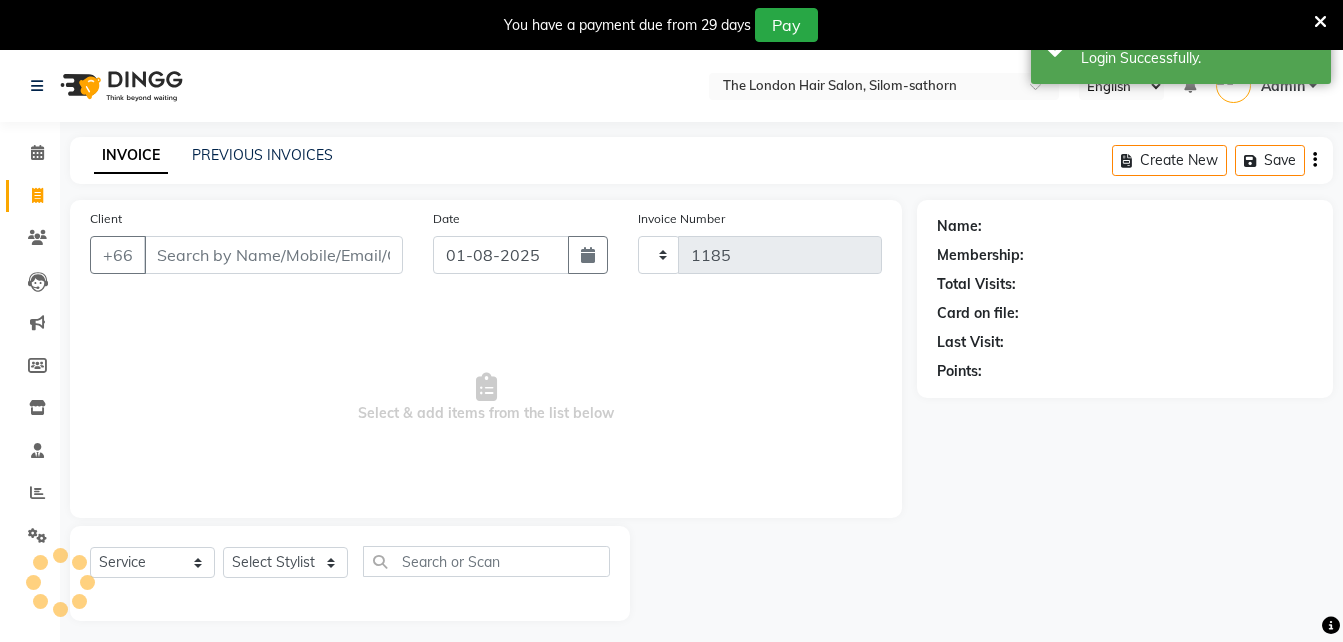select on "6977" 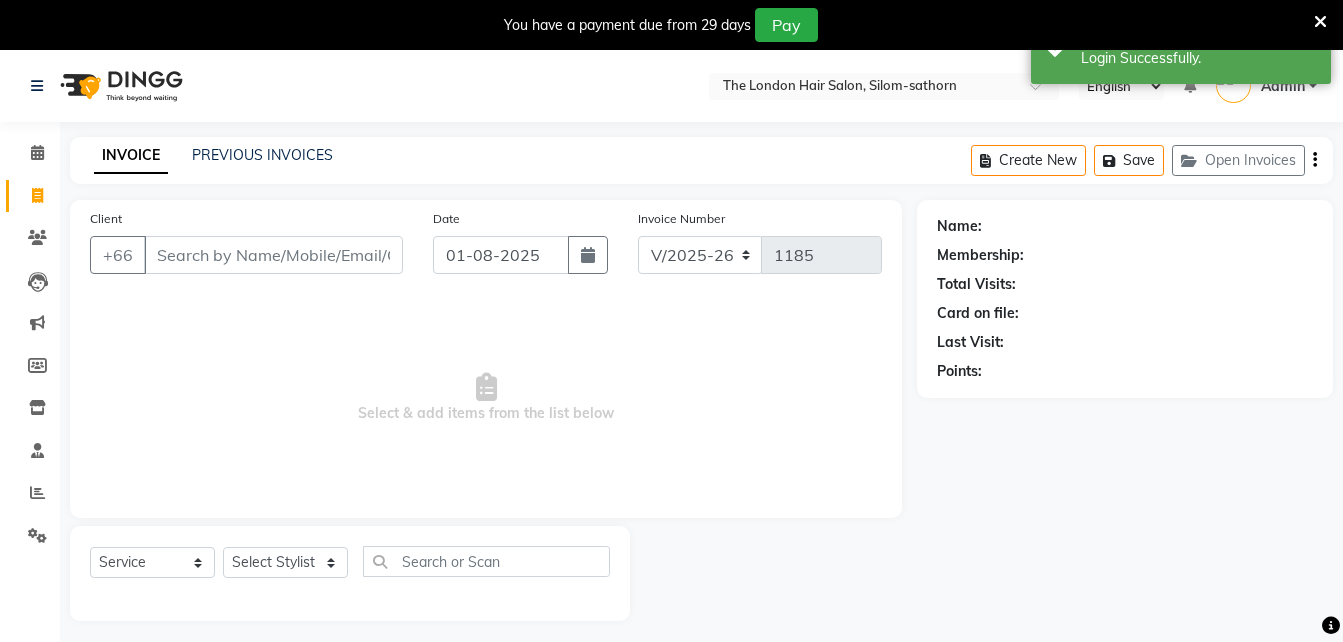 click on "Client" at bounding box center [273, 255] 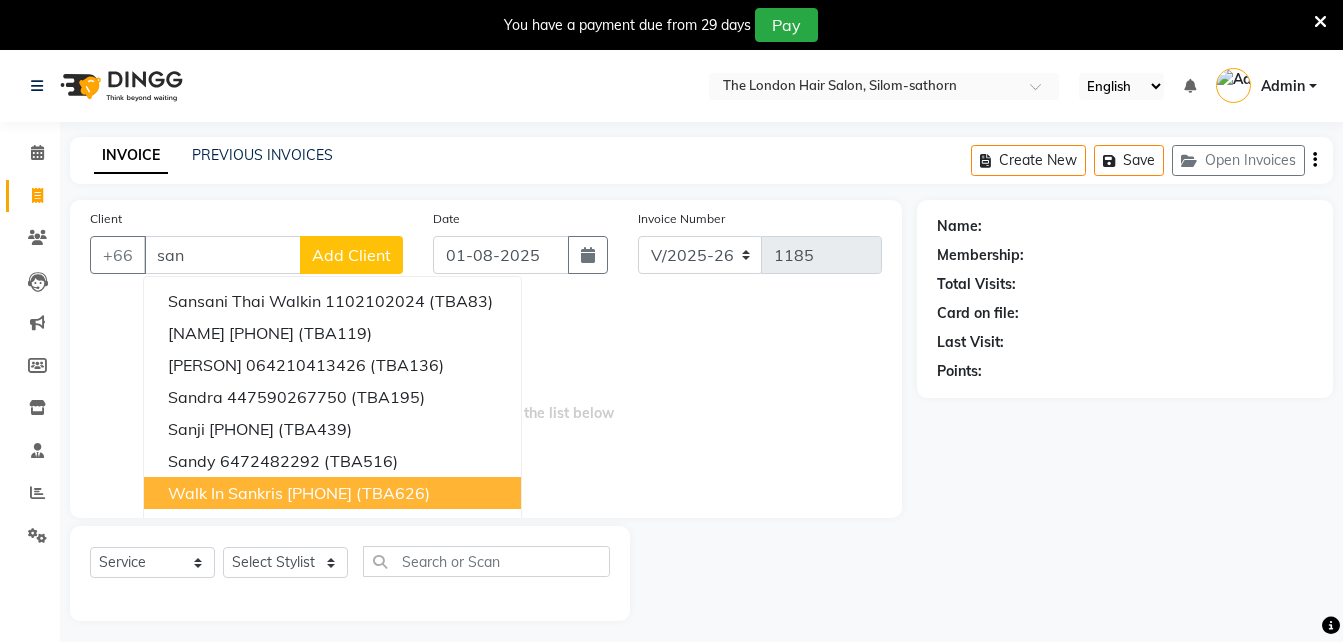 click on "Walk in [NAME] [PHONE] ([TBA])" at bounding box center (332, 493) 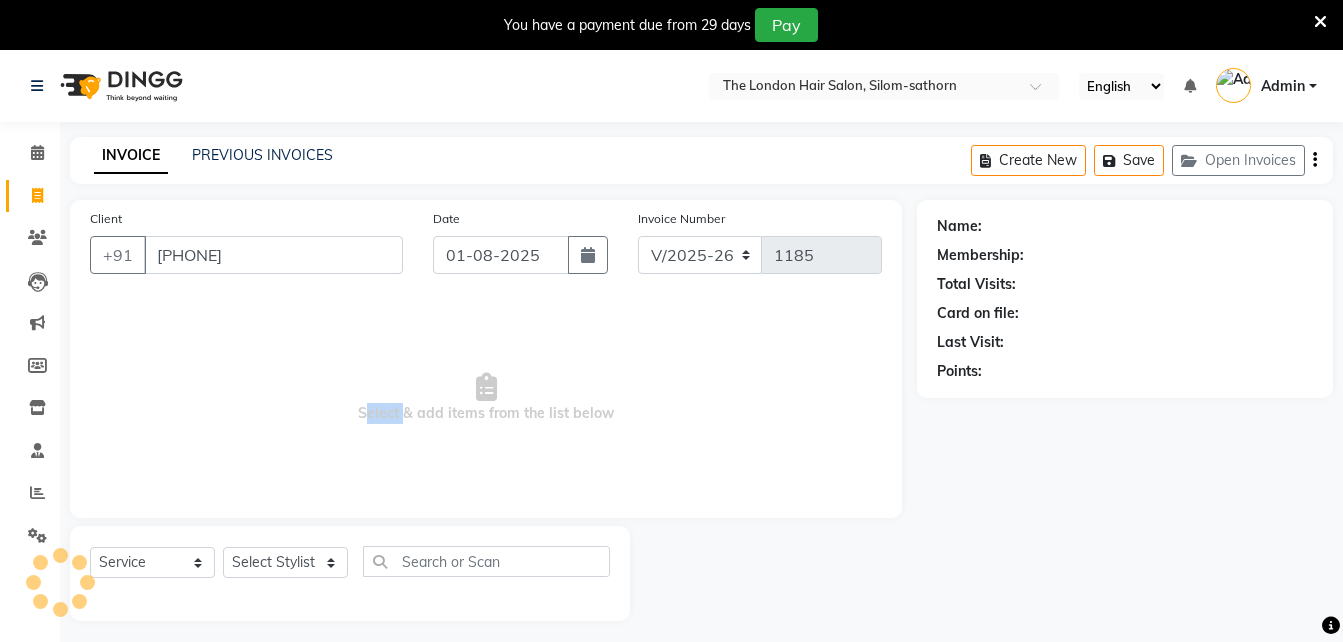 click on "Select & add items from the list below" at bounding box center (486, 398) 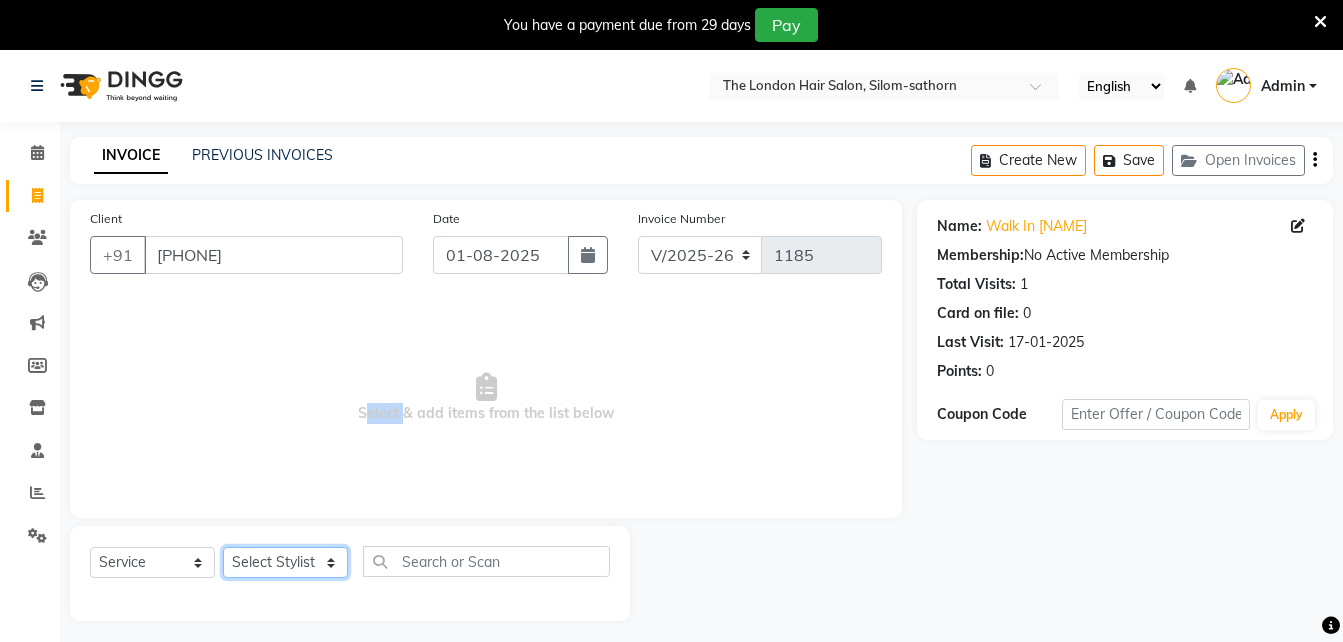 click on "Filter Stylist Select All Apple Aon Pim Fon Fai Boss Luke Kate Today Fri 01-08-2025 Toggle Dropdown Add Appointment Add Invoice Add Expense Add Attendance Add Client Add Transaction Toggle Dropdown Add Appointment Add Invoice Add Expense Add Attendance Add Client ADD NEW Toggle Dropdown Add Appointment Add Invoice Add Expense Add Attendance Add Client Add Transaction Filter Stylist Select All Apple Aon Pim Fon Fai Boss Luke Kate Group By Staff View Room View View as Vertical Vertical - Week View Horizontal Horizontal - Week View List Toggle Dropdown Calendar Settings Manage Tags Arrange Stylists Reset Stylists Full Screen Show Available Stylist Appointment Form Zoom 100% Staff/Room Display Count 7 Stylist Apple Aon Pim Fon Fai Boss Luke Kate 9:00 AM 9:30 AM 10:00 AM 10:30 AM 11:00 AM 11:30 AM 12:00 PM 12:30 PM 1:00 PM 1:30 PM 2:00 PM 2:30 PM 3:00 PM 3:30 PM 4:00 PM 4:30 PM 5:00 PM 5:30 PM 6:00 PM 6:30 PM 7:00 PM 7:30 PM 8:00 PM 8:30 PM" 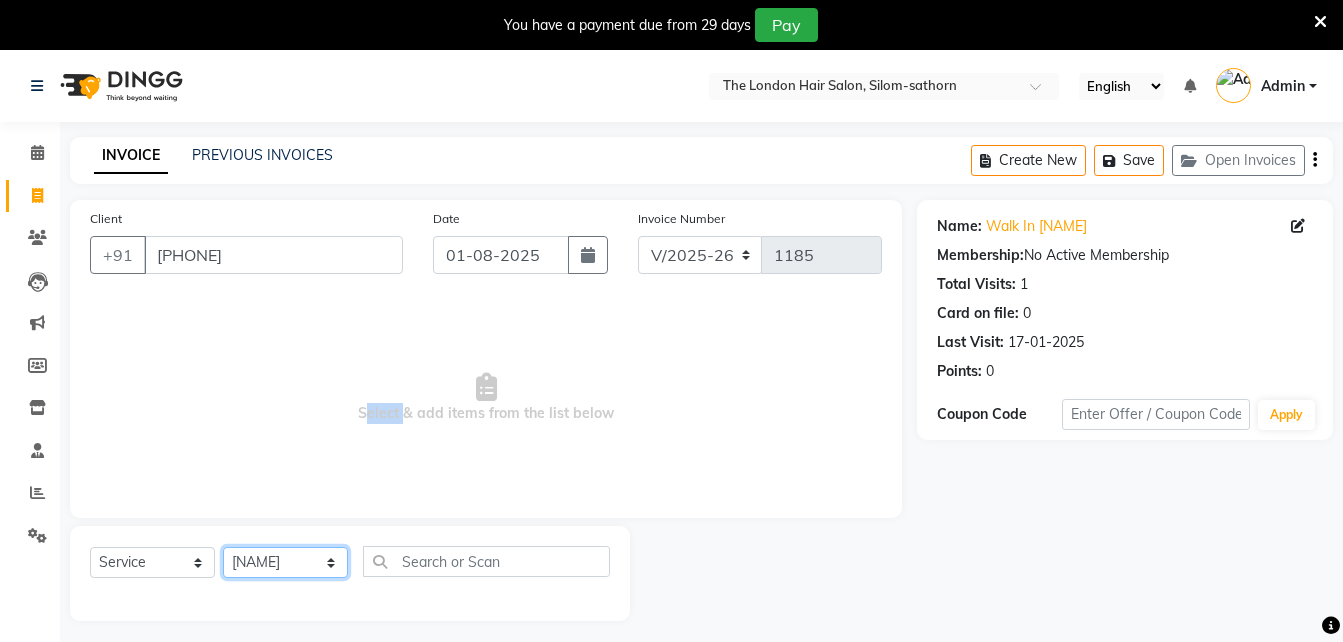 click on "Filter Stylist Select All Apple Aon Pim Fon Fai Boss Luke Kate Today Fri 01-08-2025 Toggle Dropdown Add Appointment Add Invoice Add Expense Add Attendance Add Client Add Transaction Toggle Dropdown Add Appointment Add Invoice Add Expense Add Attendance Add Client ADD NEW Toggle Dropdown Add Appointment Add Invoice Add Expense Add Attendance Add Client Add Transaction Filter Stylist Select All Apple Aon Pim Fon Fai Boss Luke Kate Group By Staff View Room View View as Vertical Vertical - Week View Horizontal Horizontal - Week View List Toggle Dropdown Calendar Settings Manage Tags Arrange Stylists Reset Stylists Full Screen Show Available Stylist Appointment Form Zoom 100% Staff/Room Display Count 7 Stylist Apple Aon Pim Fon Fai Boss Luke Kate 9:00 AM 9:30 AM 10:00 AM 10:30 AM 11:00 AM 11:30 AM 12:00 PM 12:30 PM 1:00 PM 1:30 PM 2:00 PM 2:30 PM 3:00 PM 3:30 PM 4:00 PM 4:30 PM 5:00 PM 5:30 PM 6:00 PM 6:30 PM 7:00 PM 7:30 PM 8:00 PM 8:30 PM" 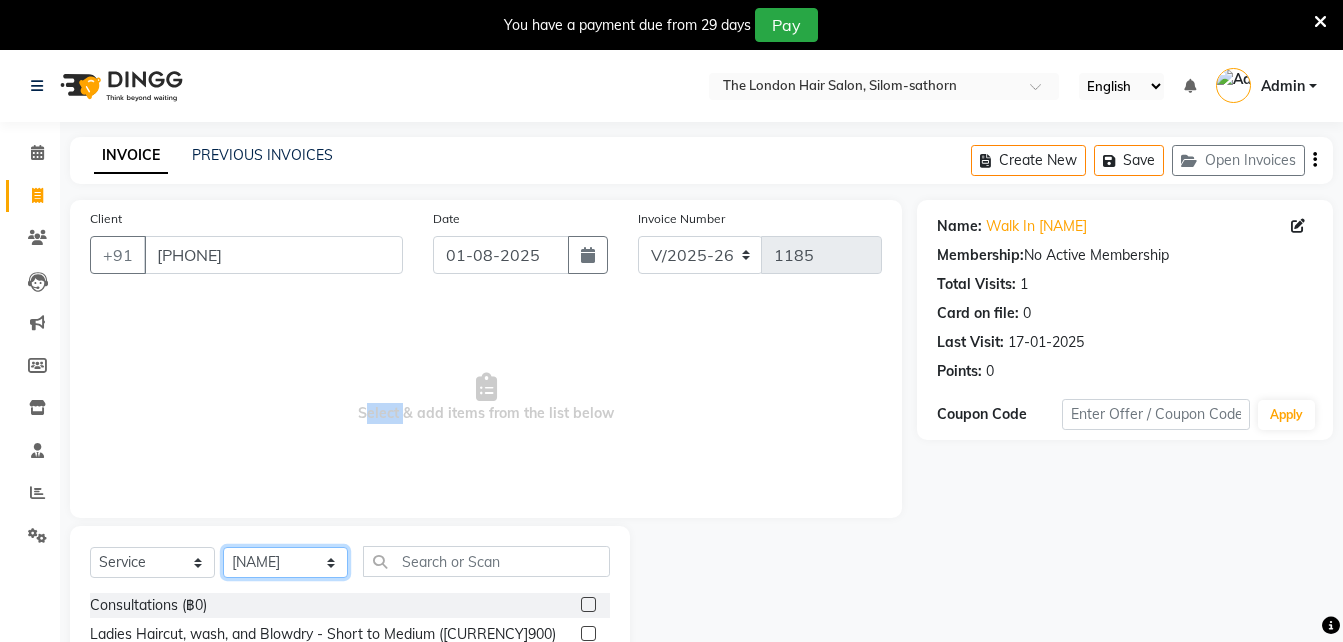 select on "65351" 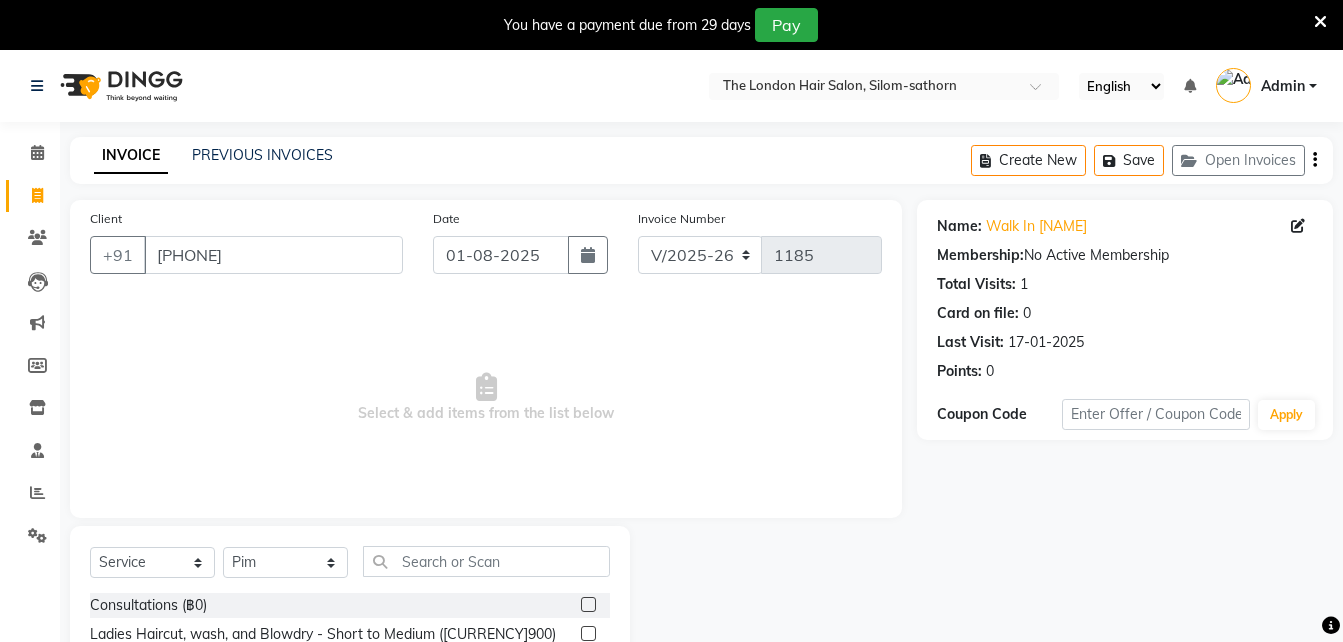 click on "Client +[PHONE] Date 01-08-2025 Invoice Number V/2025 V/2025-26 1185 Select & add items from the list below Select Service Product Membership Package Voucher Prepaid Gift Card Select Stylist Aon Apple Boss Luke Fai Fon Kate Pim Consultations ([CURRENCY]0) Ladies Haircut, wash, and Blowdry - Short to Medium ([CURRENCY]900) Ladies Haircut, wash, and Blowdry - Long ([CURRENCY]1100) Ladies Restyle ([CURRENCY]1200) Kid's Cut - Girls ([CURRENCY]700) Ladies Haircut , wash and blow-dry - Short to Medium ([CURRENCY]2600) Ladies Haircut , wash and blowdry - Medium to Long ([CURRENCY]3400) Men's Cut Short & Medium ([CURRENCY]750) Men's Cut Long ([CURRENCY]850) Kid's cut - Boys ([CURRENCY]550) Men's Haircut ([CURRENCY]1900) Ladies Blow dry Short ([CURRENCY]400) Ladies Blow dry Medium ([CURRENCY]550) Ladies Blow dry Long ([CURRENCY]750) Ladies Wash Blowdry Extra Long&Thick ([CURRENCY]850) Ladies Wash Blowdry Extensions ([CURRENCY]900) Extra for Wand and Iron ([CURRENCY]200) Extra Purpel or Orange Shampoo ([CURRENCY]200) Men Wash and Blowdry Short ([CURRENCY]350) Shampoo Package 5 Get 1 Free ([CURRENCY]0)" 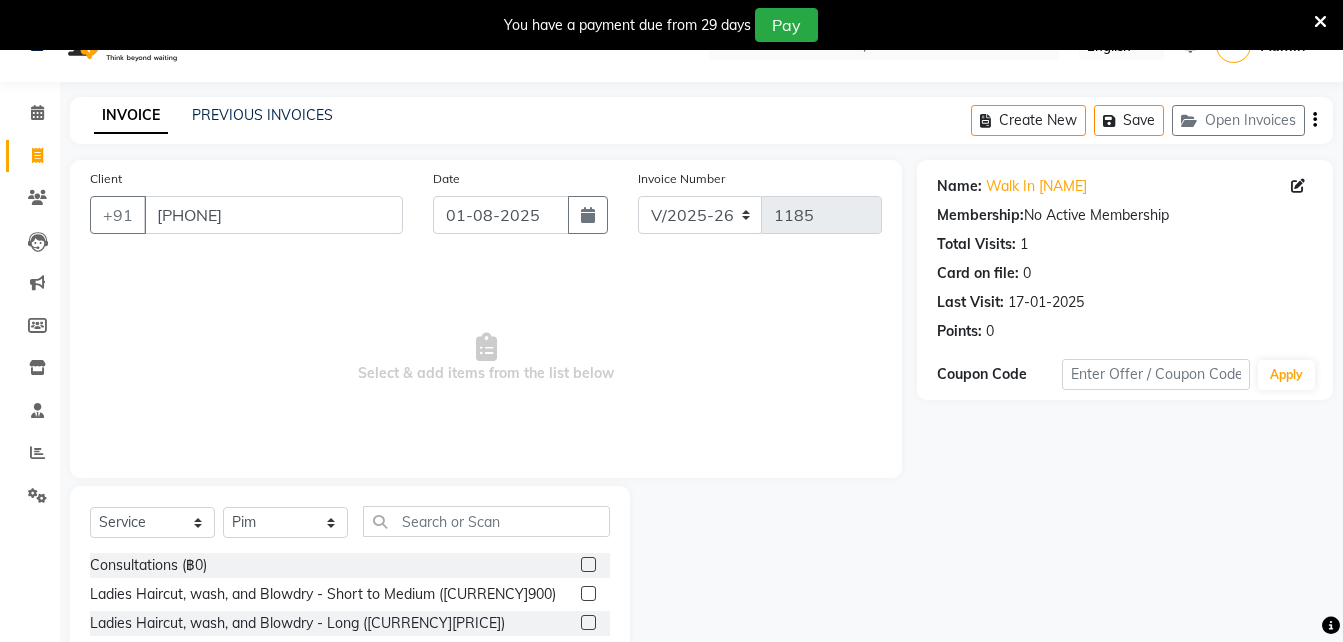 scroll, scrollTop: 209, scrollLeft: 0, axis: vertical 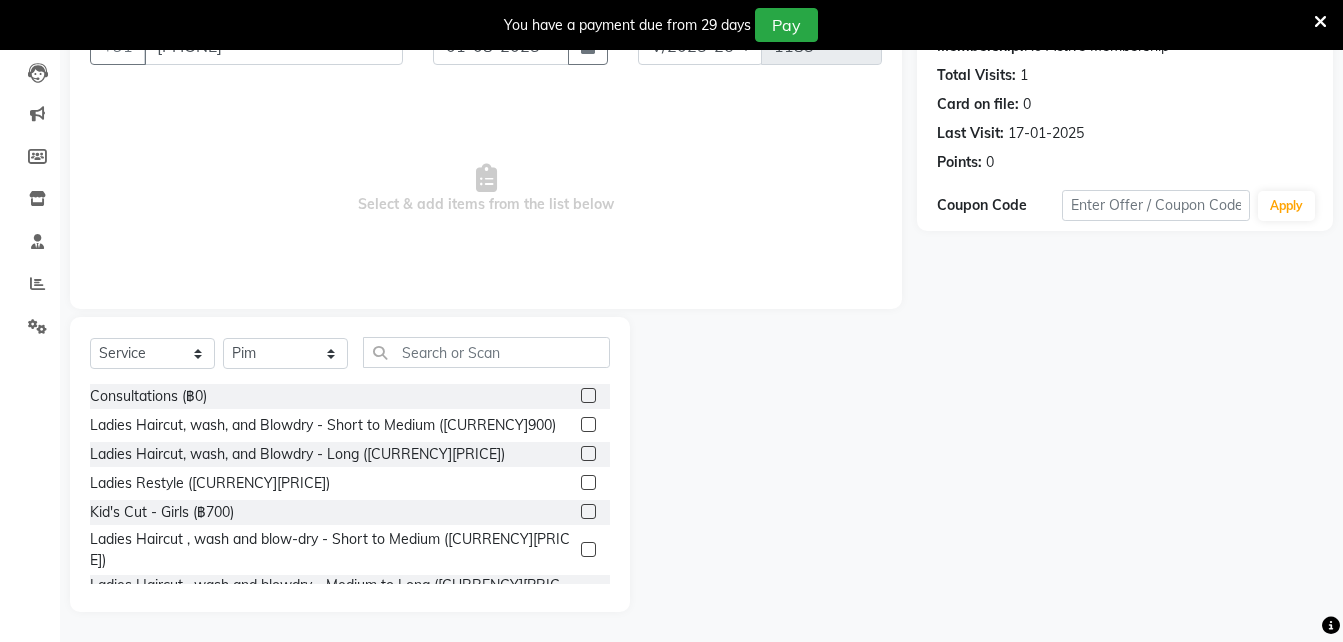 click 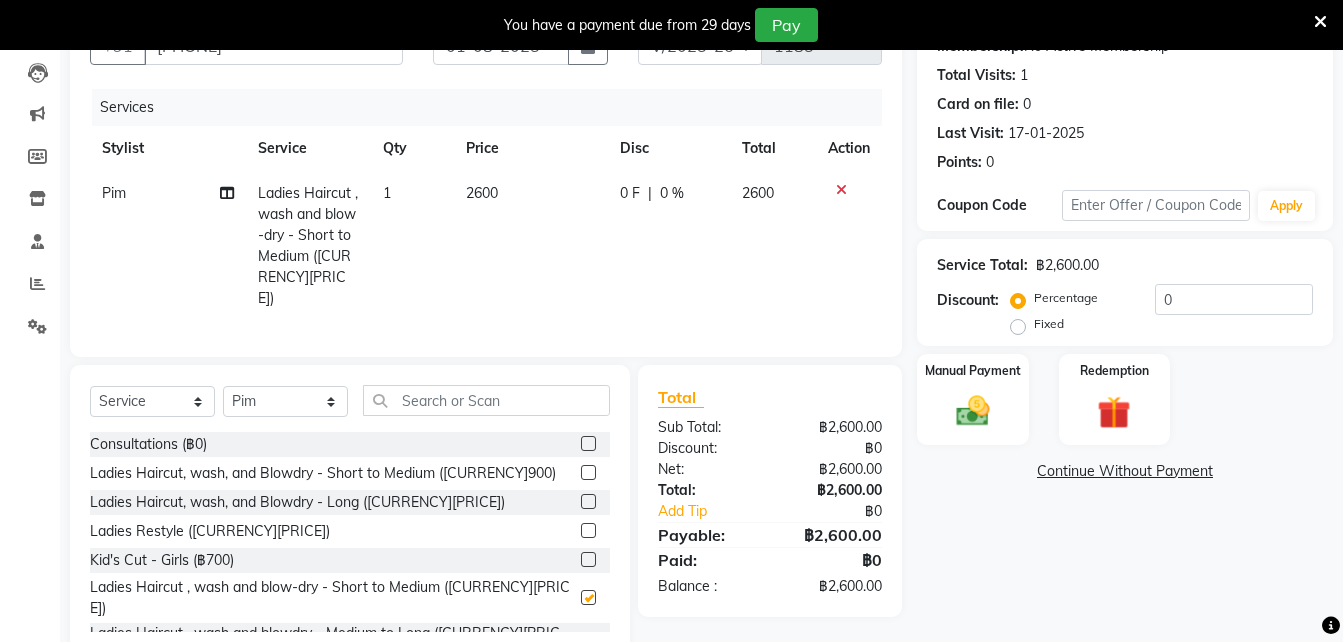 checkbox on "false" 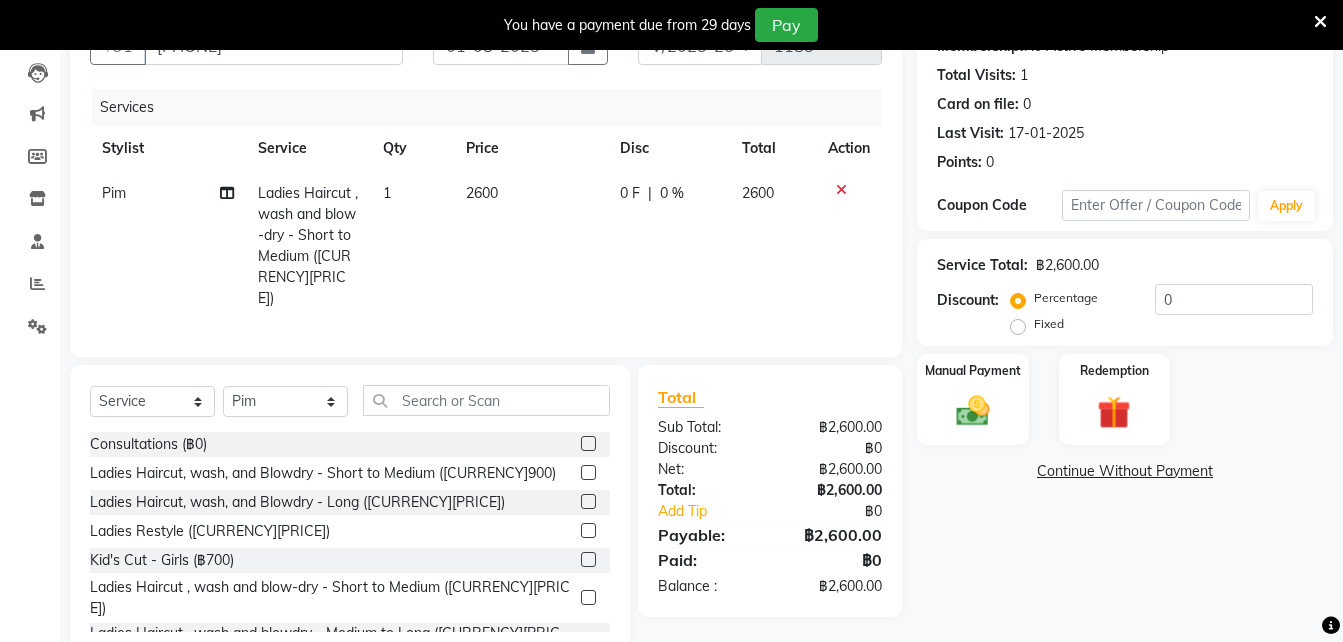 click 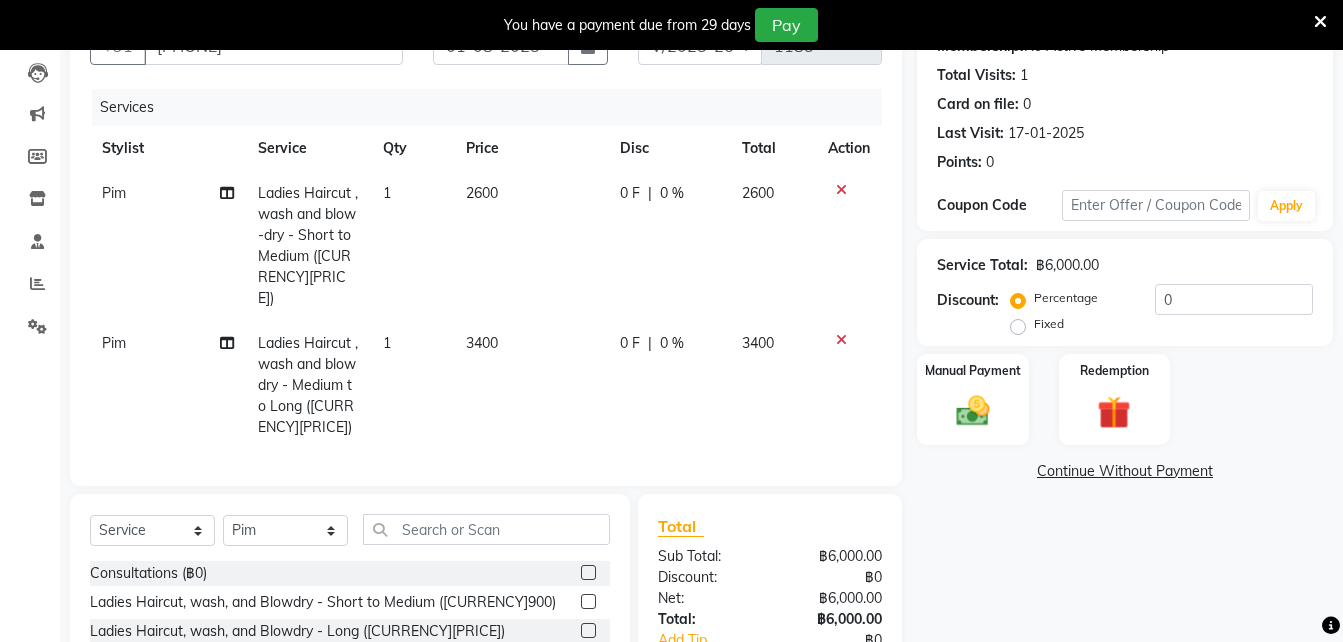 checkbox on "false" 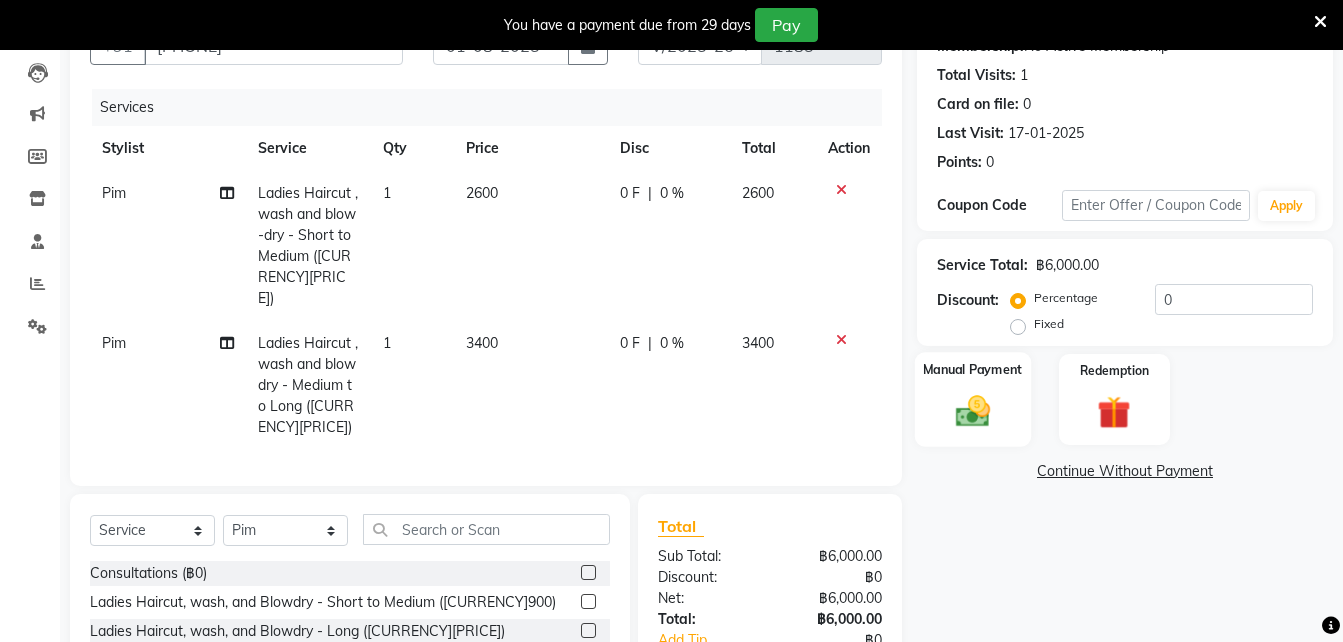 click 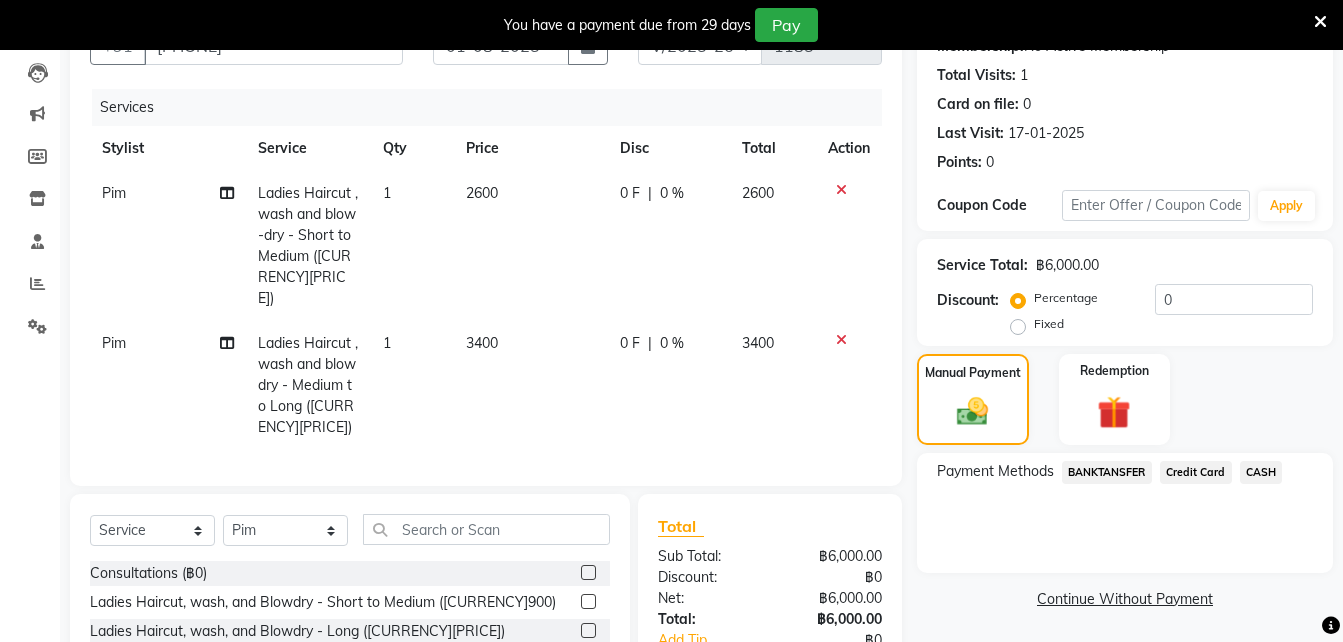 click on "Credit Card" 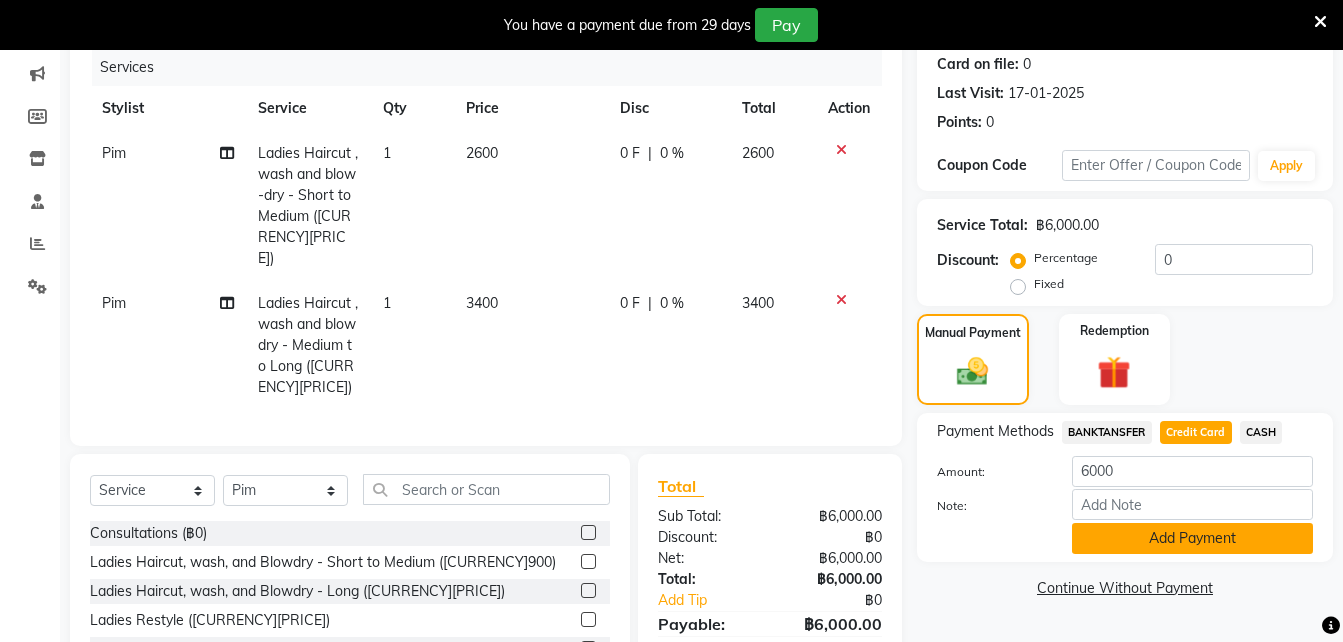 scroll, scrollTop: 289, scrollLeft: 0, axis: vertical 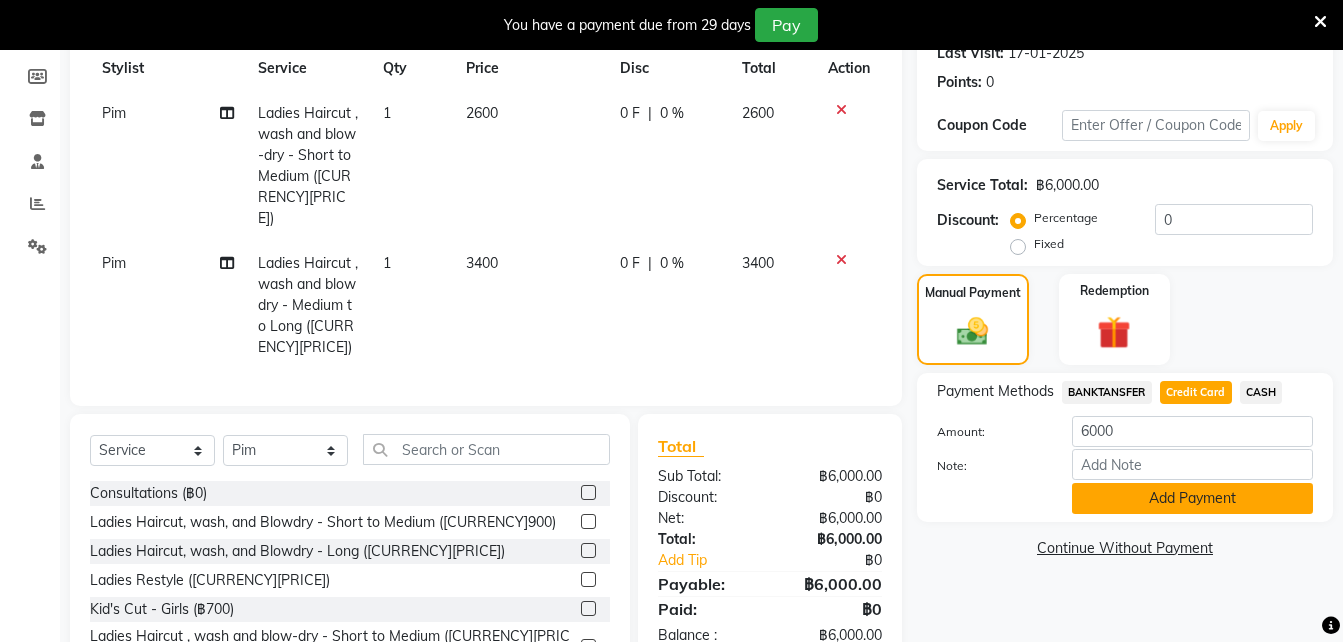 click on "Add Payment" 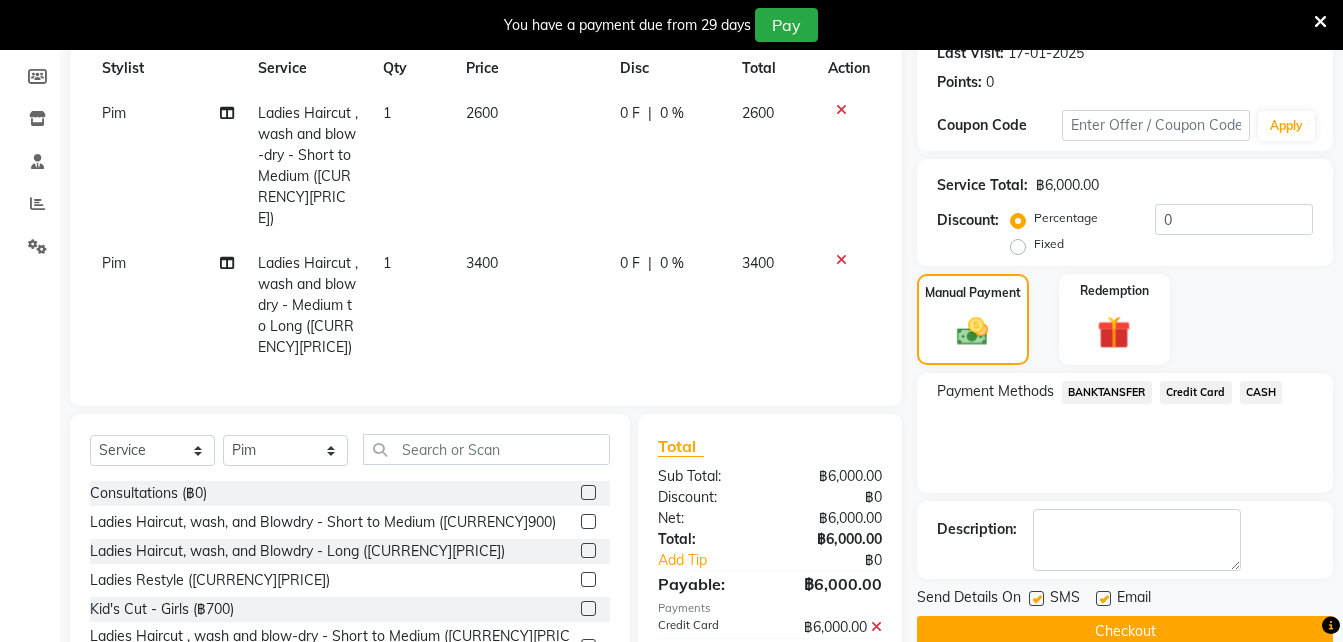 scroll, scrollTop: 359, scrollLeft: 0, axis: vertical 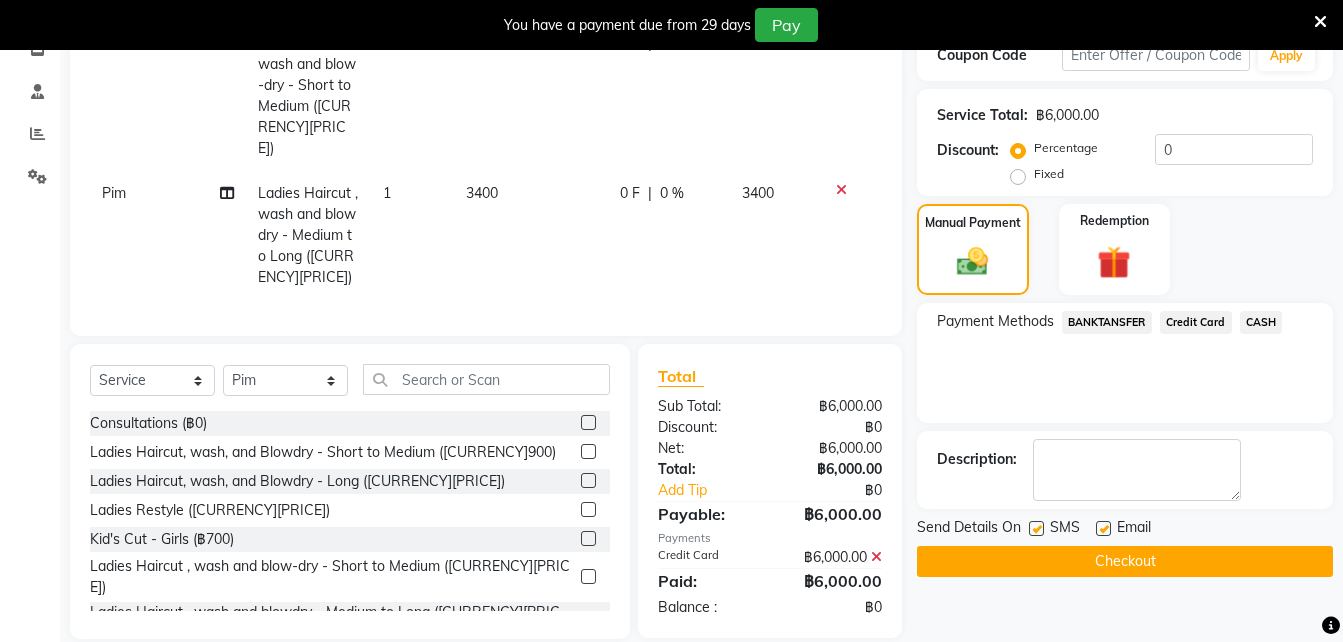 click on "Checkout" 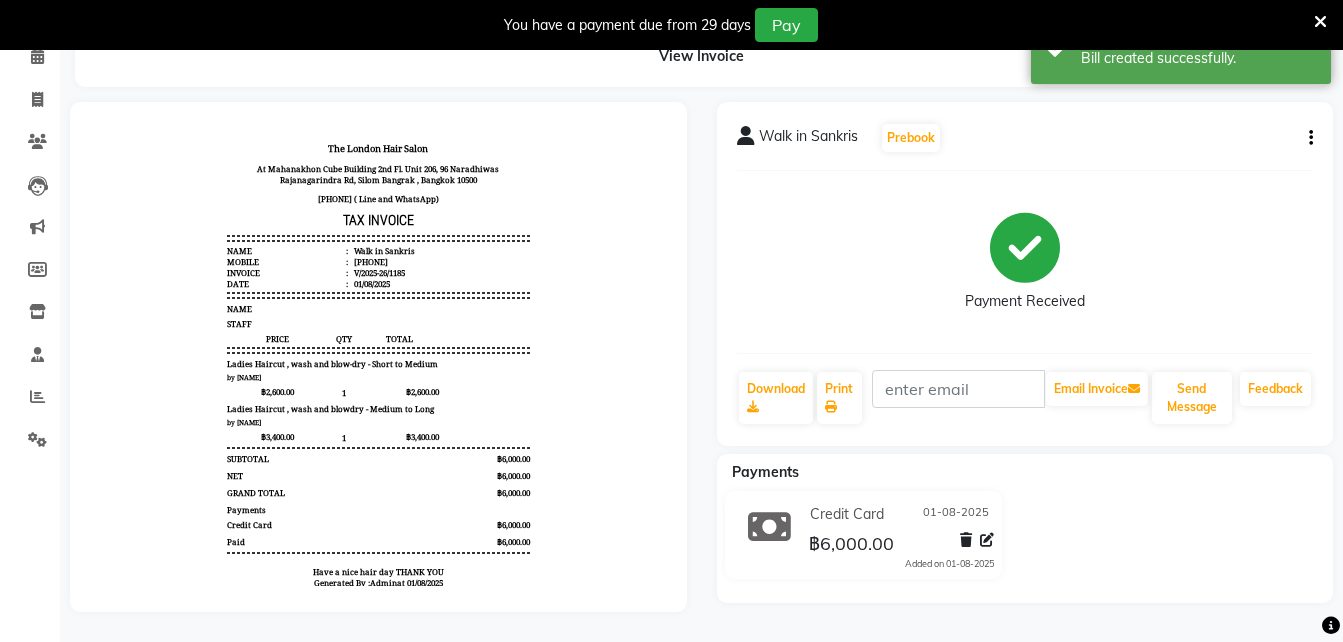 scroll, scrollTop: 0, scrollLeft: 0, axis: both 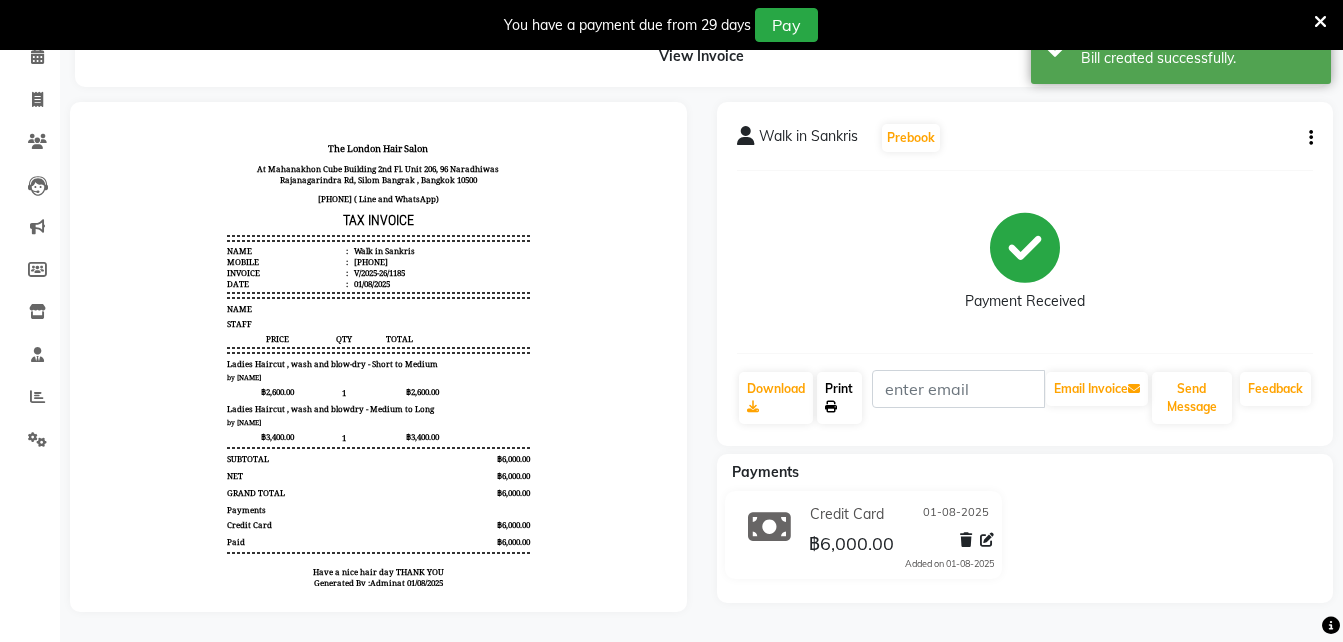 click on "Print" 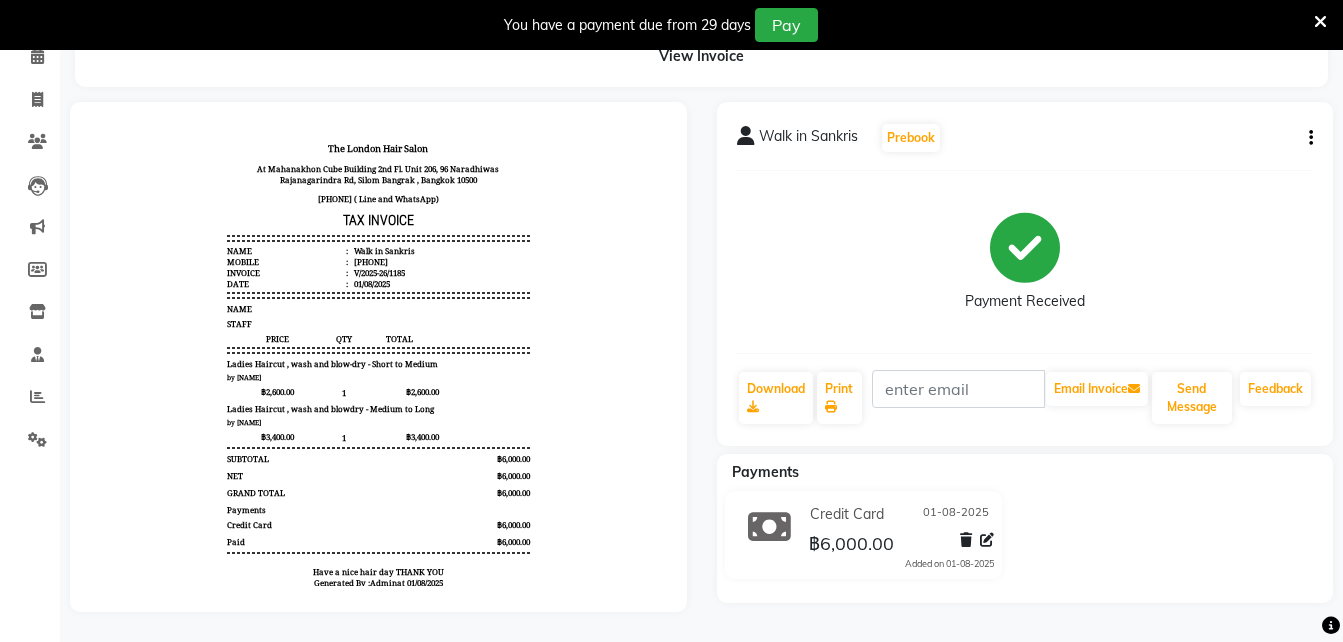 click on "Walk in [NAME] Prebook Payment Received Download Print Email Invoice Send Message Feedback" 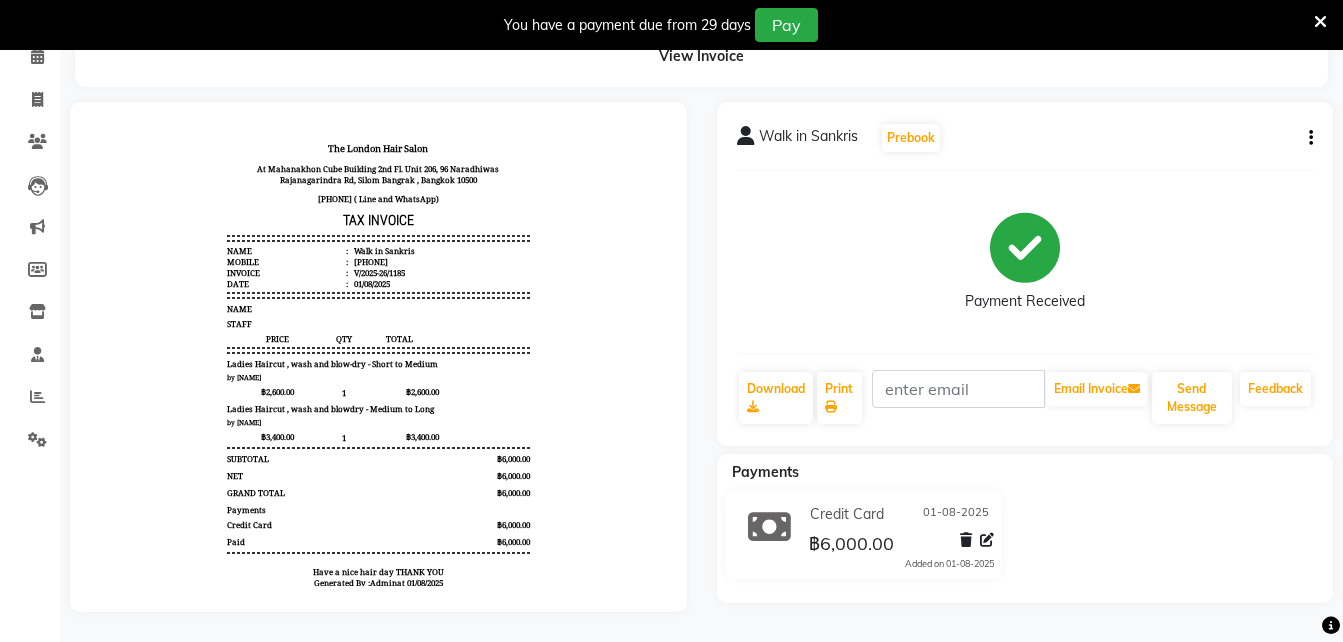 click 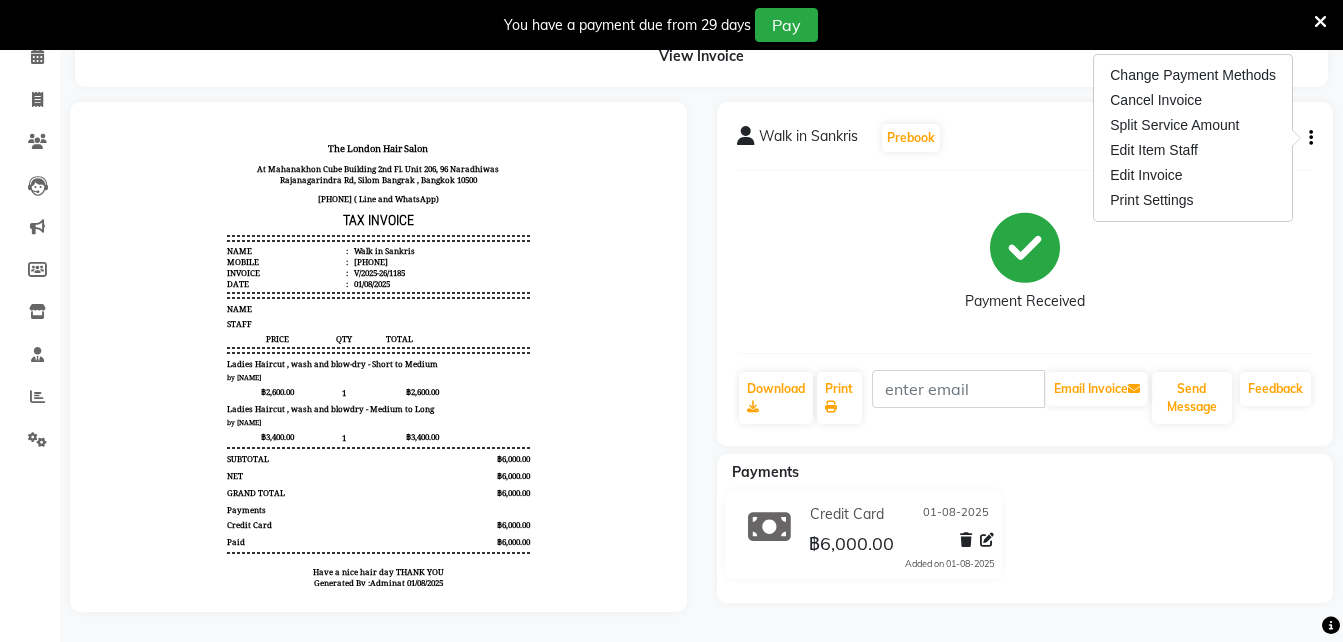 click 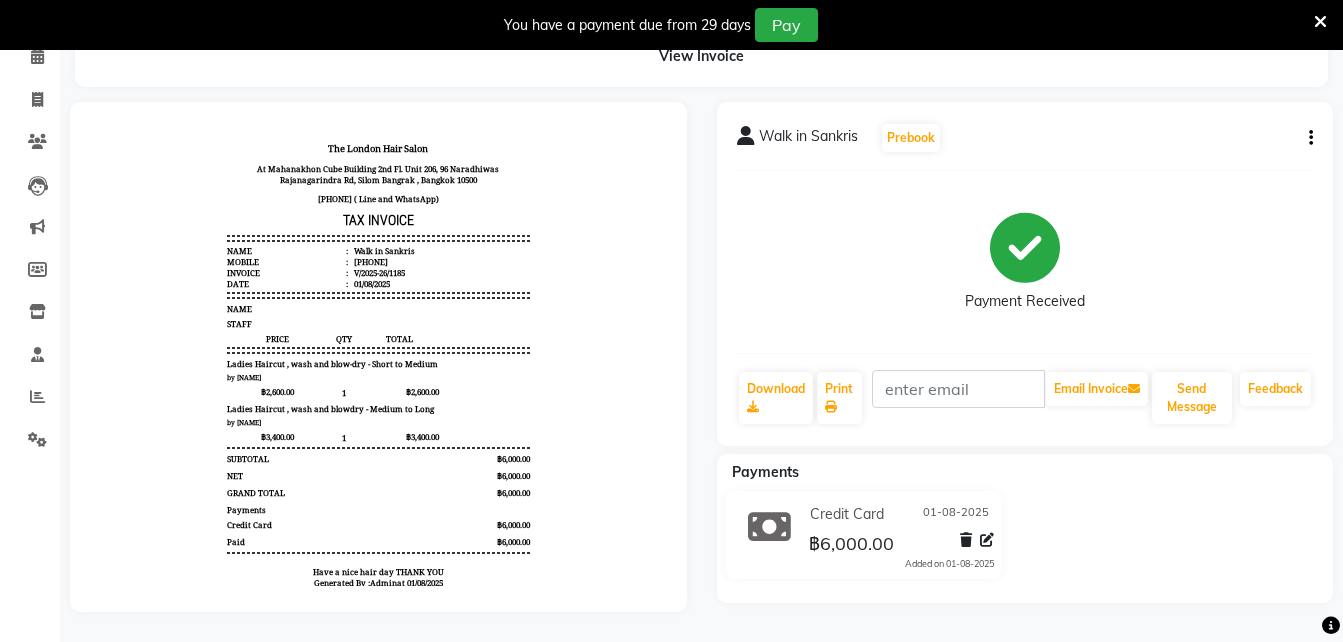 click on "Walk in [NAME] Prebook Payment Received Download Print Email Invoice Send Message Feedback" 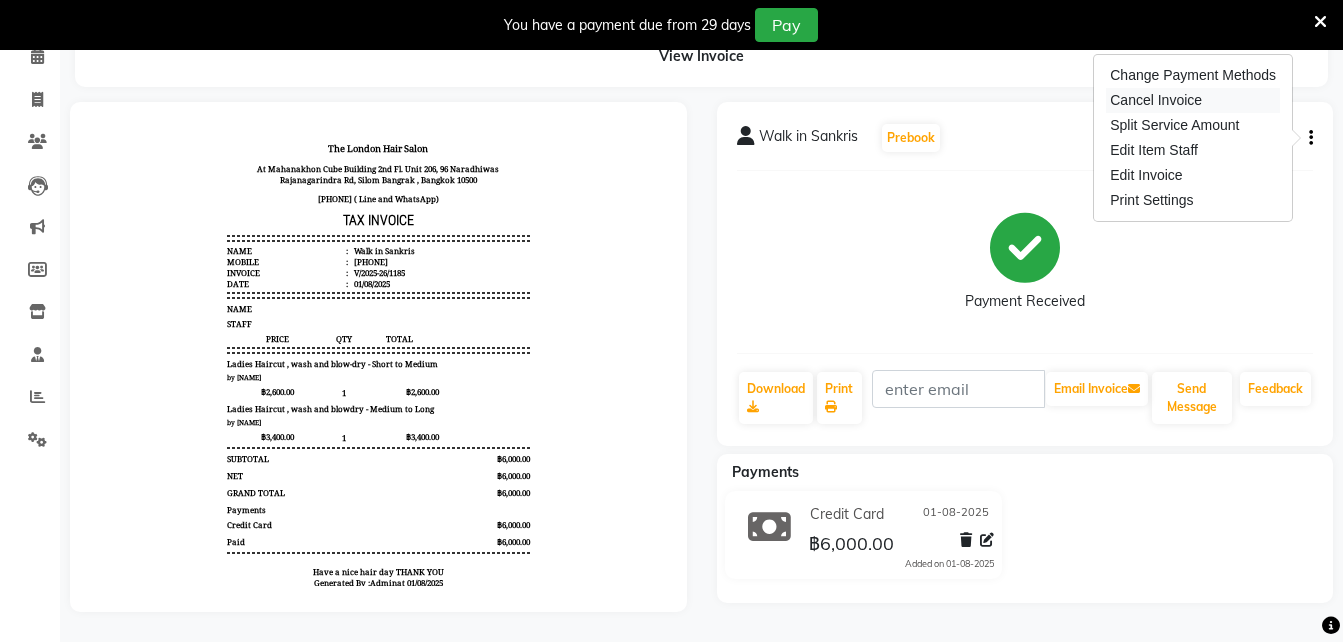 click on "Cancel Invoice" at bounding box center [1193, 100] 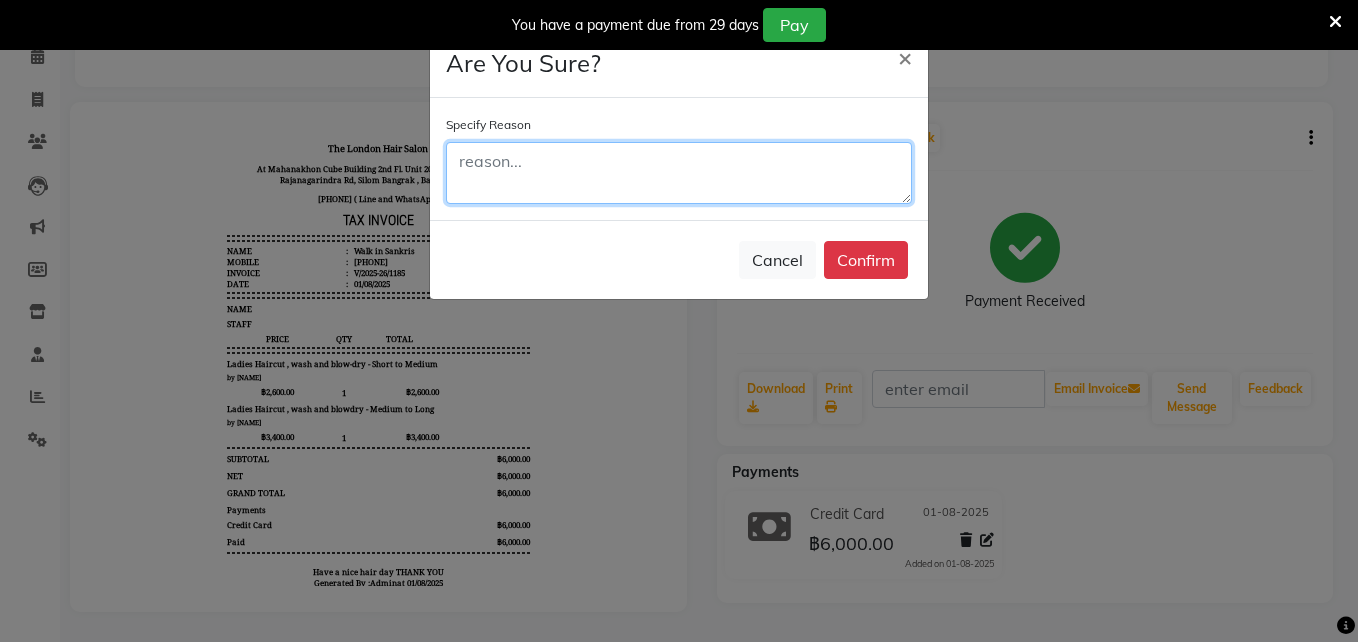 click 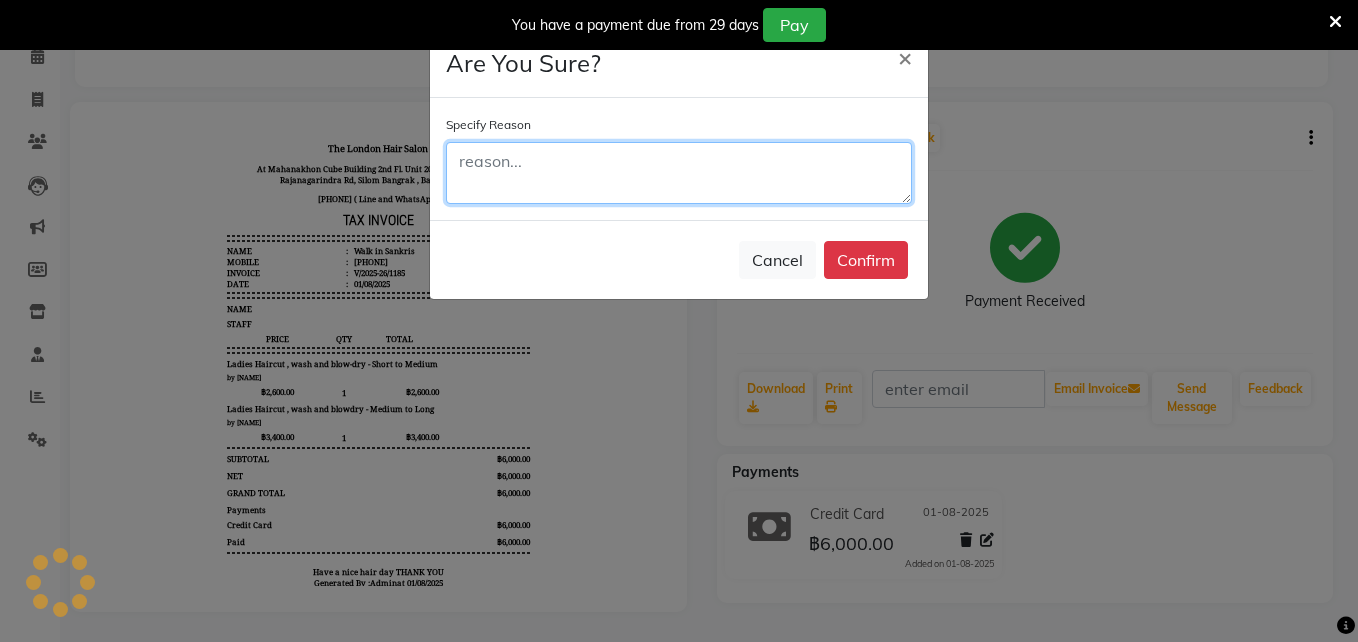 type on "s" 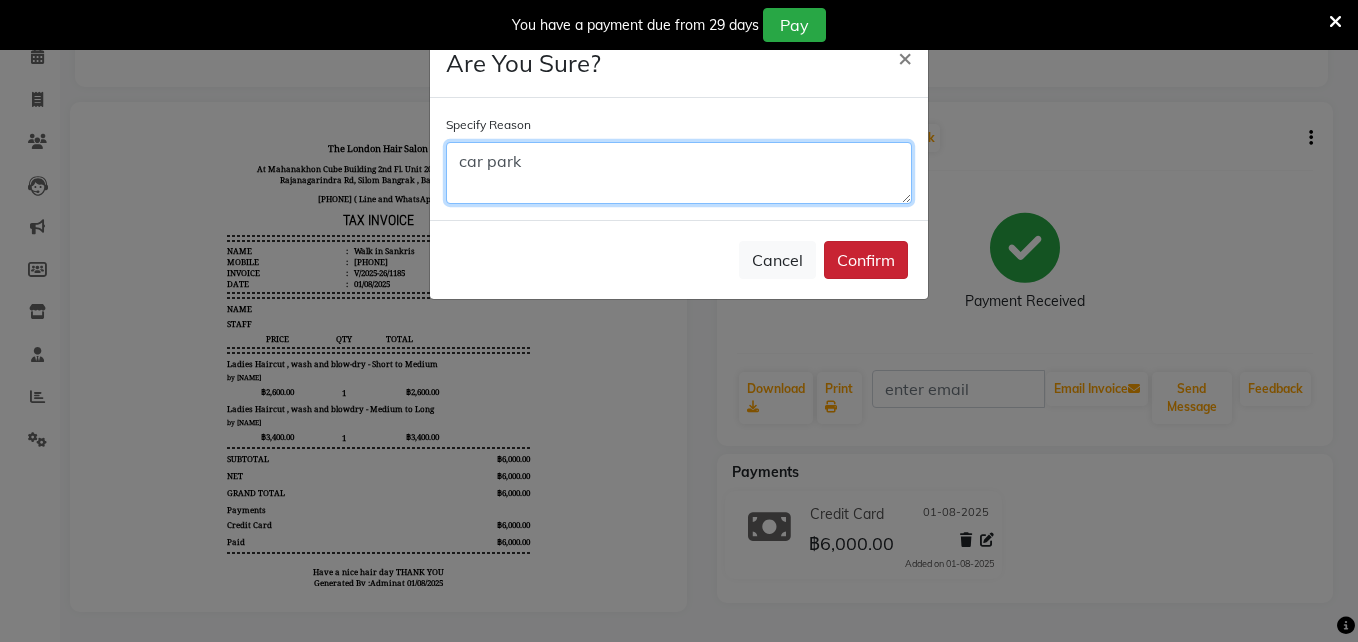 type on "car park" 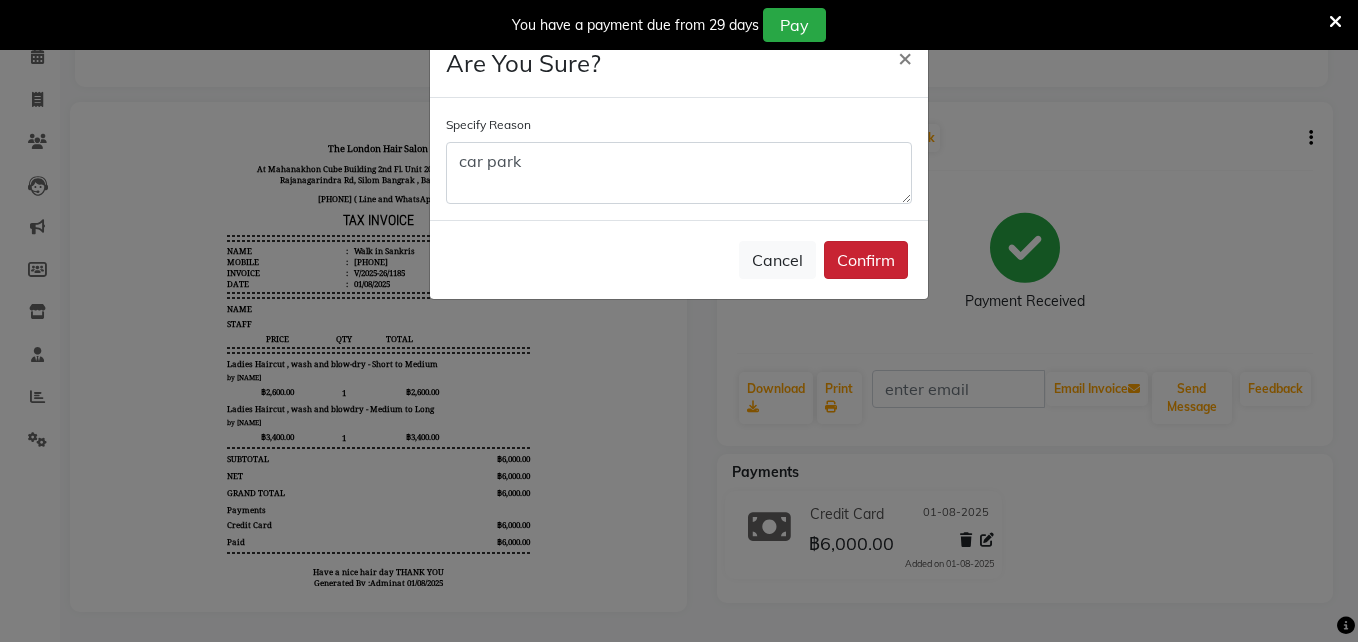 click on "Confirm" 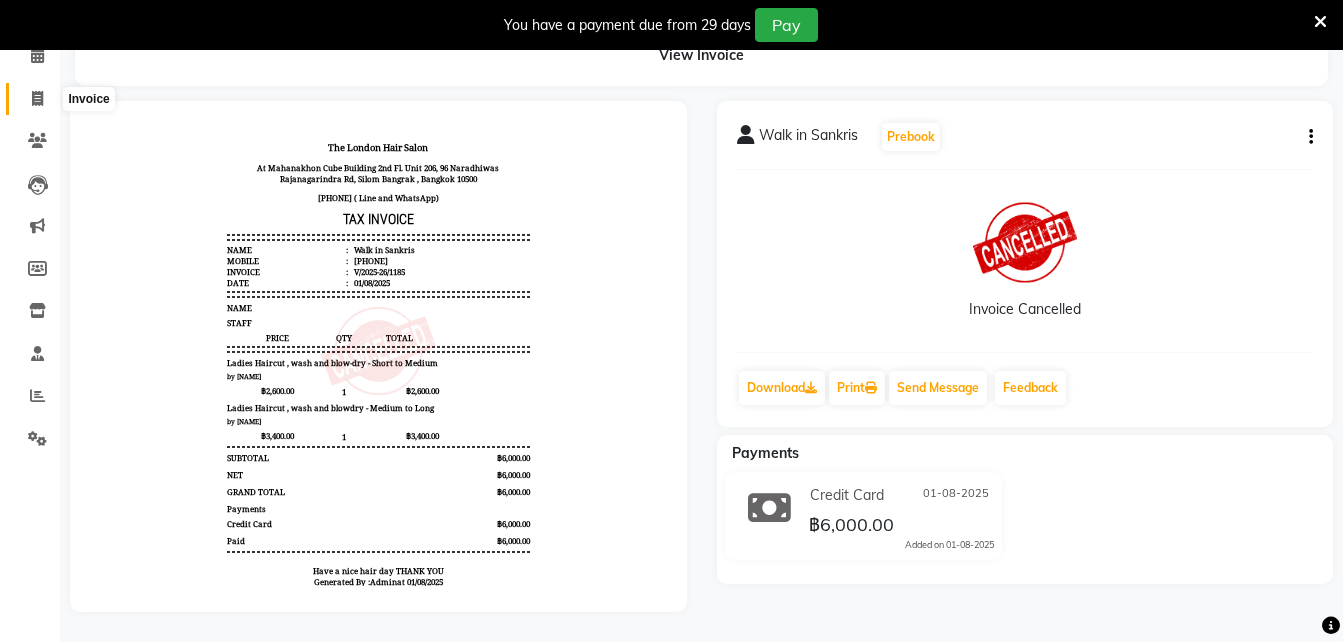 click 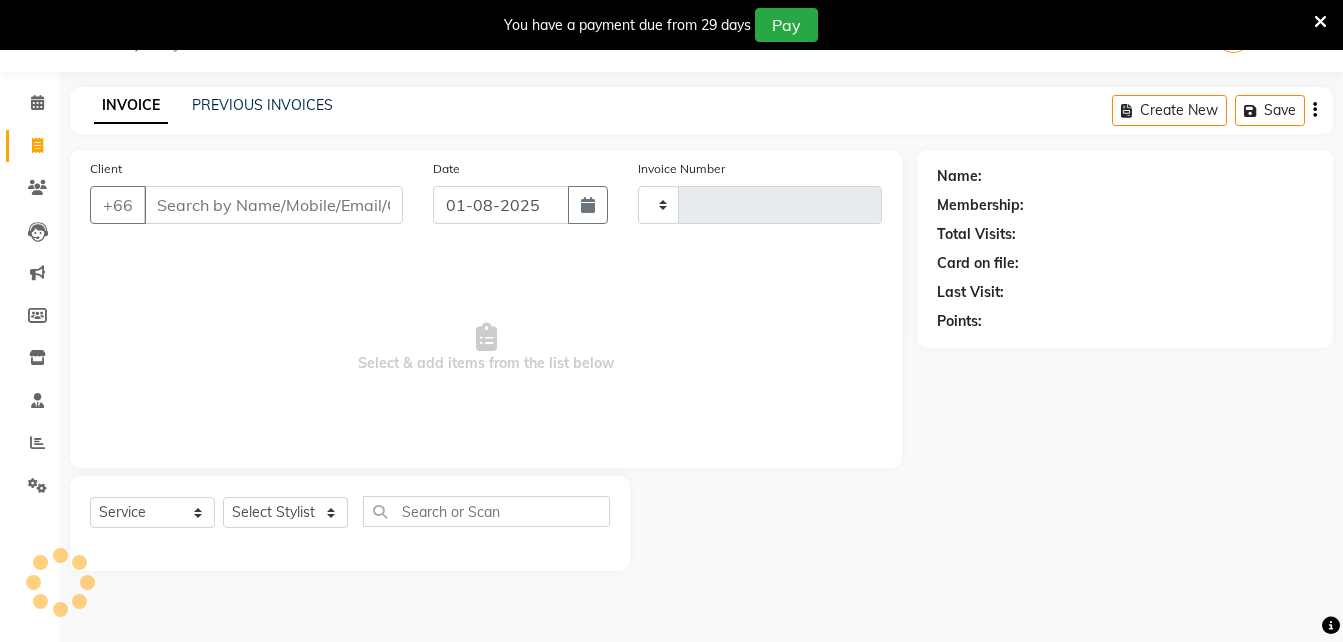 scroll, scrollTop: 50, scrollLeft: 0, axis: vertical 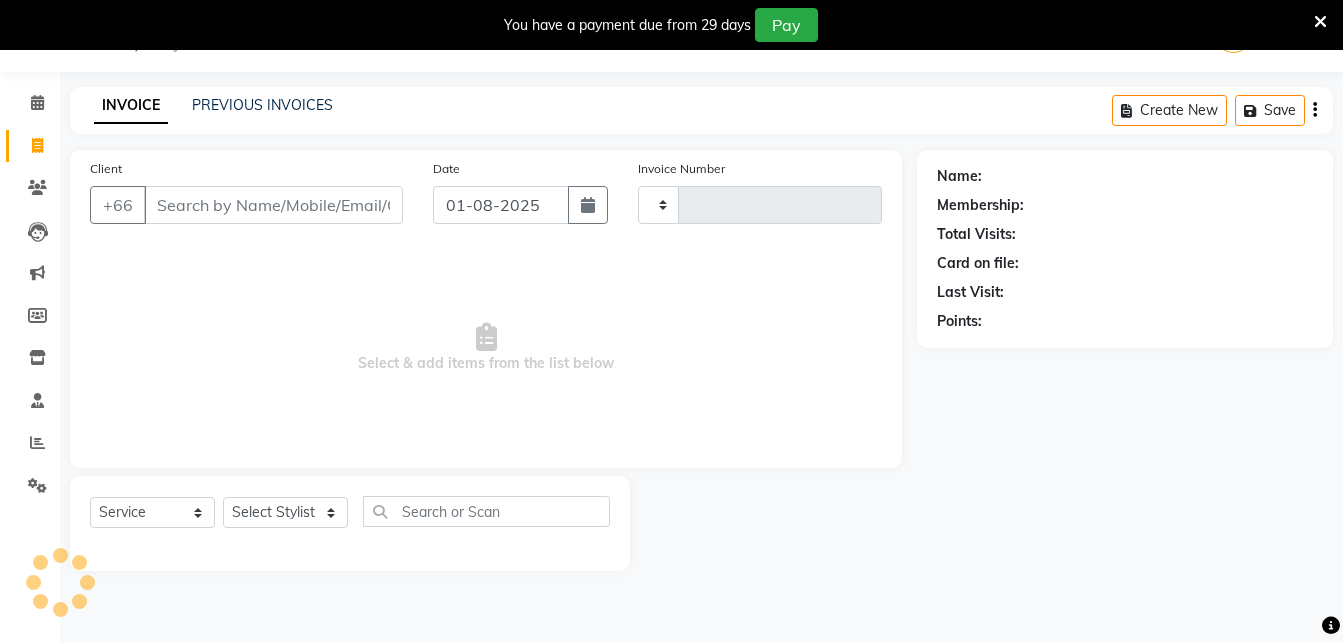 type on "1186" 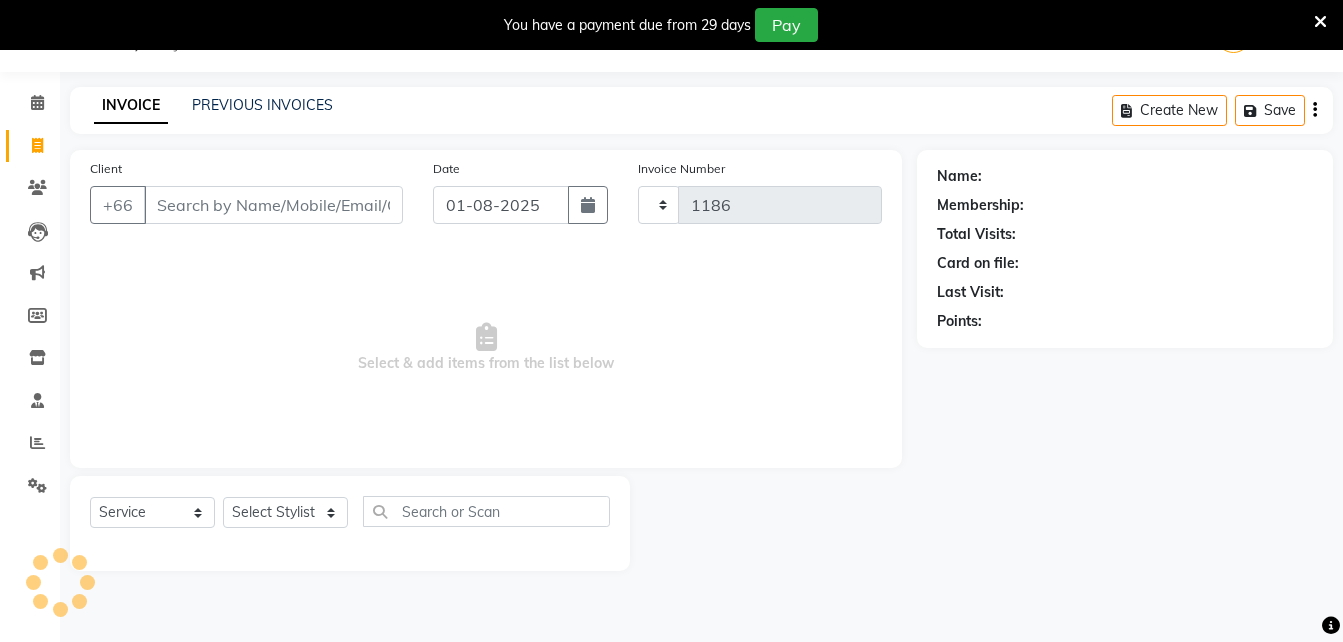 select on "6977" 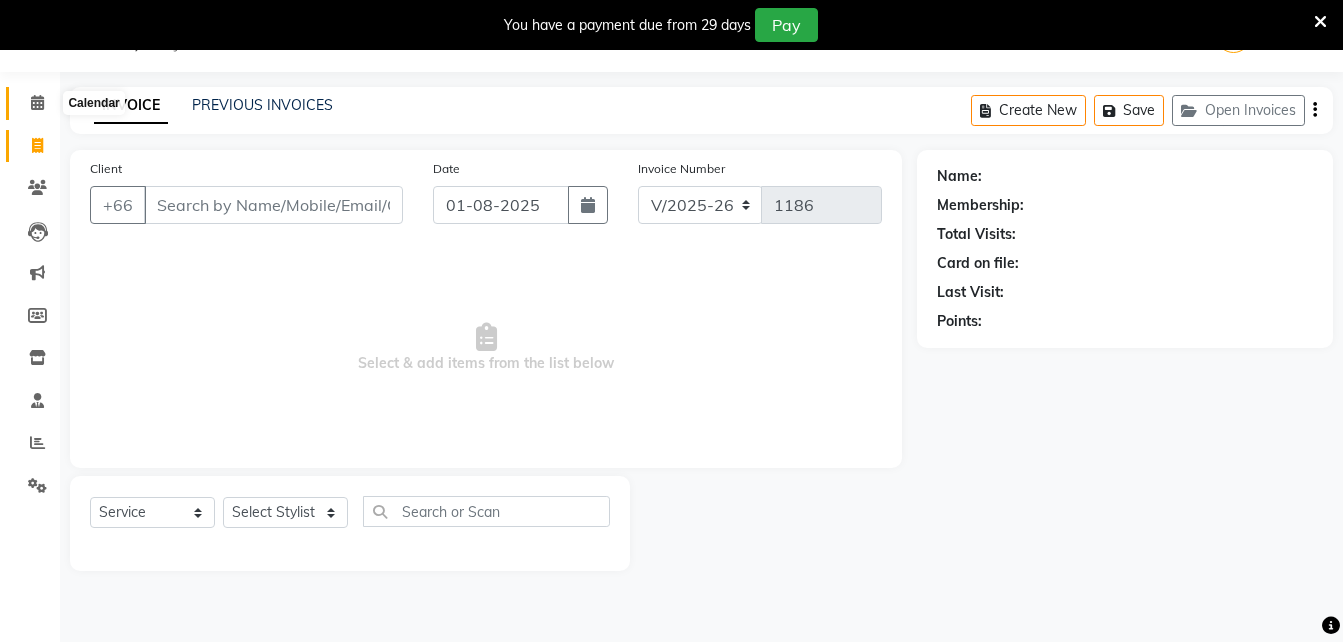 click on "Calendar" 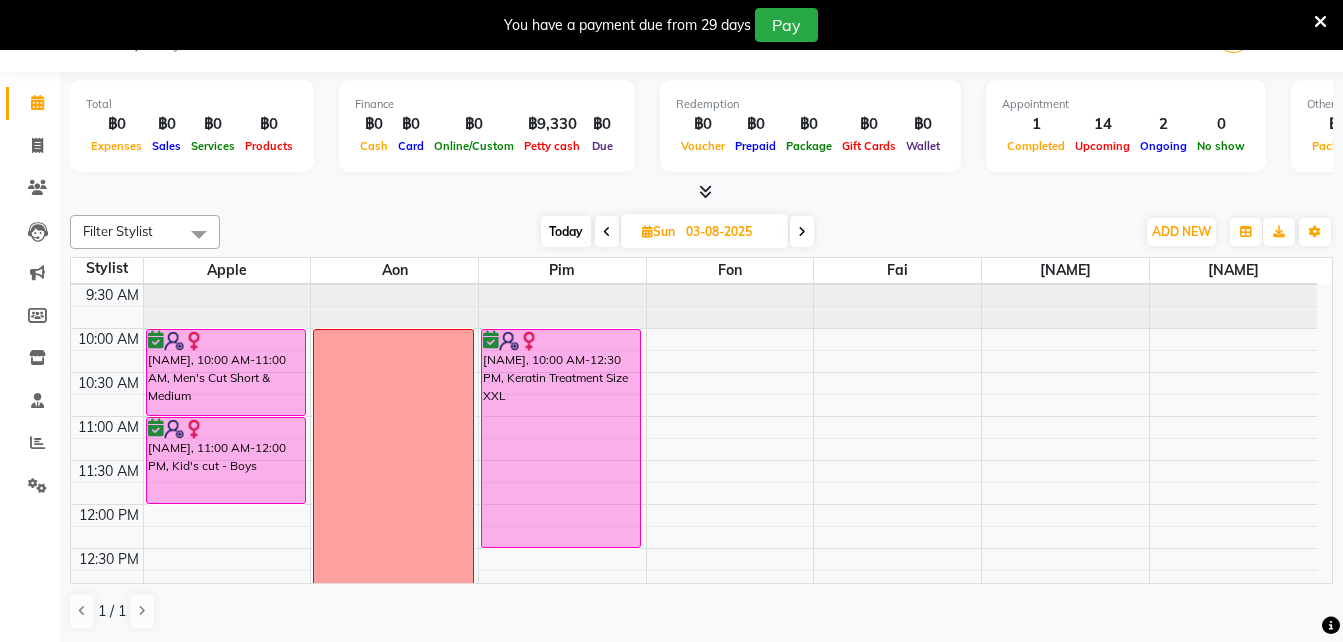 scroll, scrollTop: 0, scrollLeft: 0, axis: both 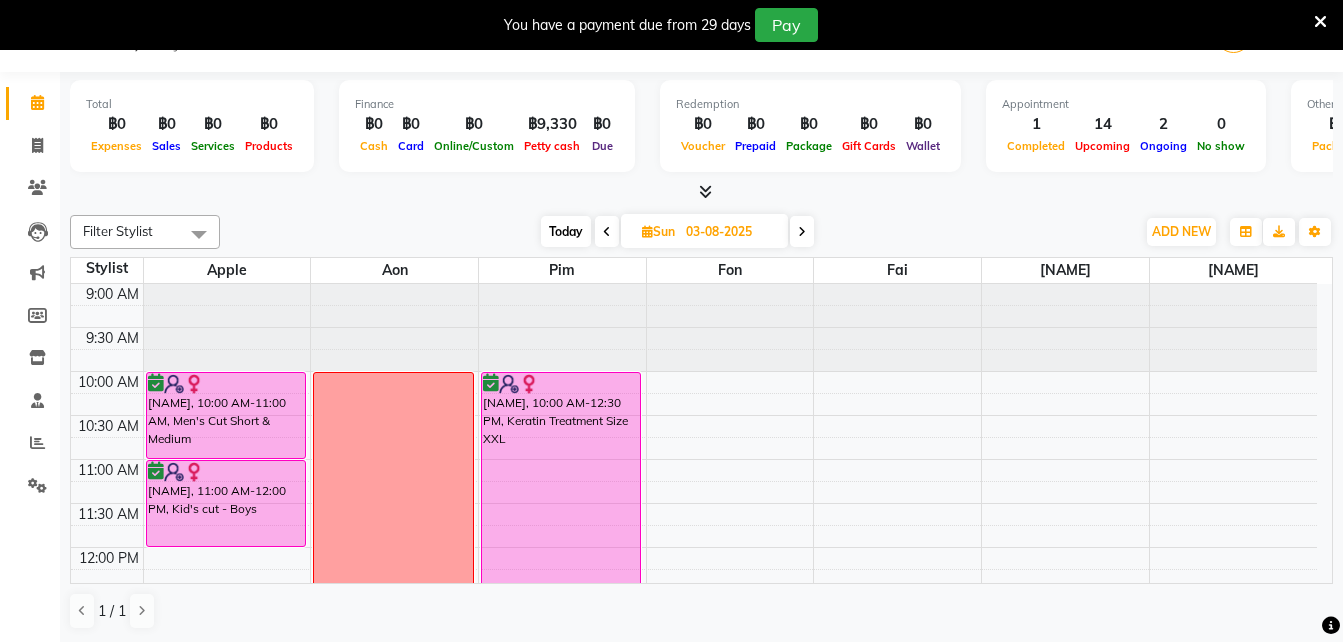 click on "Today" at bounding box center [566, 231] 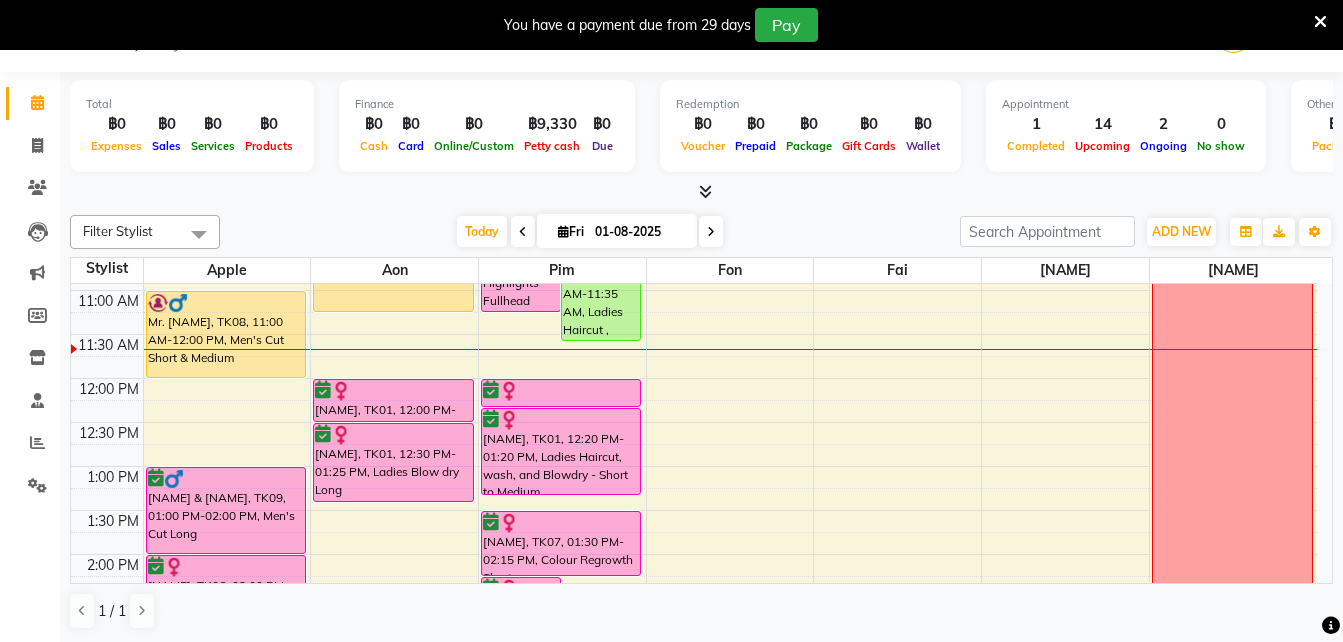 scroll, scrollTop: 208, scrollLeft: 0, axis: vertical 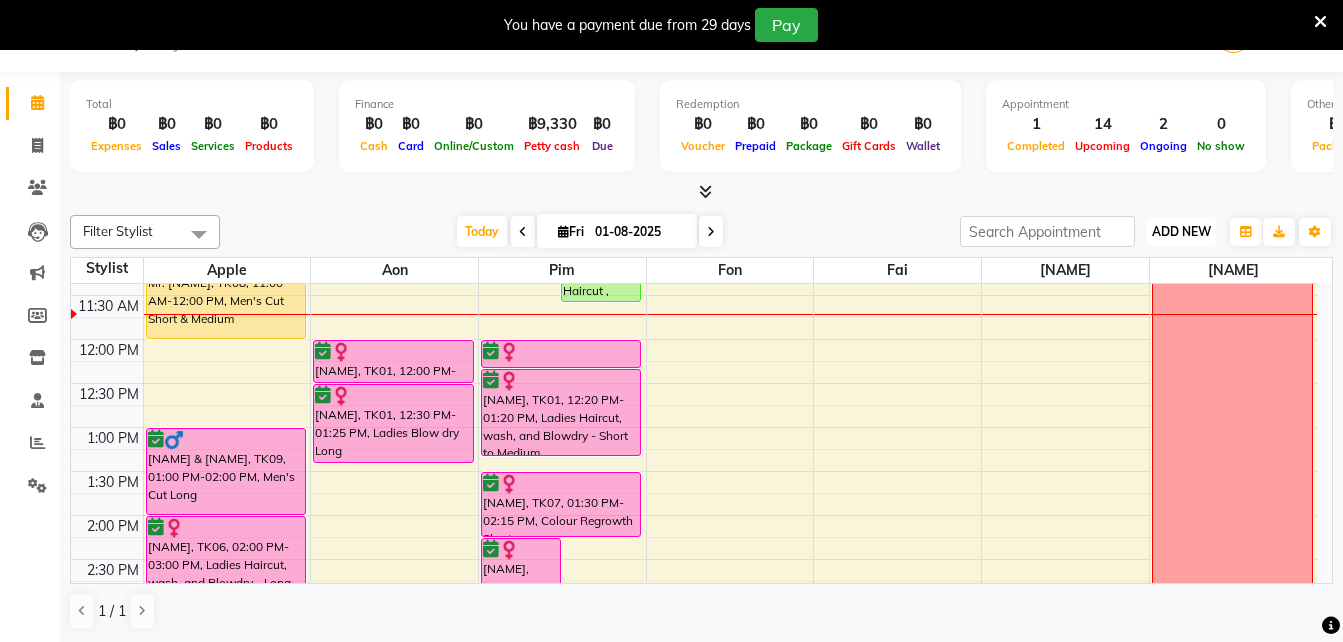 click on "ADD NEW Toggle Dropdown" at bounding box center (1181, 232) 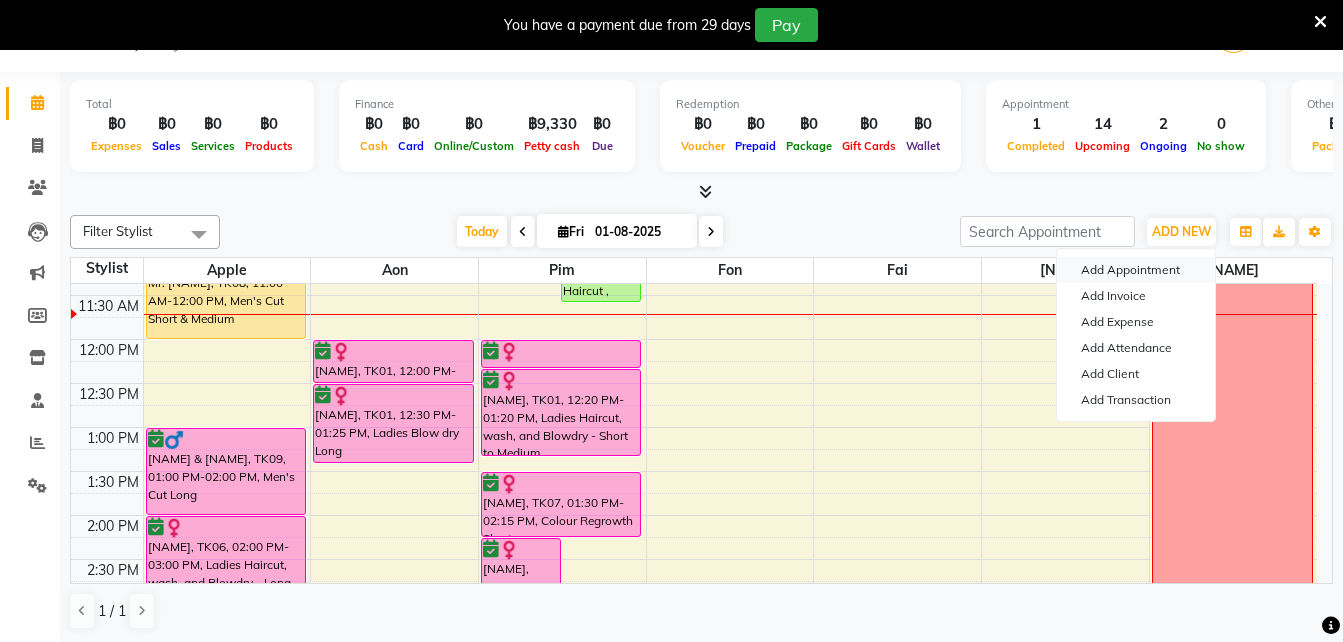 click on "Add Appointment" at bounding box center [1136, 270] 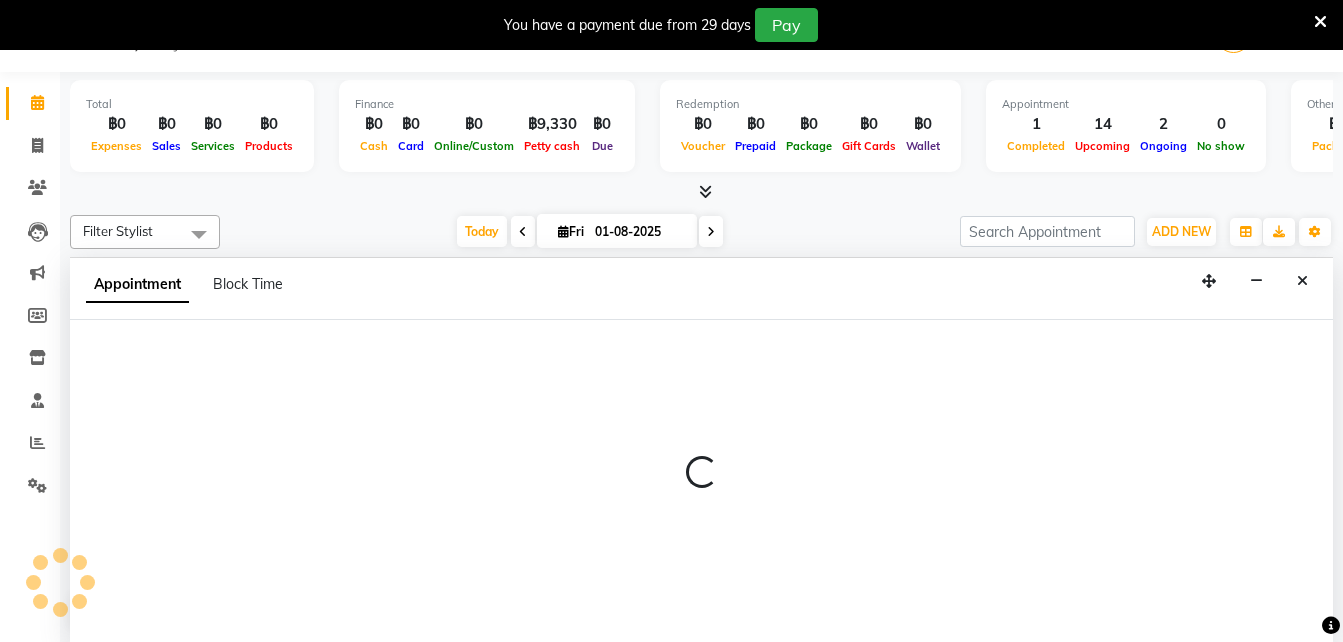 scroll, scrollTop: 51, scrollLeft: 0, axis: vertical 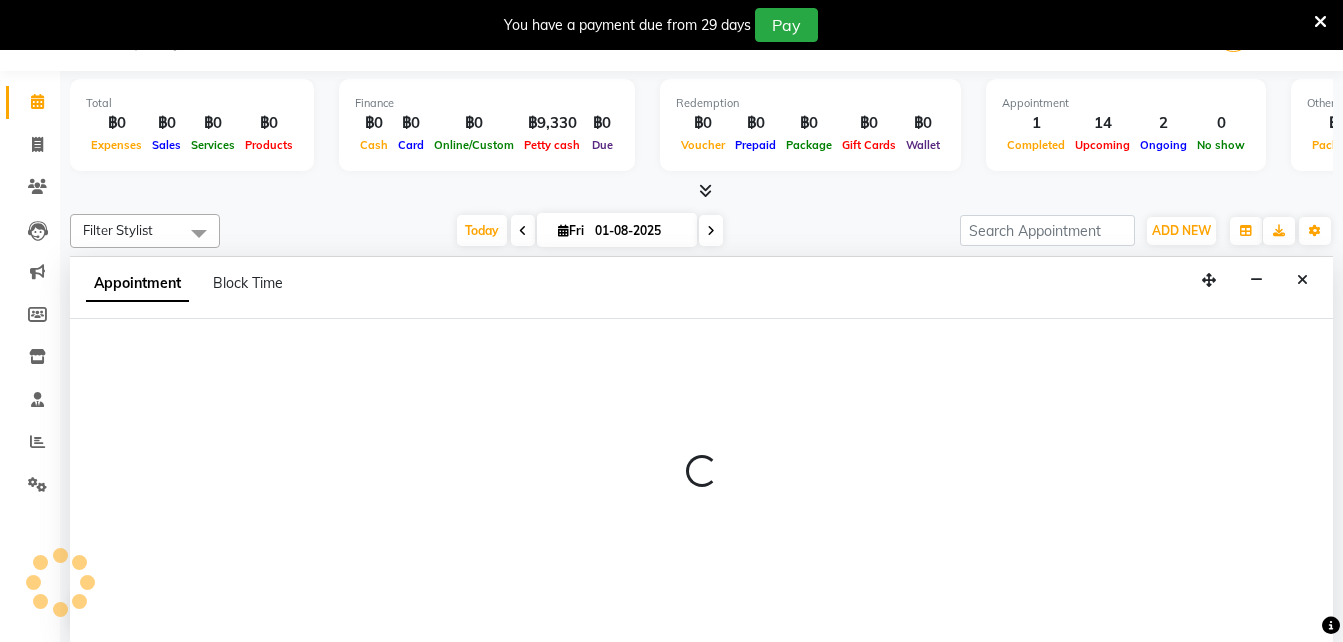 select on "600" 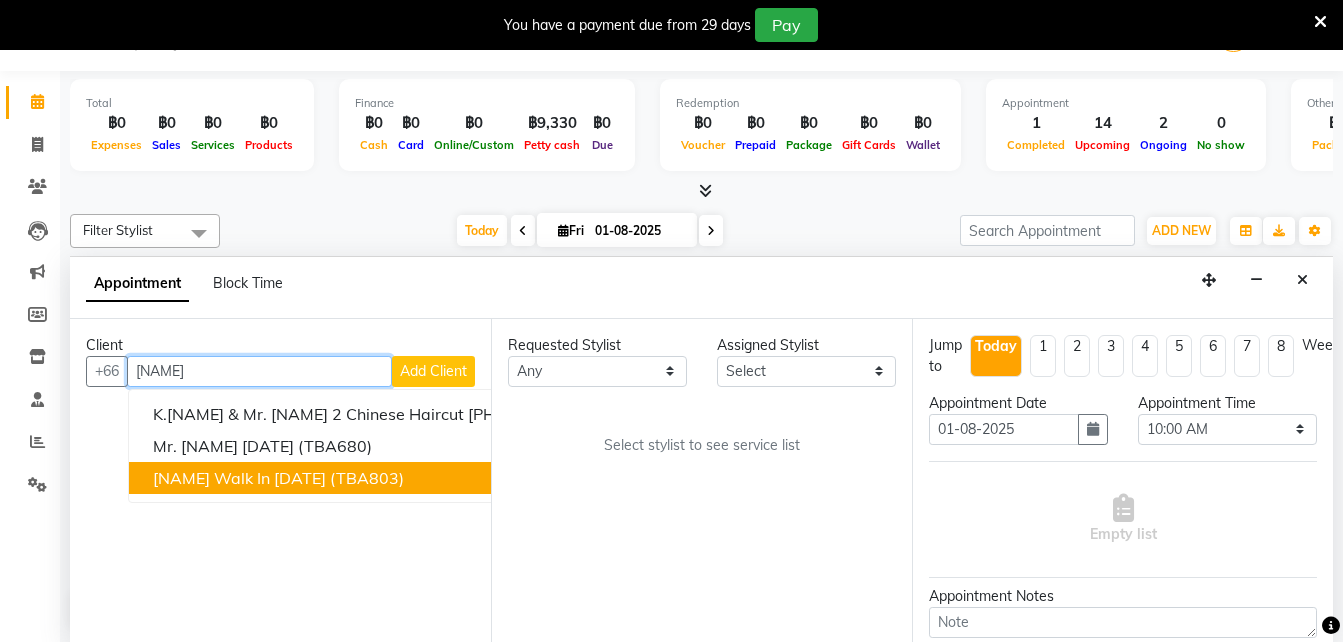 click on "[DATE]" at bounding box center [300, 478] 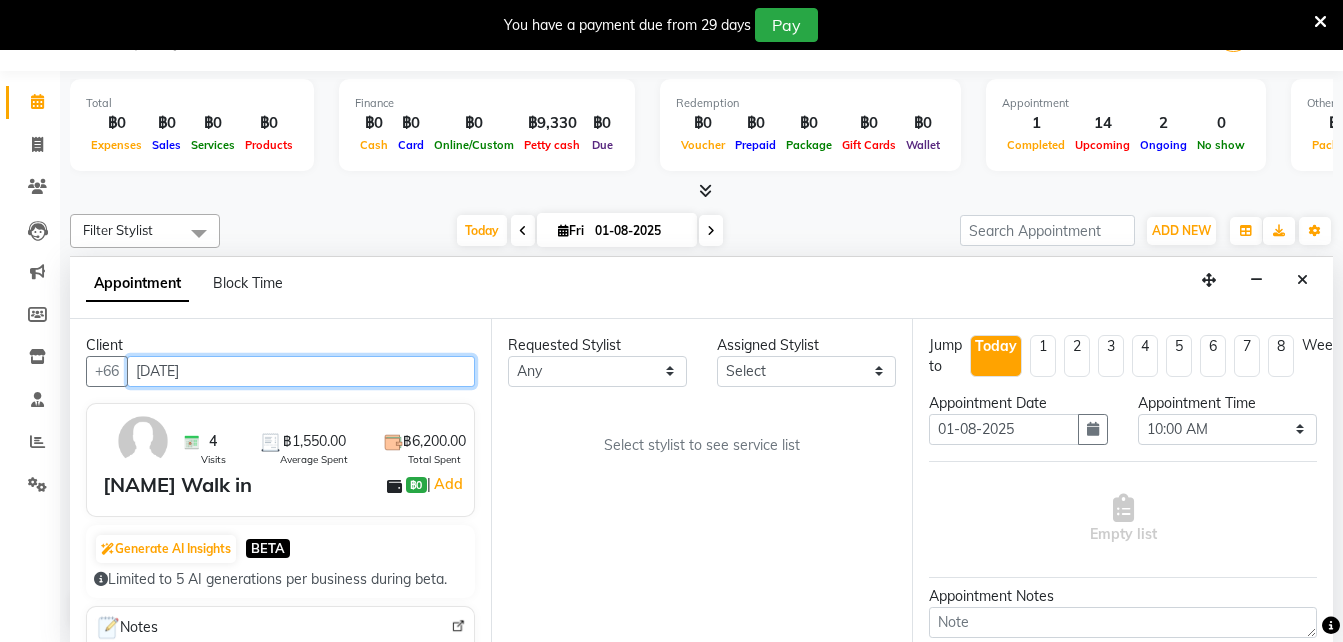 type on "[DATE]" 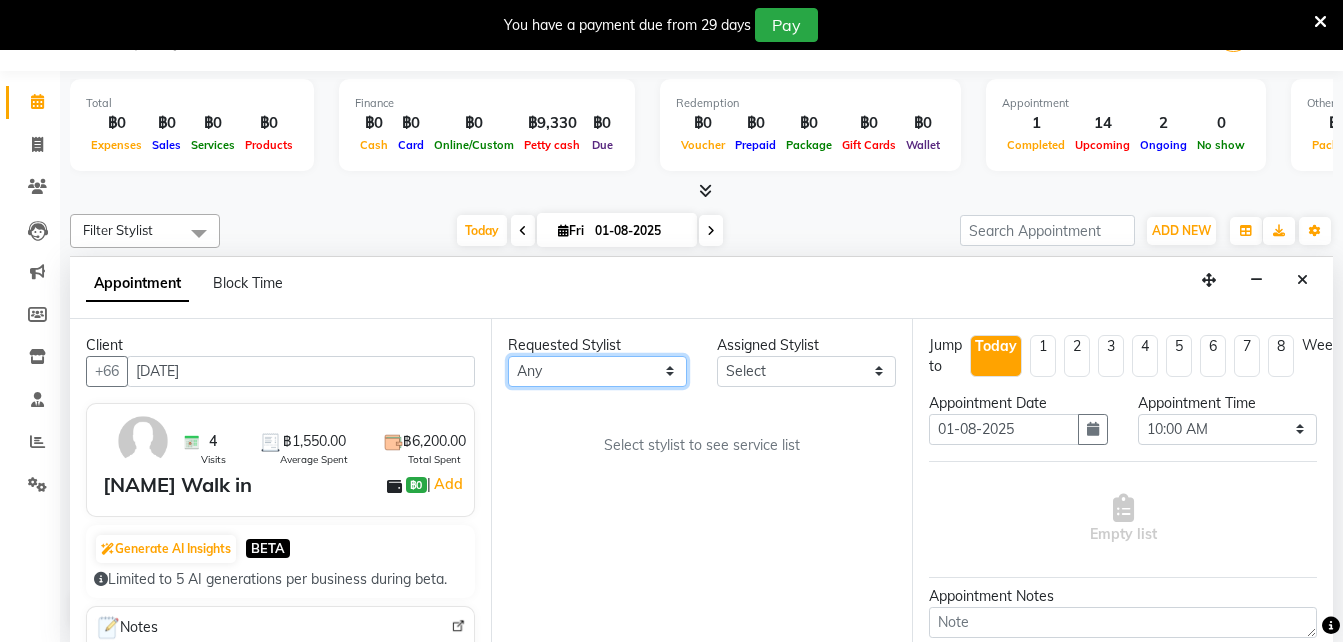 click on "Any Aon Apple Boss Luke Fai Fon Kate Pim" at bounding box center [597, 371] 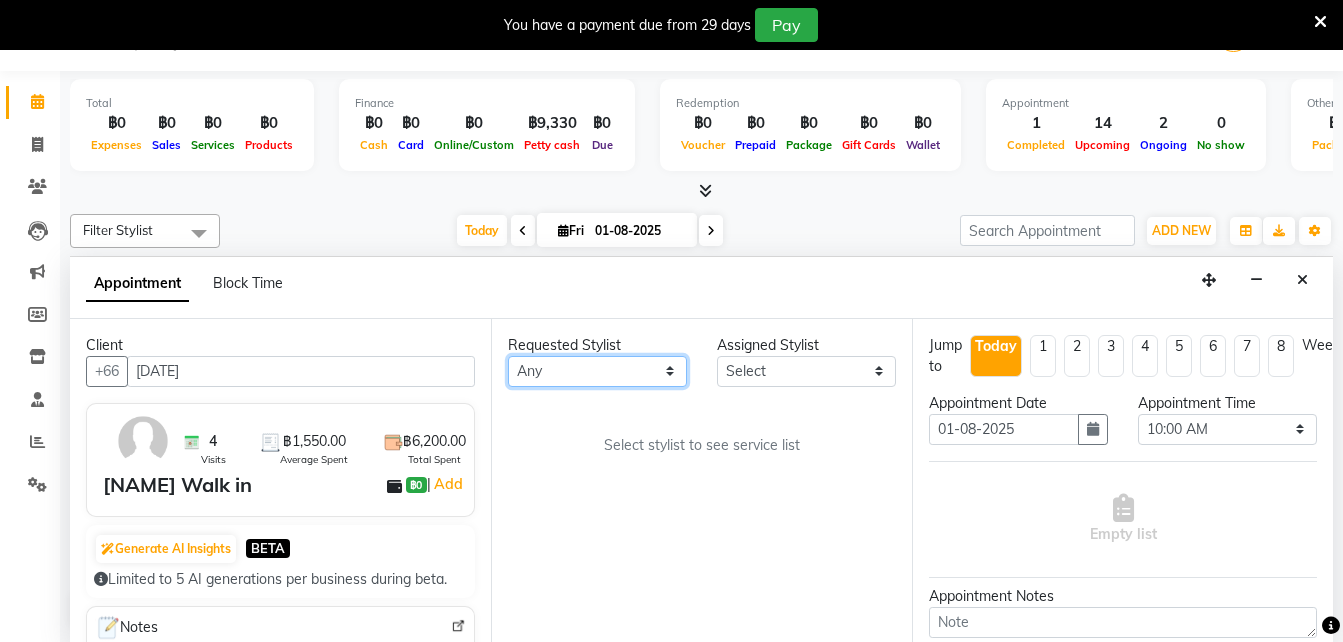 select on "56710" 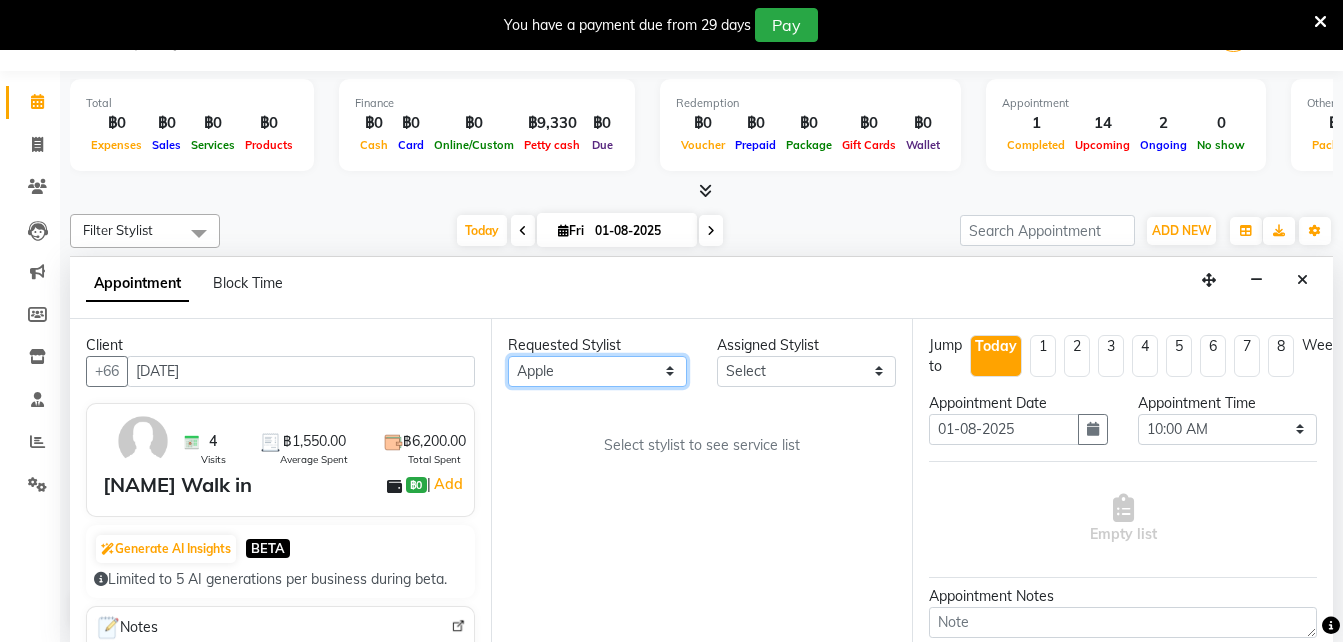 click on "Any Aon Apple Boss Luke Fai Fon Kate Pim" at bounding box center (597, 371) 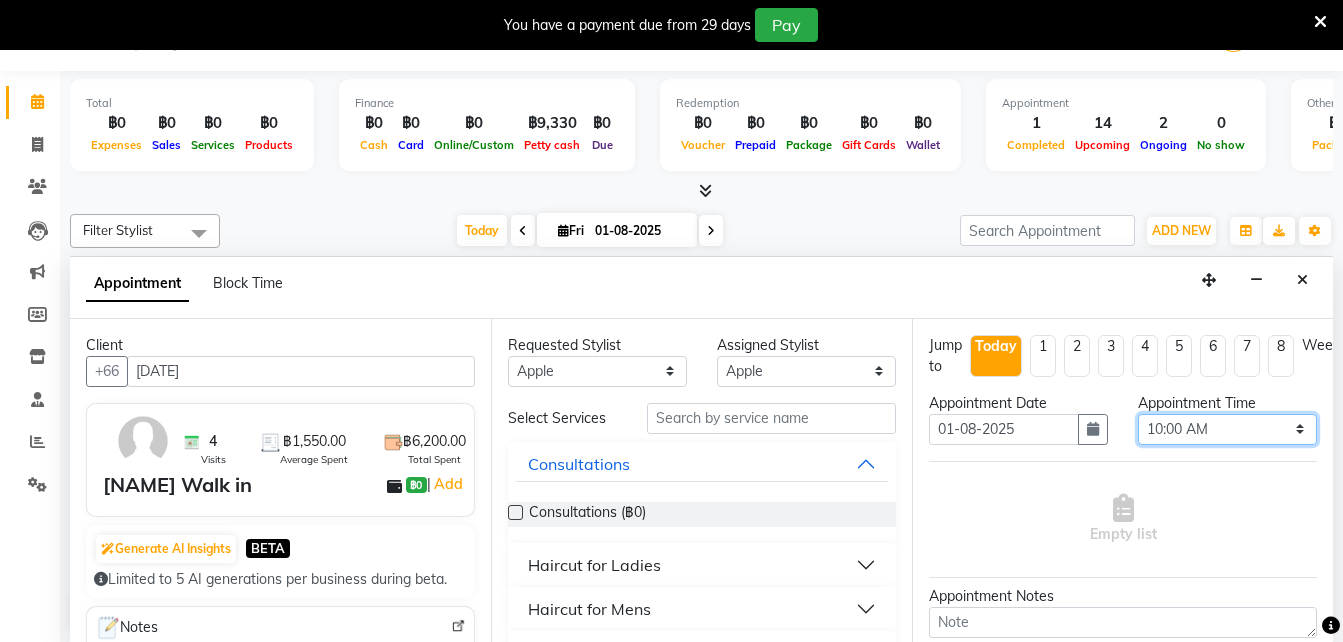 click on "Select 10:00 AM 10:05 AM 10:10 AM 10:15 AM 10:20 AM 10:25 AM 10:30 AM 10:35 AM 10:40 AM 10:45 AM 10:50 AM 10:55 AM 11:00 AM 11:05 AM 11:10 AM 11:15 AM 11:20 AM 11:25 AM 11:30 AM 11:35 AM 11:40 AM 11:45 AM 11:50 AM 11:55 AM 12:00 PM 12:05 PM 12:10 PM 12:15 PM 12:20 PM 12:25 PM 12:30 PM 12:35 PM 12:40 PM 12:45 PM 12:50 PM 12:55 PM 01:00 PM 01:05 PM 01:10 PM 01:15 PM 01:20 PM 01:25 PM 01:30 PM 01:35 PM 01:40 PM 01:45 PM 01:50 PM 01:55 PM 02:00 PM 02:05 PM 02:10 PM 02:15 PM 02:20 PM 02:25 PM 02:30 PM 02:35 PM 02:40 PM 02:45 PM 02:50 PM 02:55 PM 03:00 PM 03:05 PM 03:10 PM 03:15 PM 03:20 PM 03:25 PM 03:30 PM 03:35 PM 03:40 PM 03:45 PM 03:50 PM 03:55 PM 04:00 PM 04:05 PM 04:10 PM 04:15 PM 04:20 PM 04:25 PM 04:30 PM 04:35 PM 04:40 PM 04:45 PM 04:50 PM 04:55 PM 05:00 PM 05:05 PM 05:10 PM 05:15 PM 05:20 PM 05:25 PM 05:30 PM 05:35 PM 05:40 PM 05:45 PM 05:50 PM 05:55 PM 06:00 PM 06:05 PM 06:10 PM 06:15 PM 06:20 PM 06:25 PM 06:30 PM 06:35 PM 06:40 PM 06:45 PM 06:50 PM 06:55 PM 07:00 PM 07:05 PM 07:10 PM 07:15 PM 07:20 PM" at bounding box center [1227, 429] 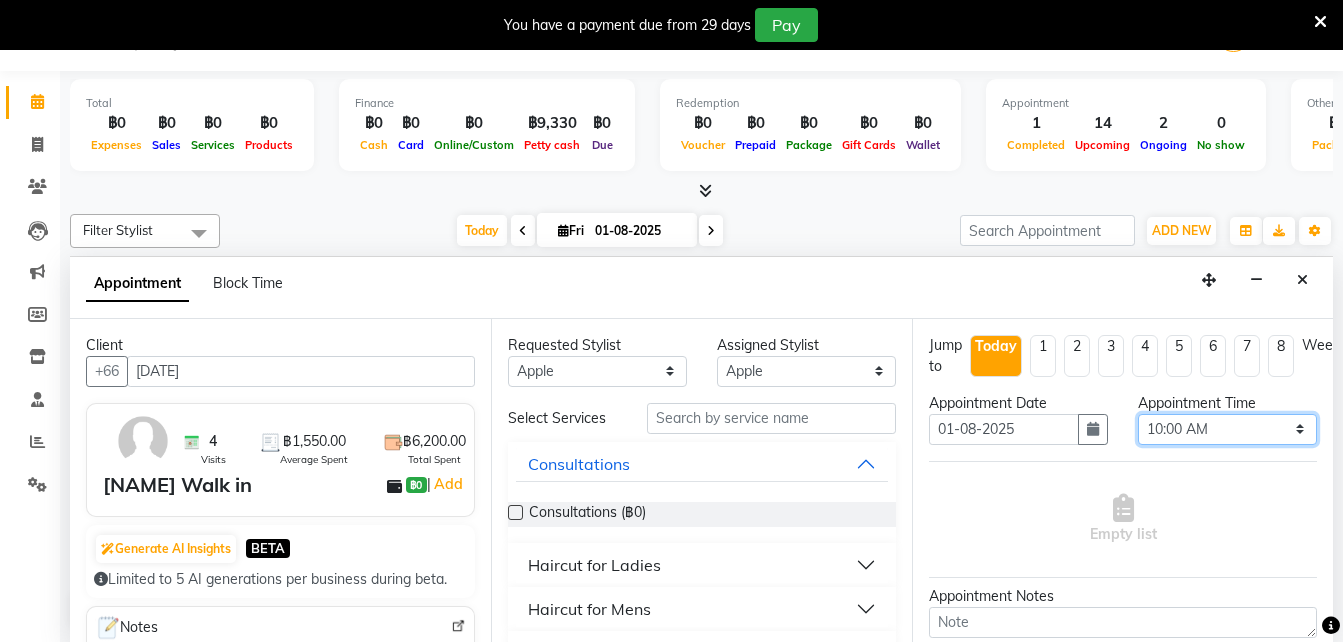select on "690" 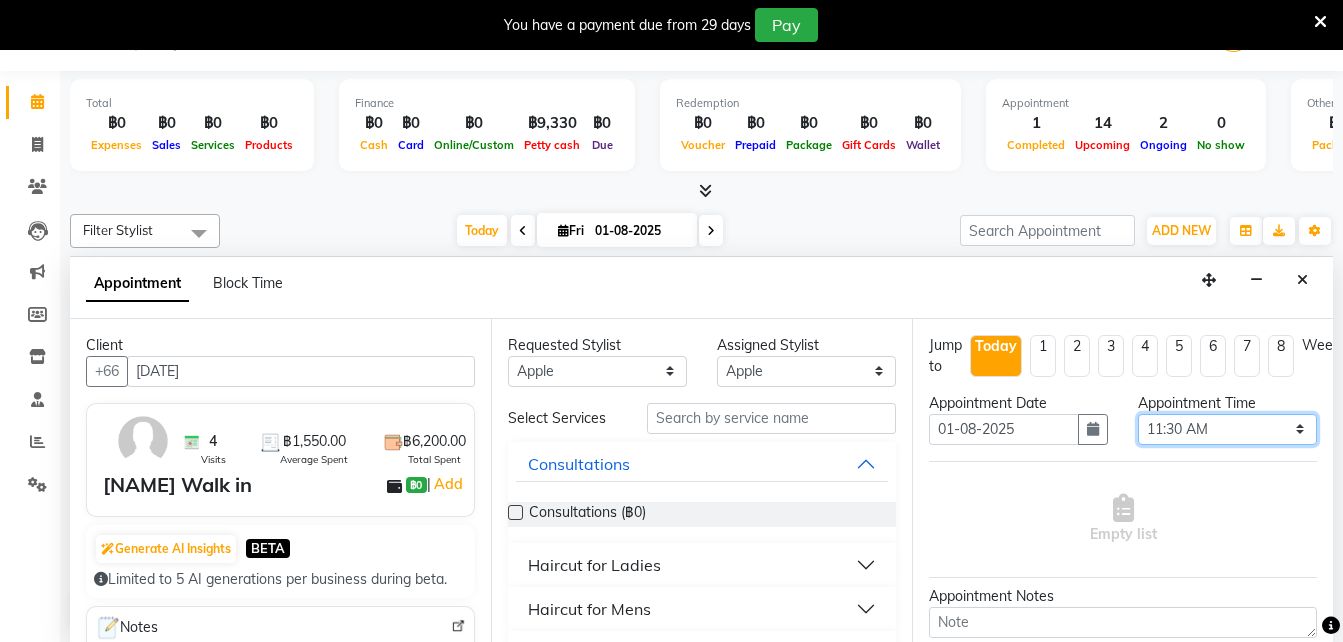 click on "Select 10:00 AM 10:05 AM 10:10 AM 10:15 AM 10:20 AM 10:25 AM 10:30 AM 10:35 AM 10:40 AM 10:45 AM 10:50 AM 10:55 AM 11:00 AM 11:05 AM 11:10 AM 11:15 AM 11:20 AM 11:25 AM 11:30 AM 11:35 AM 11:40 AM 11:45 AM 11:50 AM 11:55 AM 12:00 PM 12:05 PM 12:10 PM 12:15 PM 12:20 PM 12:25 PM 12:30 PM 12:35 PM 12:40 PM 12:45 PM 12:50 PM 12:55 PM 01:00 PM 01:05 PM 01:10 PM 01:15 PM 01:20 PM 01:25 PM 01:30 PM 01:35 PM 01:40 PM 01:45 PM 01:50 PM 01:55 PM 02:00 PM 02:05 PM 02:10 PM 02:15 PM 02:20 PM 02:25 PM 02:30 PM 02:35 PM 02:40 PM 02:45 PM 02:50 PM 02:55 PM 03:00 PM 03:05 PM 03:10 PM 03:15 PM 03:20 PM 03:25 PM 03:30 PM 03:35 PM 03:40 PM 03:45 PM 03:50 PM 03:55 PM 04:00 PM 04:05 PM 04:10 PM 04:15 PM 04:20 PM 04:25 PM 04:30 PM 04:35 PM 04:40 PM 04:45 PM 04:50 PM 04:55 PM 05:00 PM 05:05 PM 05:10 PM 05:15 PM 05:20 PM 05:25 PM 05:30 PM 05:35 PM 05:40 PM 05:45 PM 05:50 PM 05:55 PM 06:00 PM 06:05 PM 06:10 PM 06:15 PM 06:20 PM 06:25 PM 06:30 PM 06:35 PM 06:40 PM 06:45 PM 06:50 PM 06:55 PM 07:00 PM 07:05 PM 07:10 PM 07:15 PM 07:20 PM" at bounding box center (1227, 429) 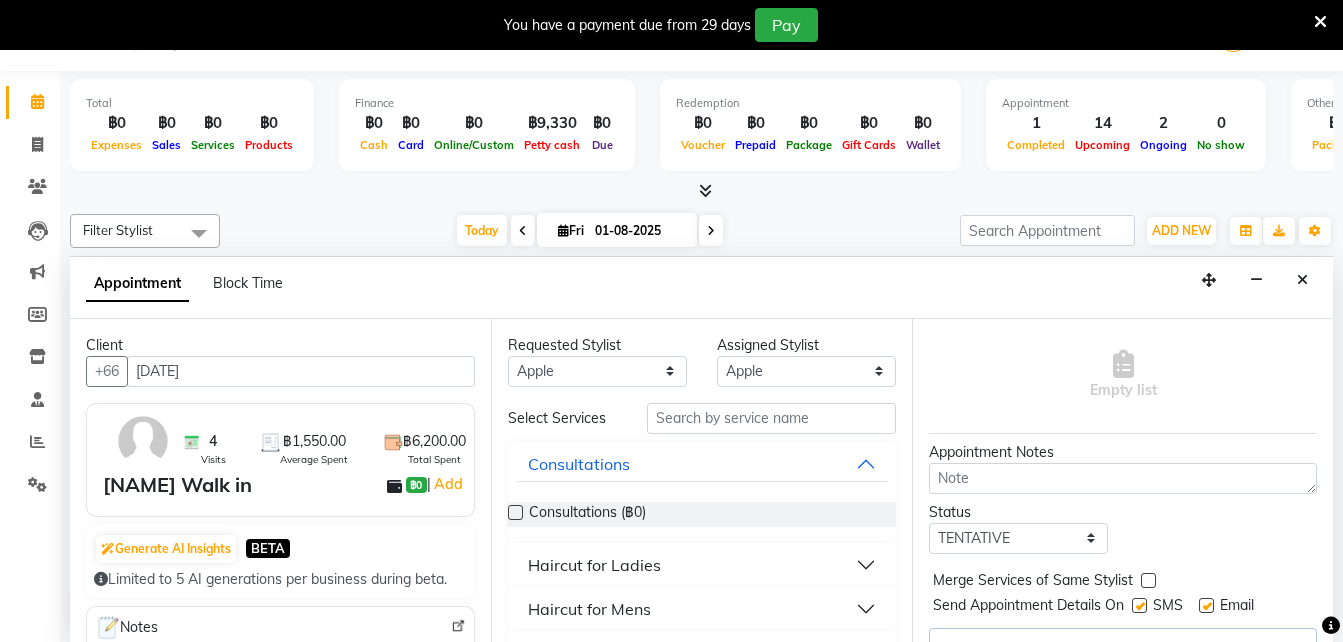 scroll, scrollTop: 143, scrollLeft: 0, axis: vertical 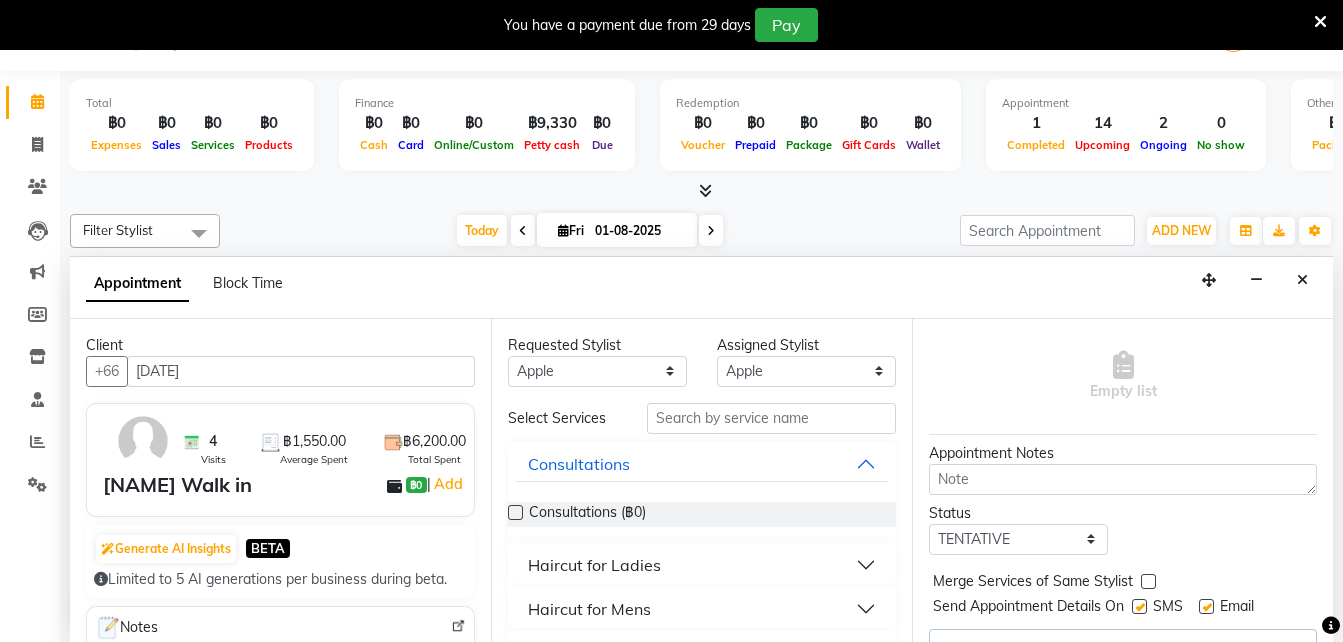 click on "Haircut for Mens" at bounding box center [702, 609] 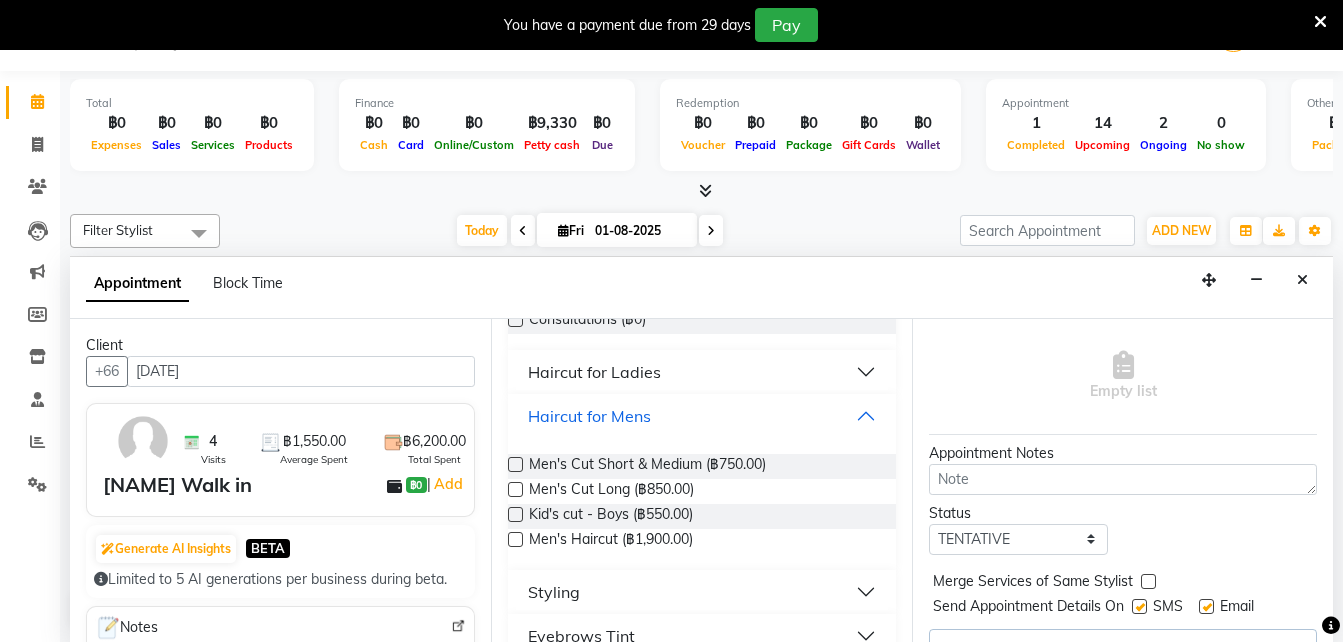 scroll, scrollTop: 198, scrollLeft: 0, axis: vertical 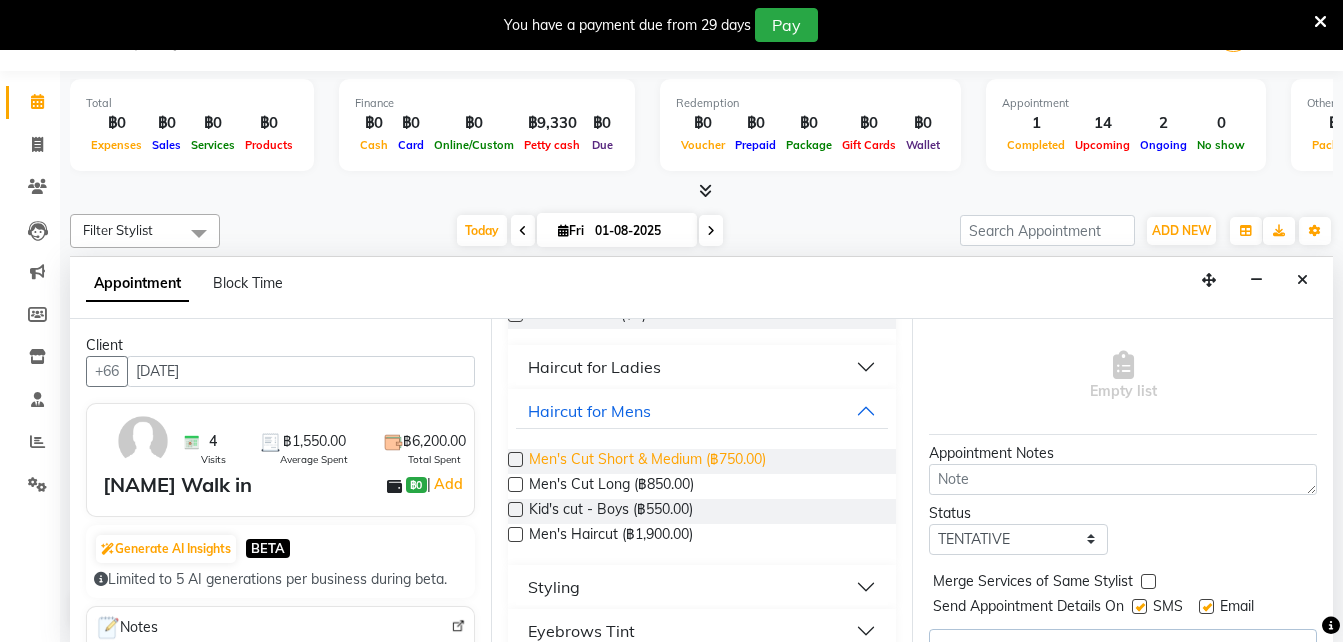click on "Men's Cut Short & Medium (฿750.00)" at bounding box center (647, 461) 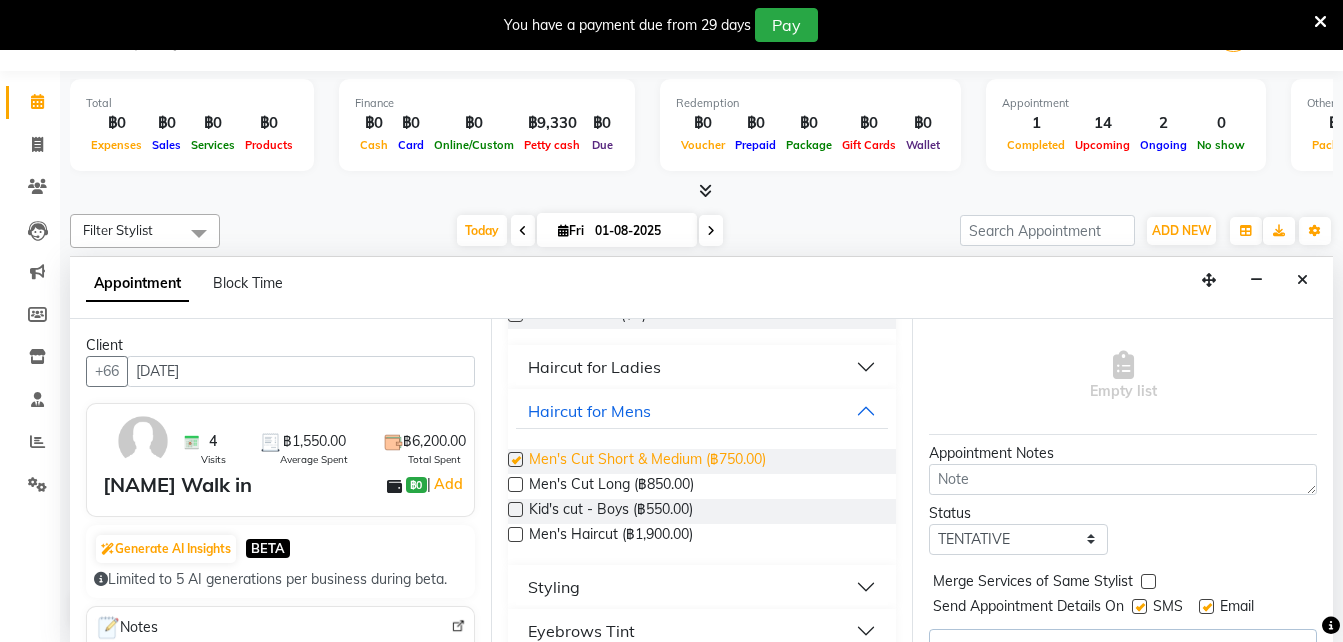 checkbox on "false" 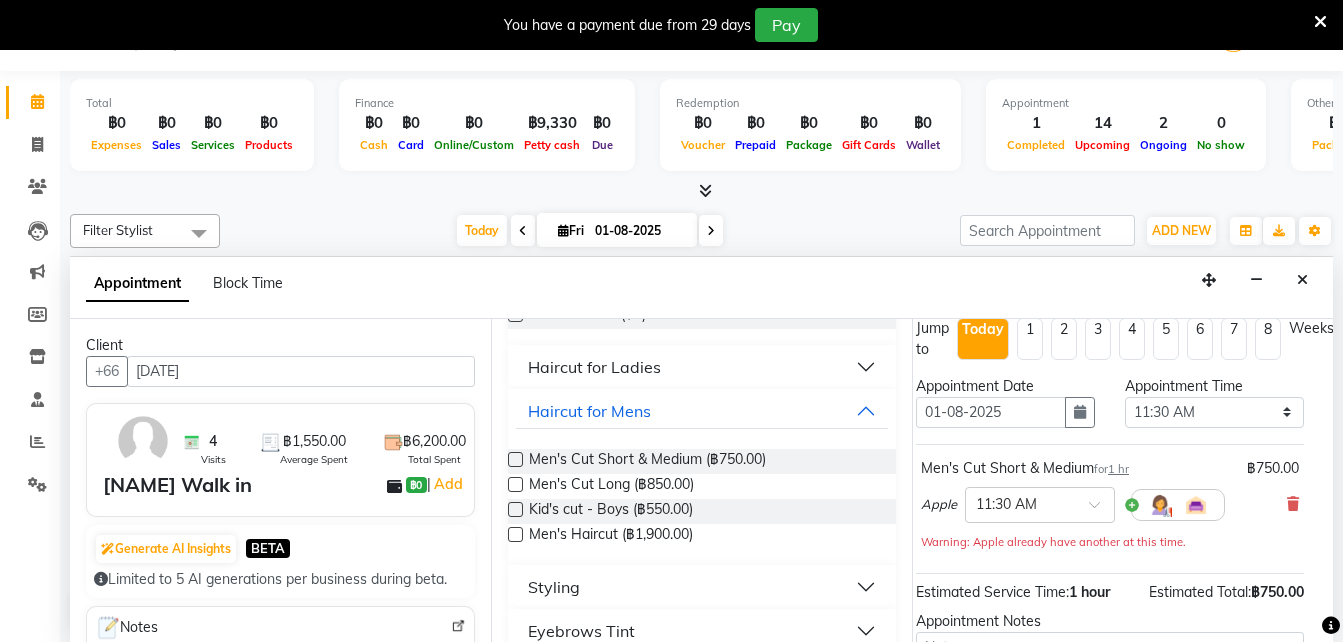 scroll, scrollTop: 15, scrollLeft: 13, axis: both 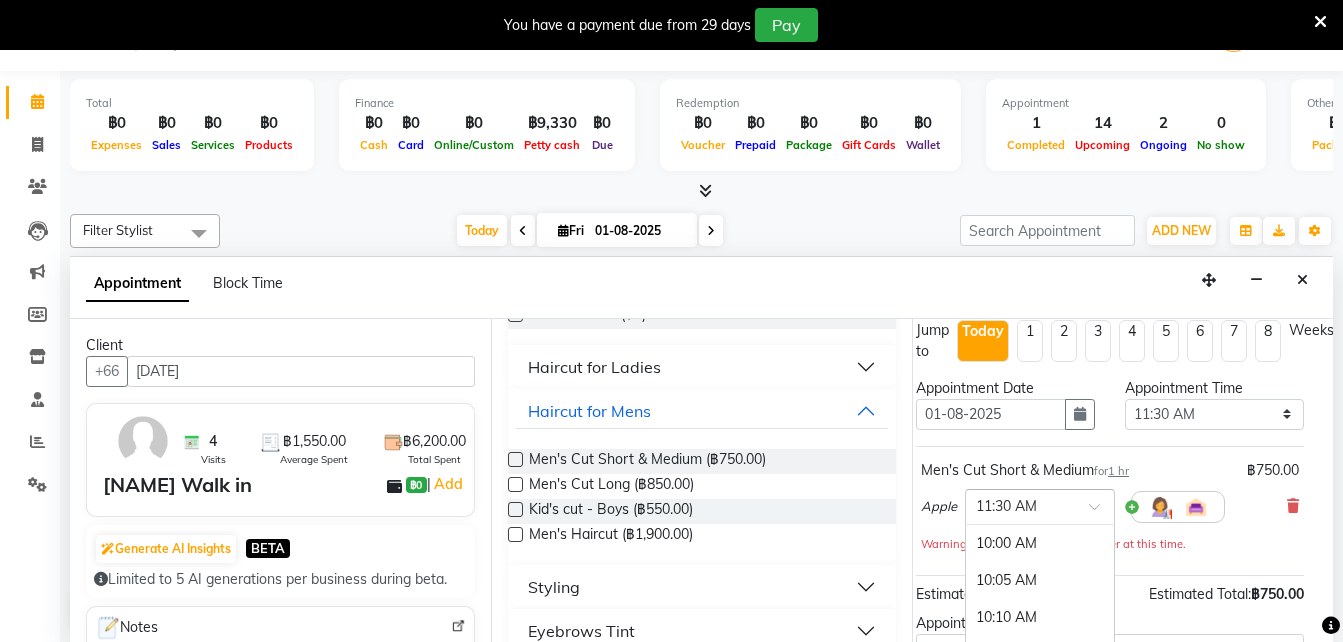 click at bounding box center [1101, 512] 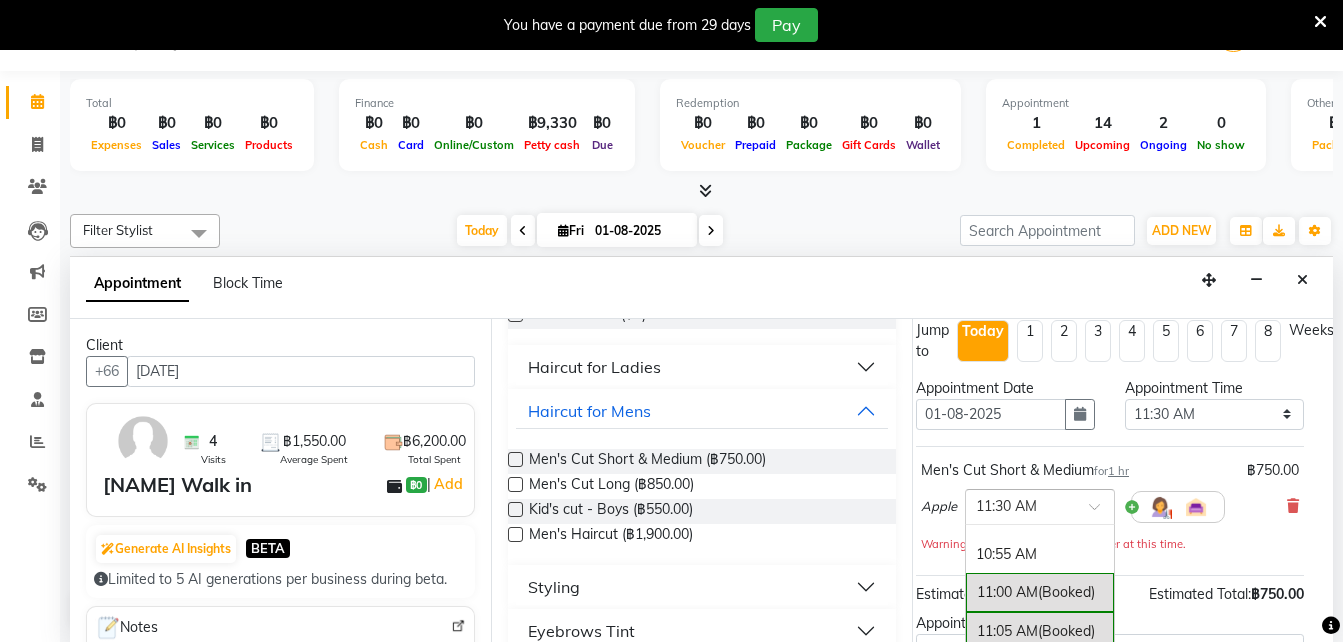 scroll, scrollTop: 396, scrollLeft: 0, axis: vertical 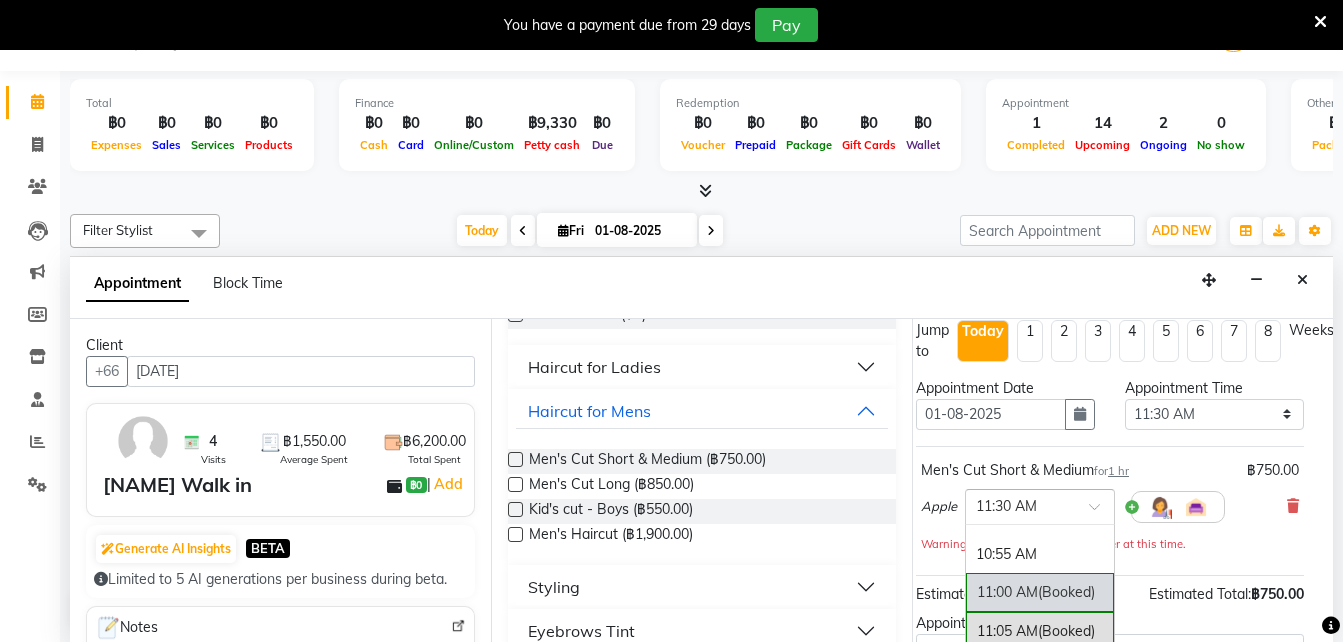 click on "11:00 AM   (Booked)" at bounding box center [1040, 592] 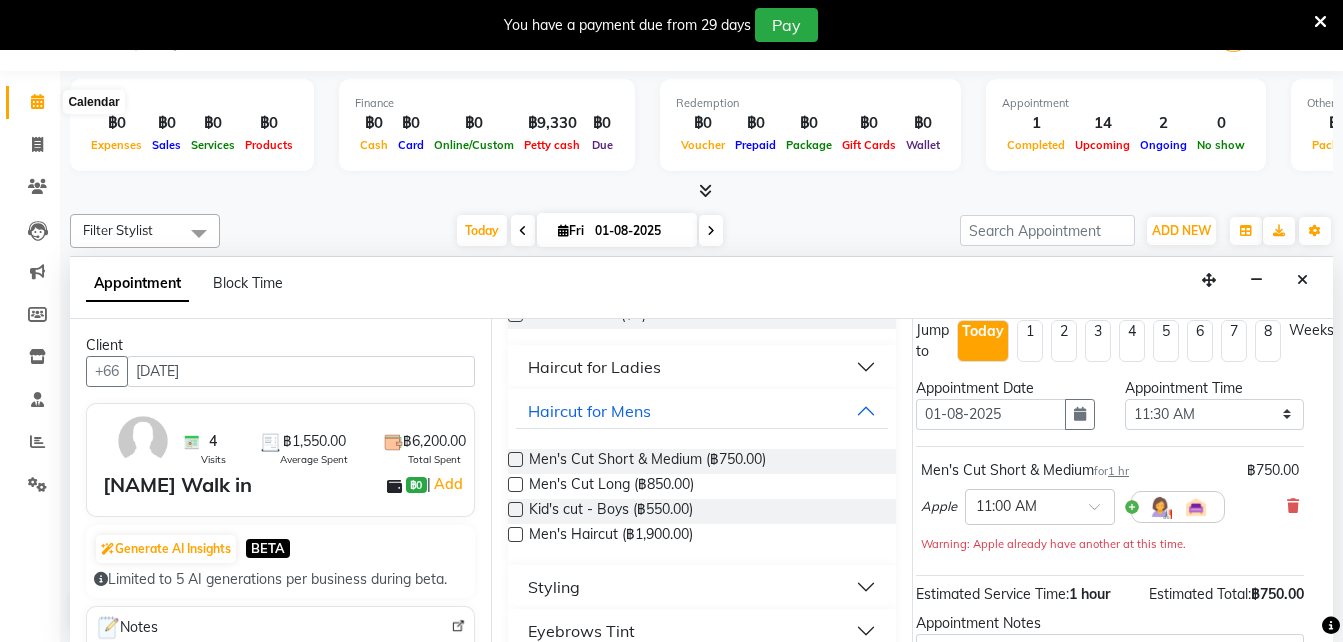 click 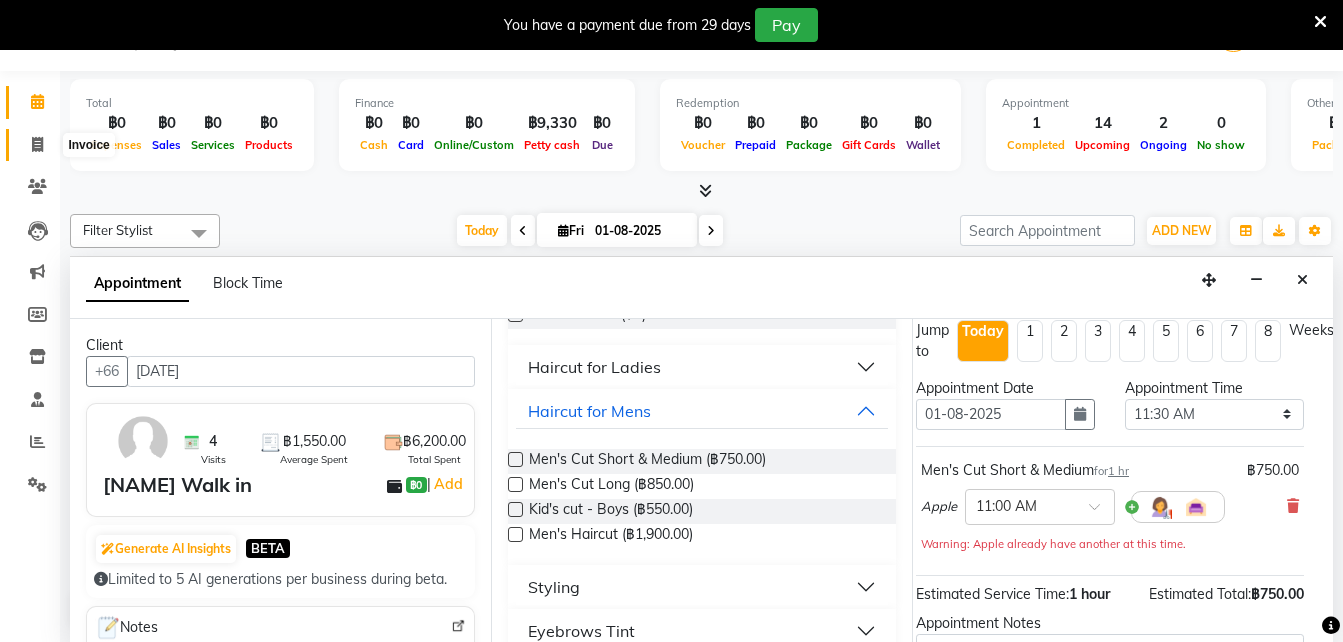 click 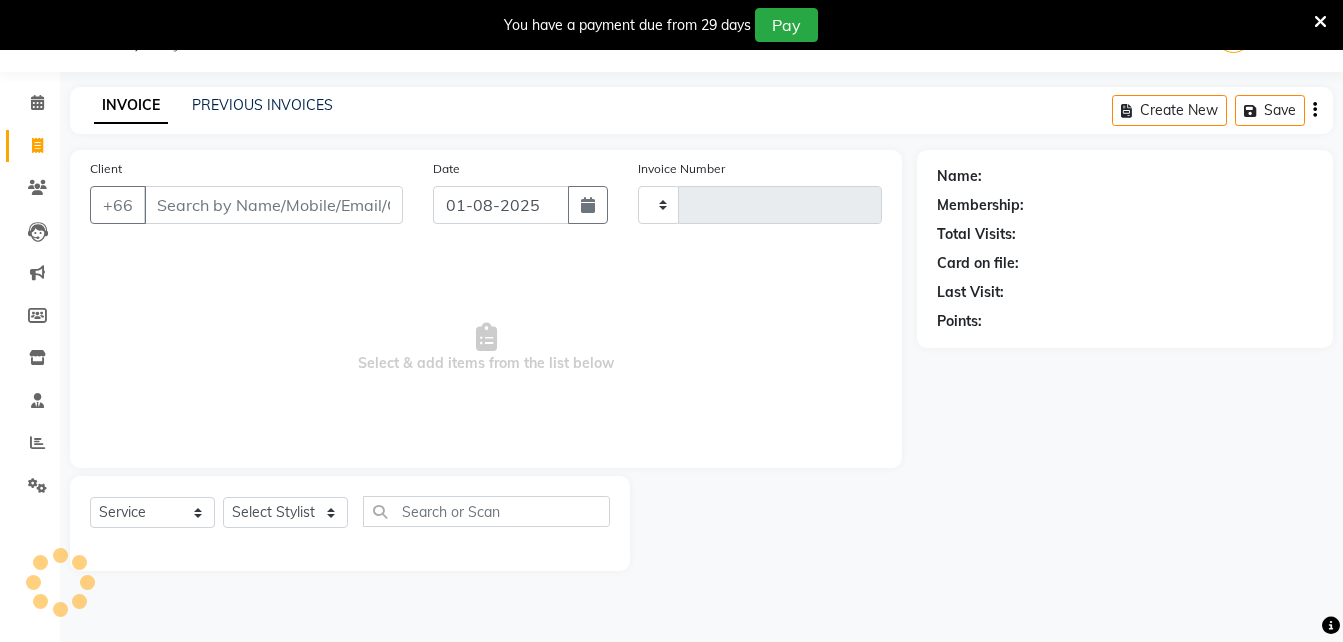 type on "1186" 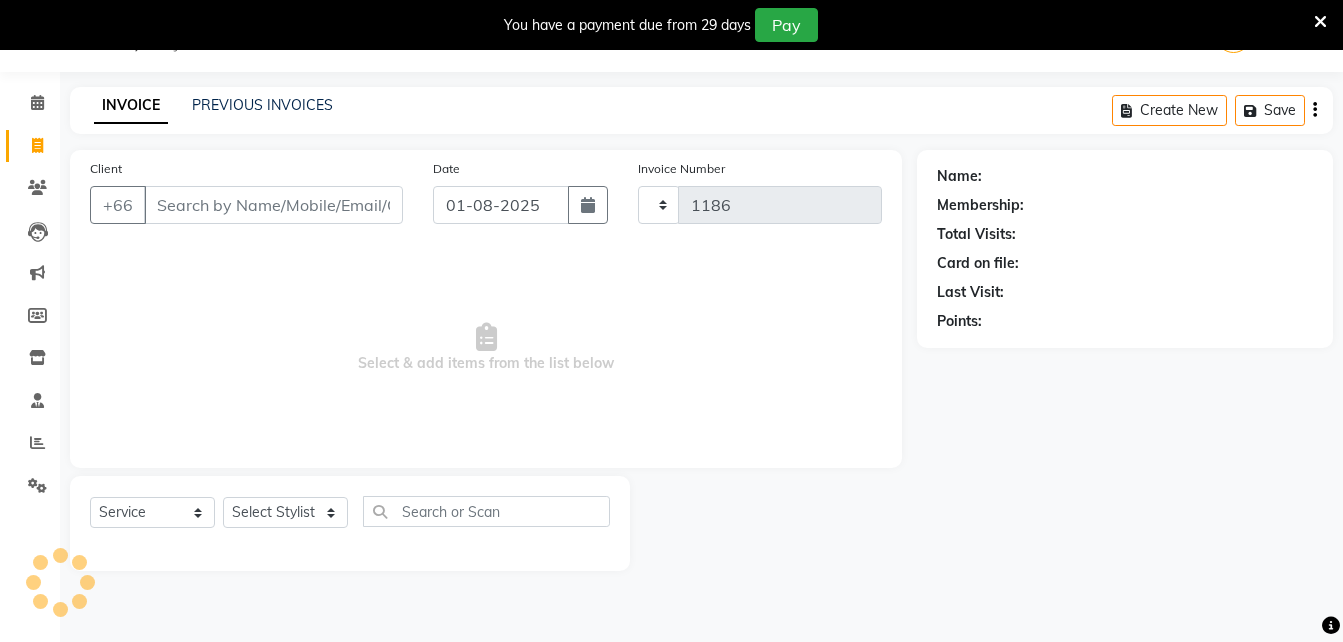scroll, scrollTop: 50, scrollLeft: 0, axis: vertical 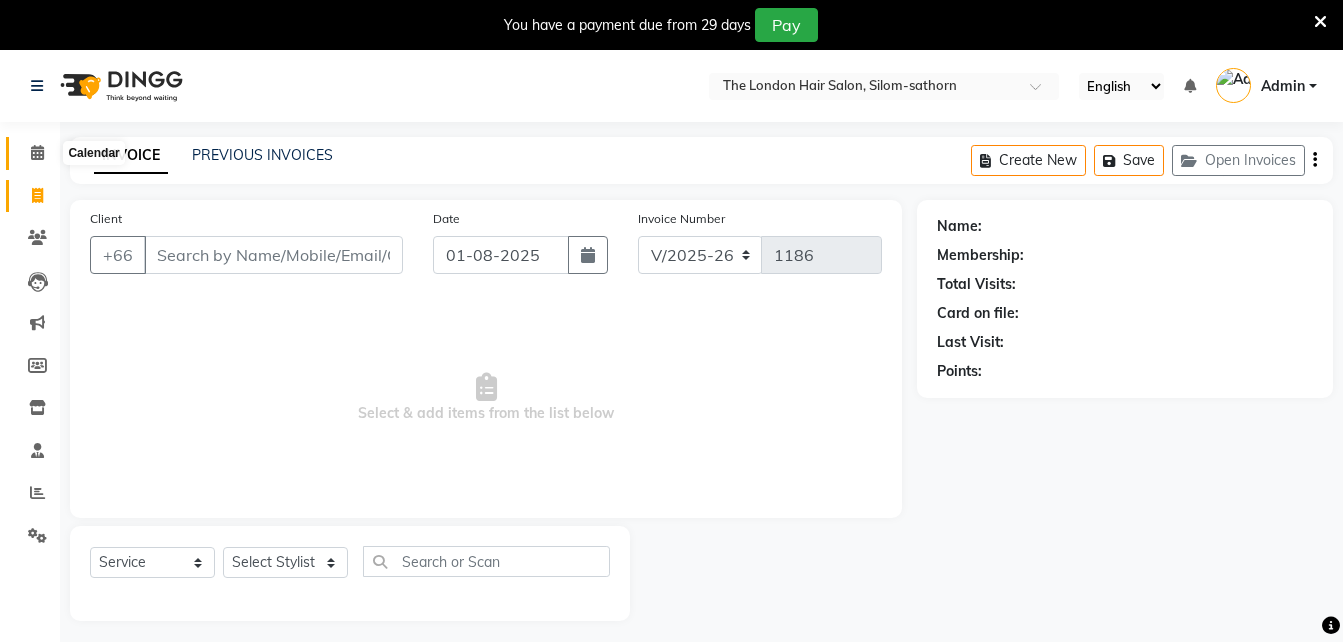 click 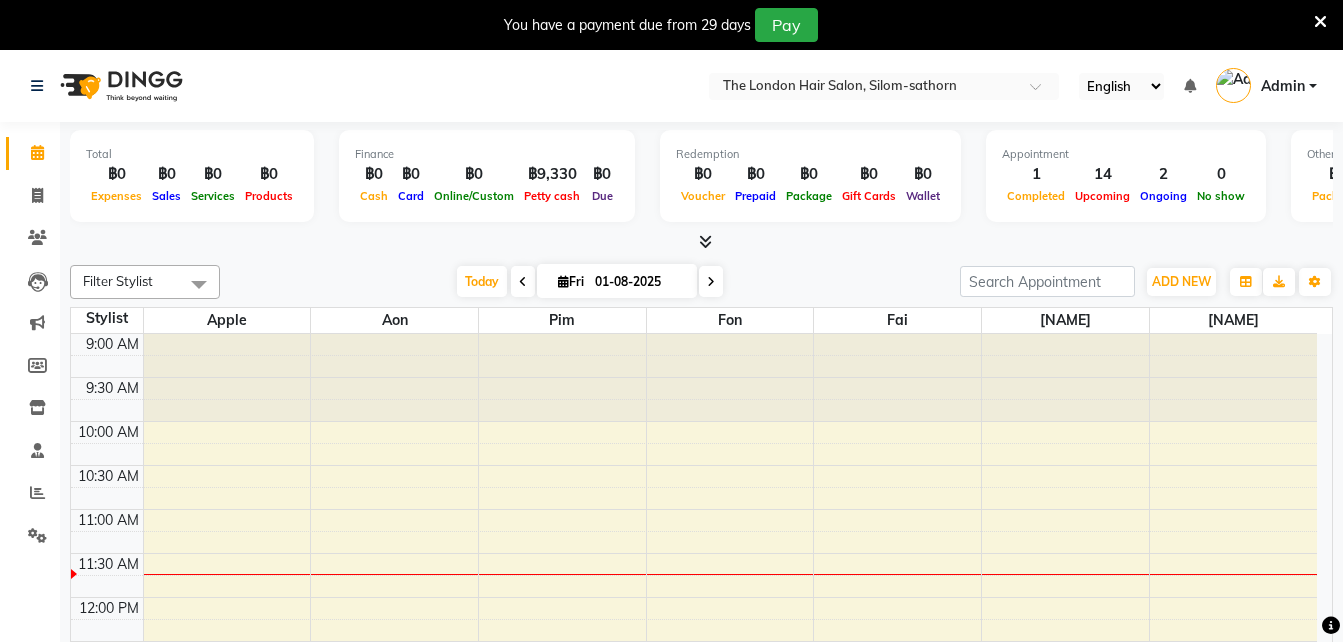 scroll, scrollTop: 0, scrollLeft: 0, axis: both 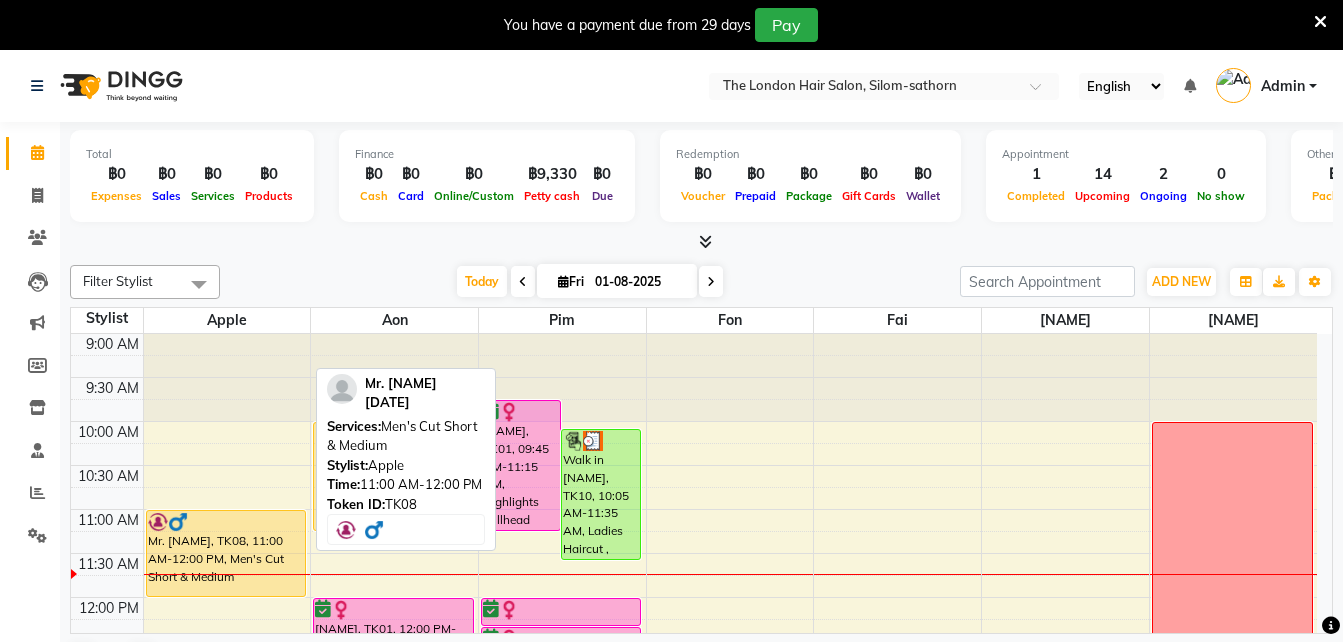 click on "Mr. [NAME], TK08, 11:00 AM-12:00 PM, Men's Cut Short & Medium" at bounding box center [226, 553] 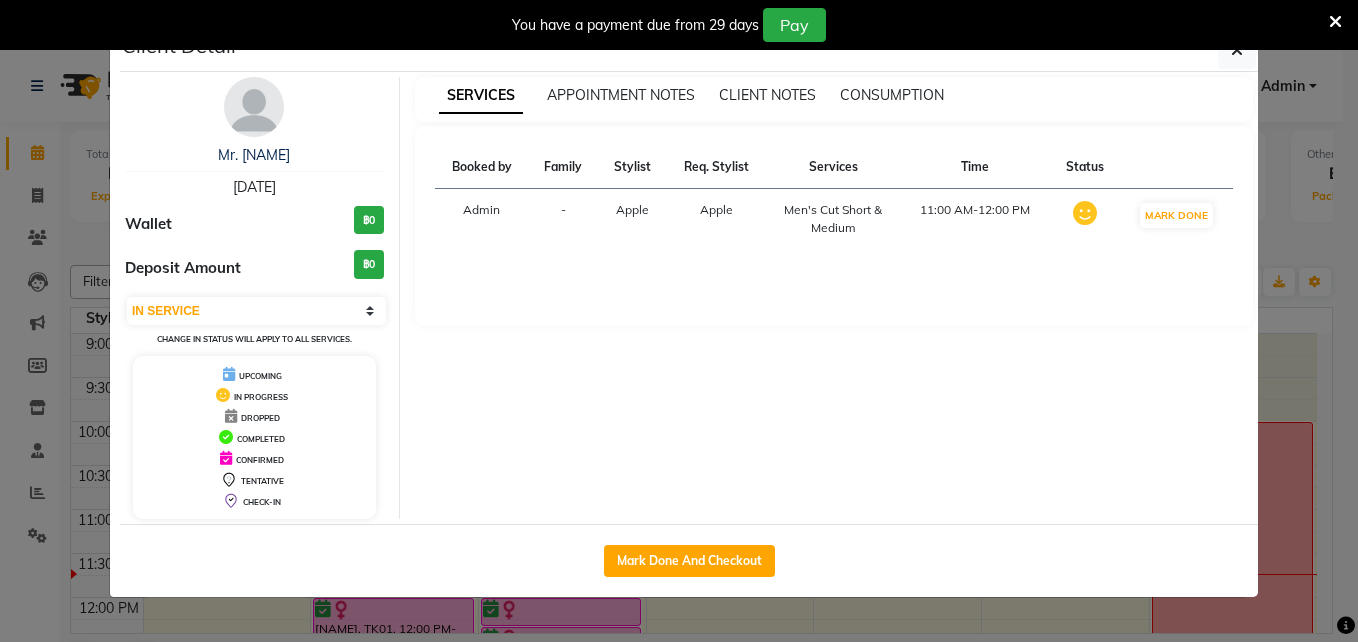 click on "MARK DONE" at bounding box center [1176, 219] 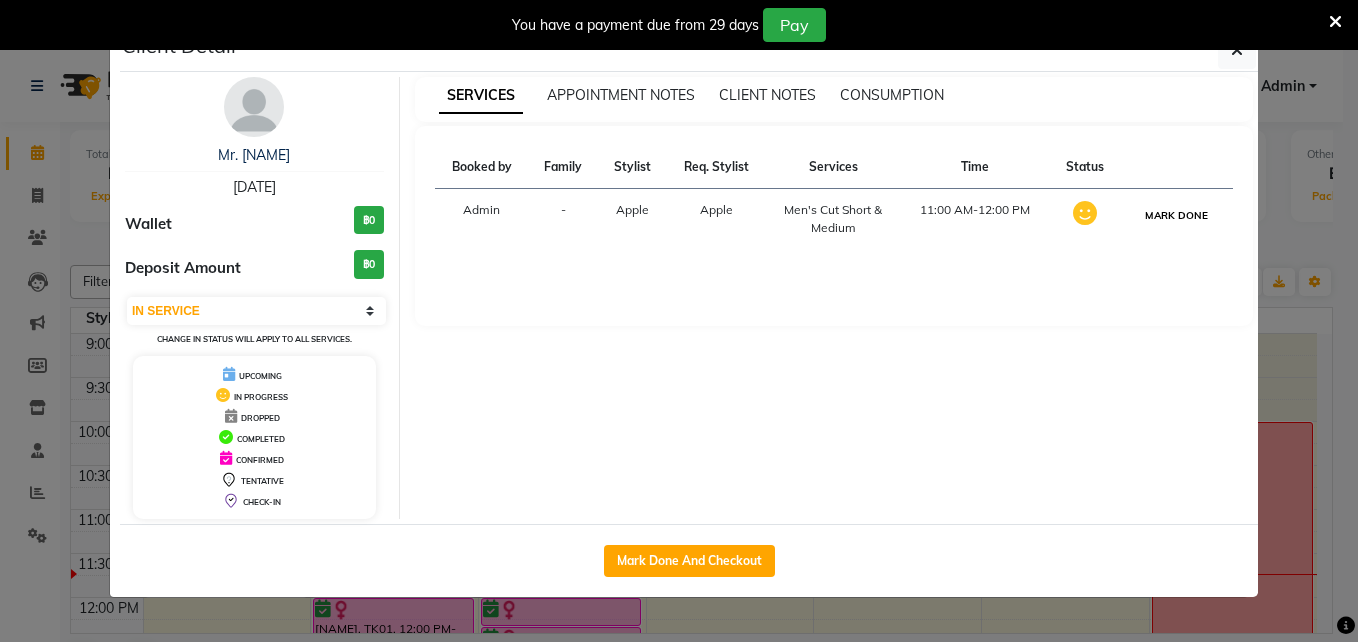 click on "MARK DONE" at bounding box center [1176, 215] 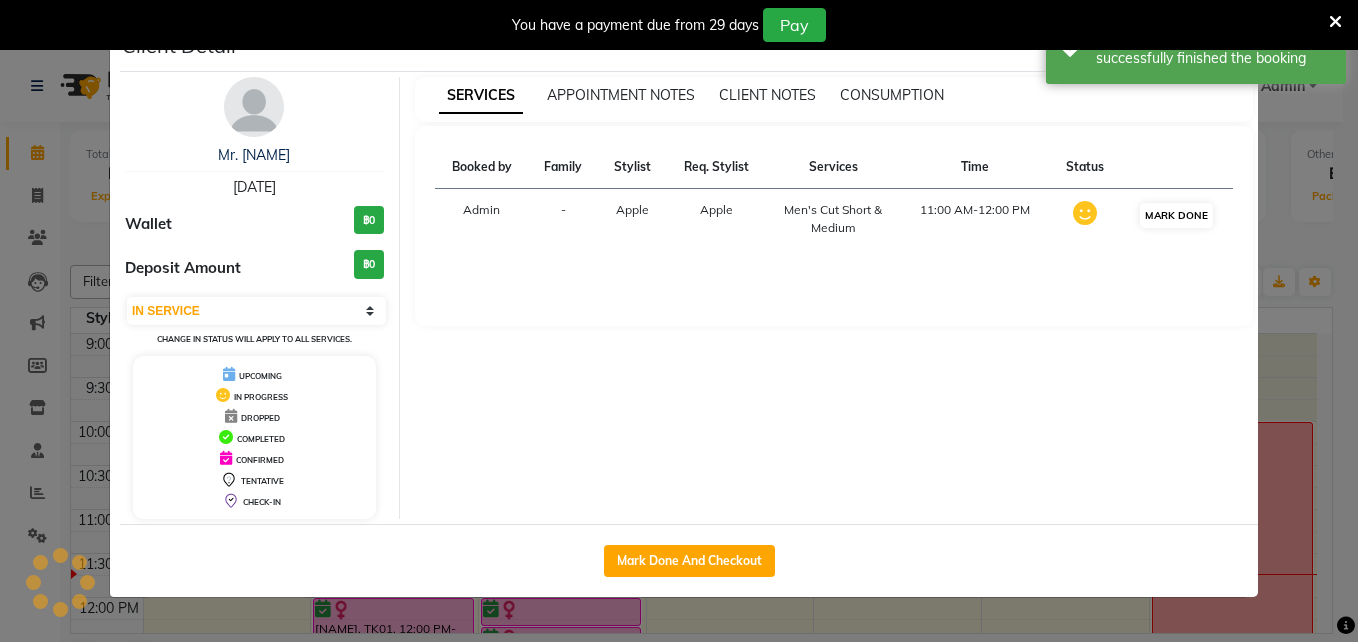 select on "3" 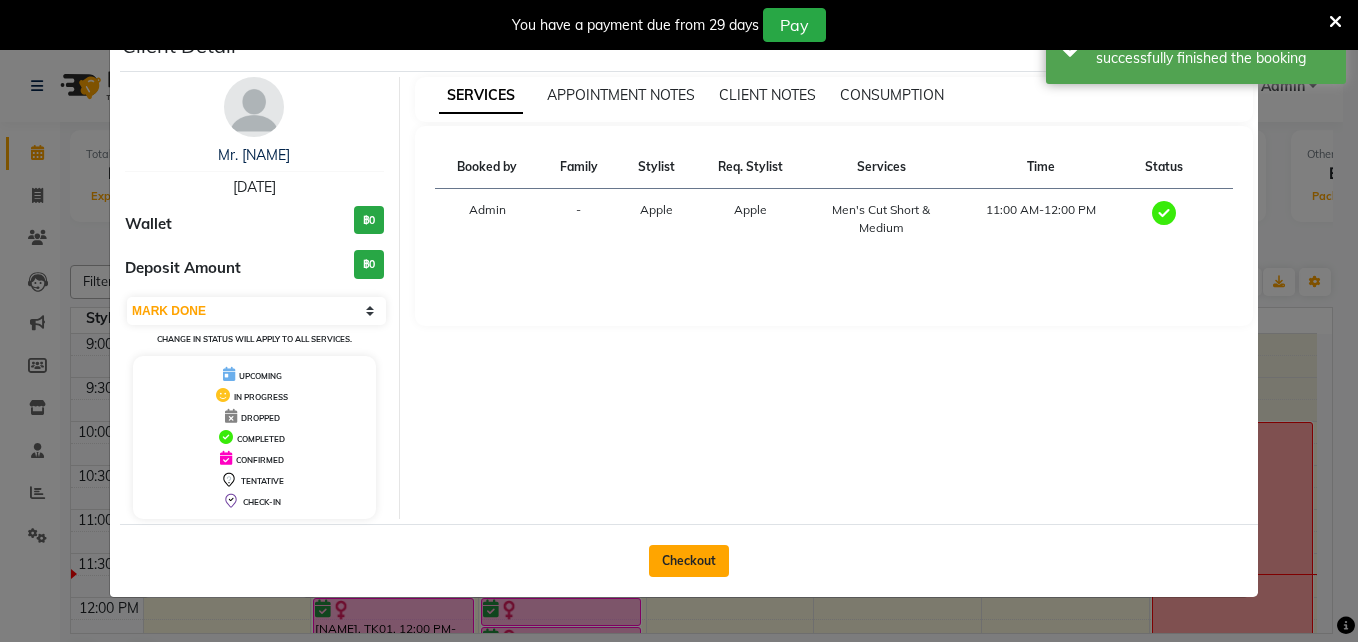 click on "Checkout" 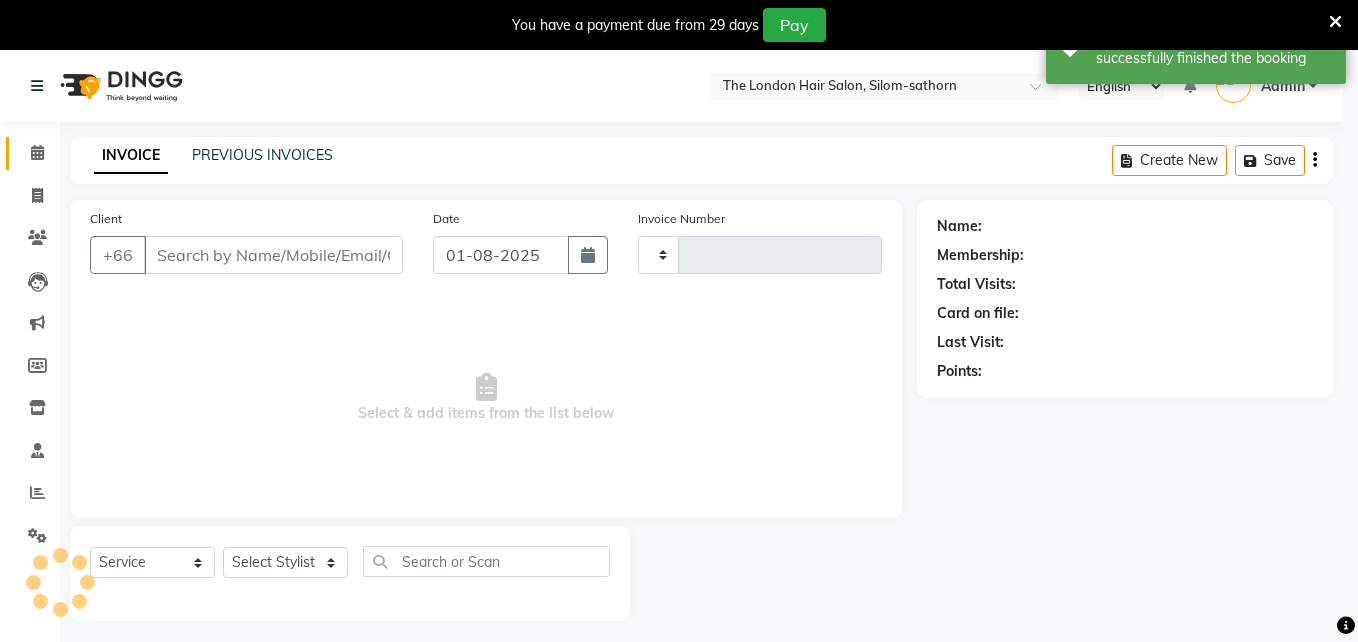 type on "1186" 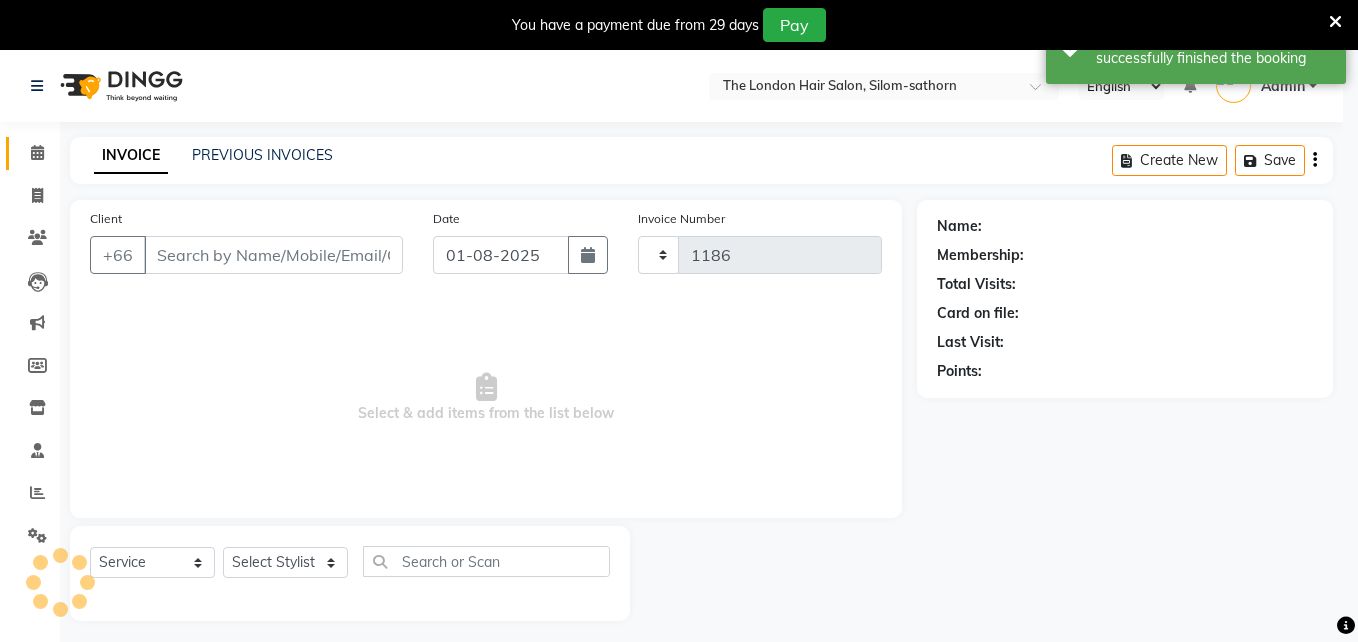 select on "6977" 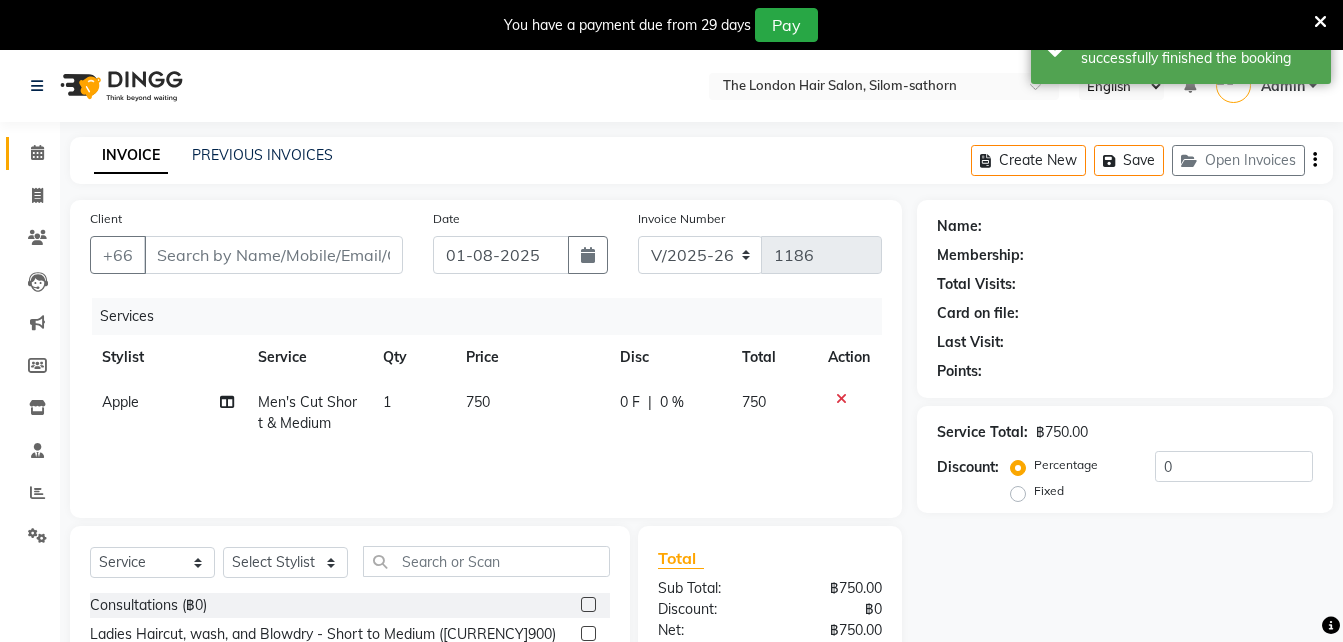 type on "[DATE]" 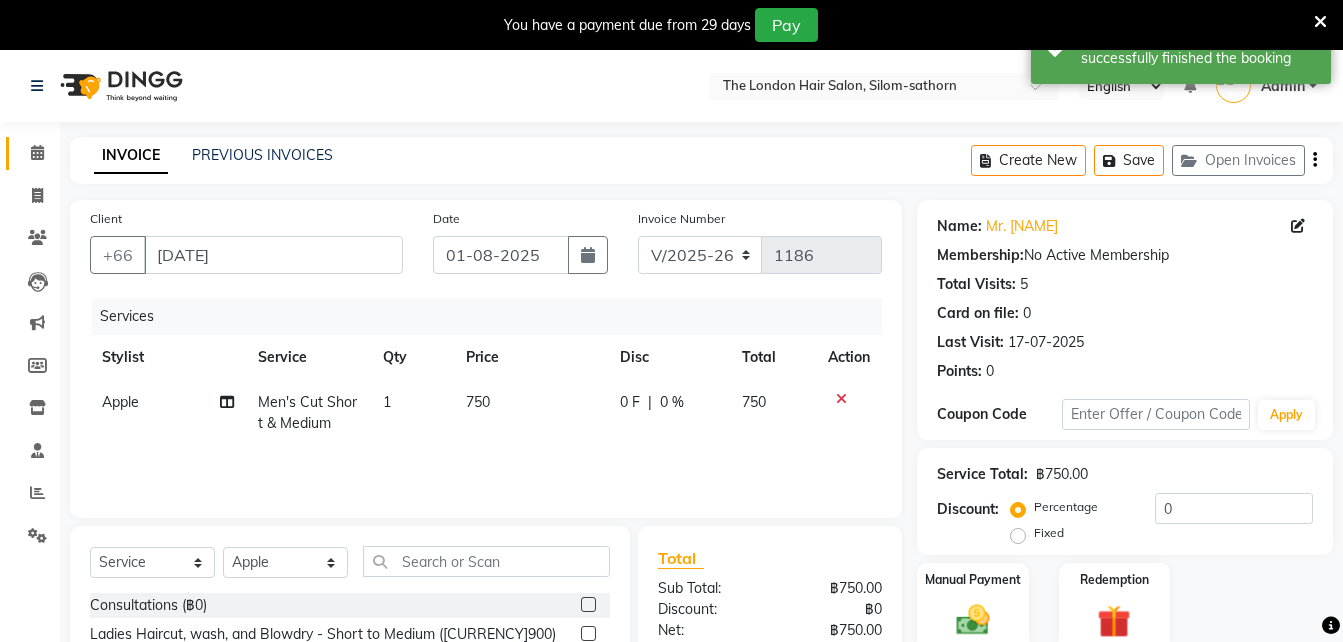 scroll, scrollTop: 209, scrollLeft: 0, axis: vertical 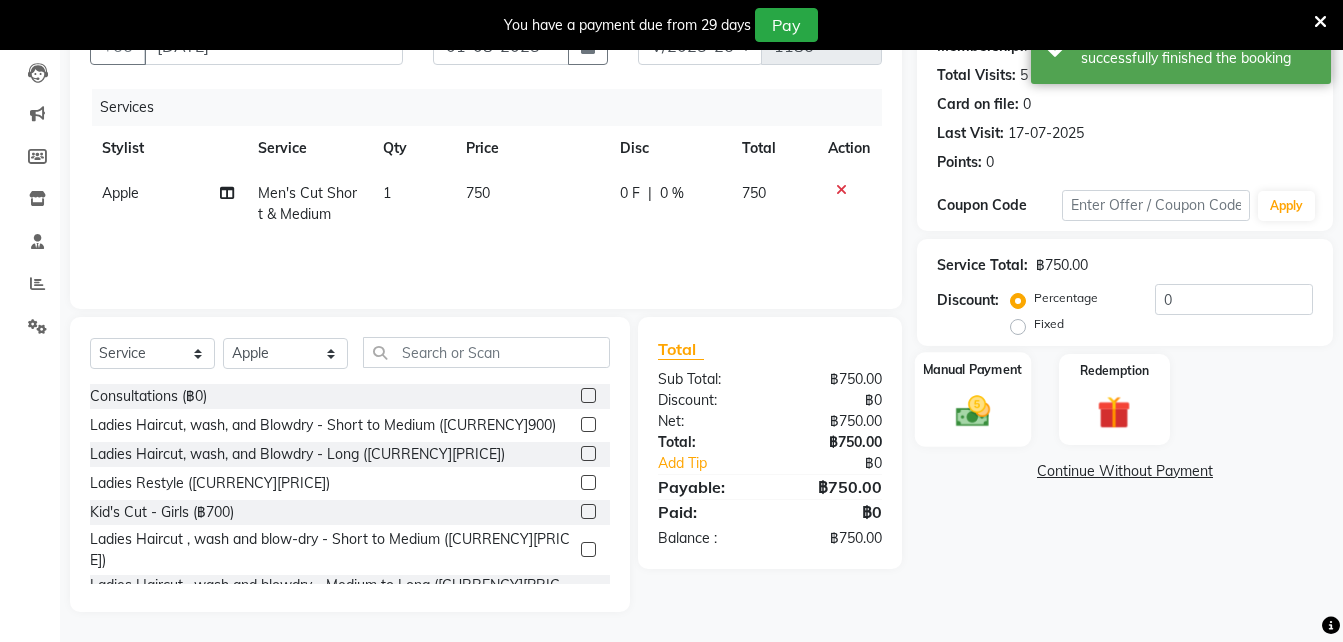 click 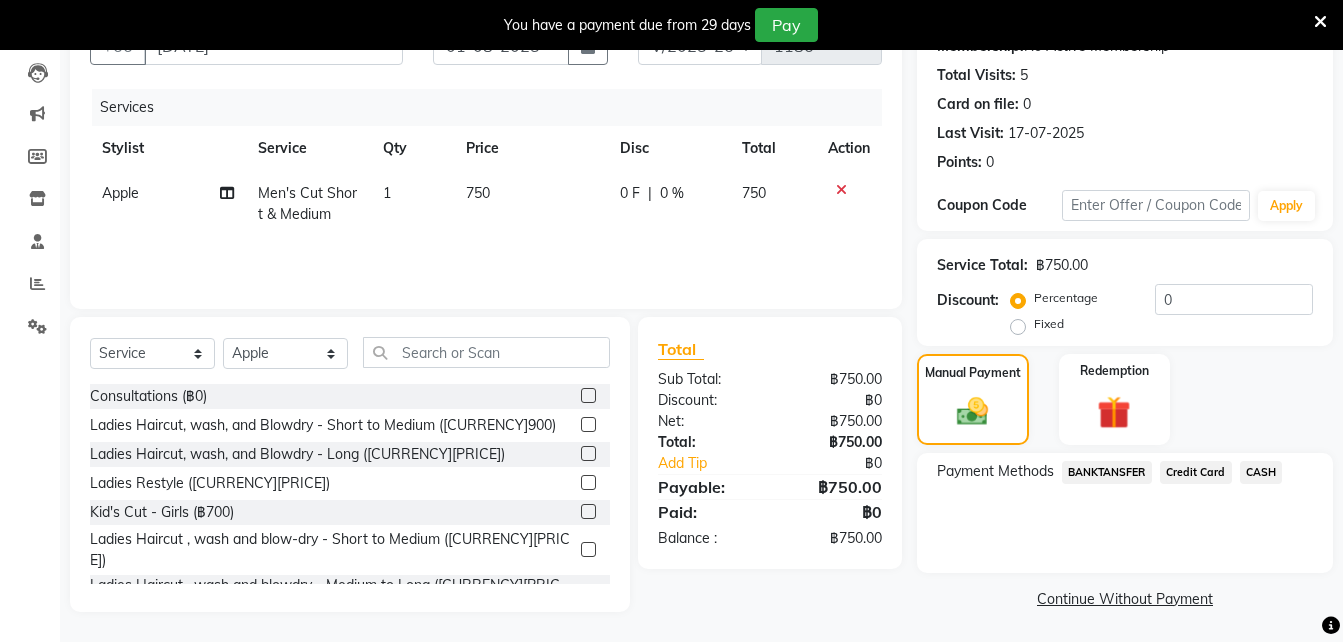 click on "CASH" 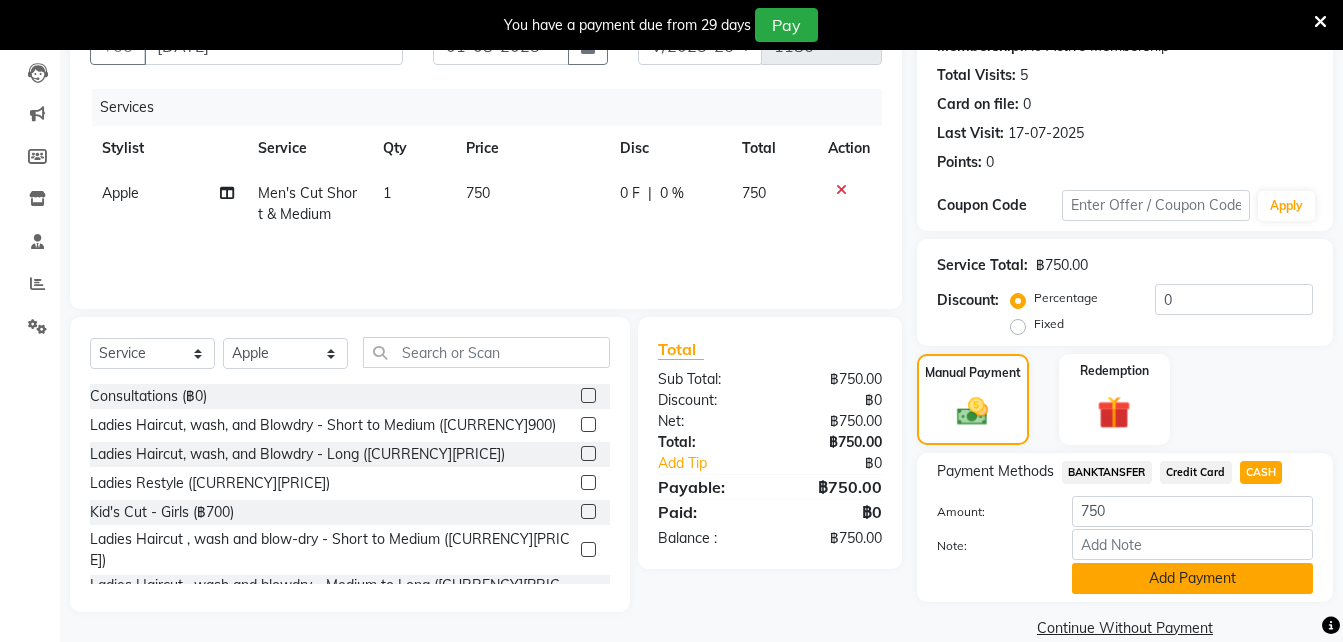 click on "Add Payment" 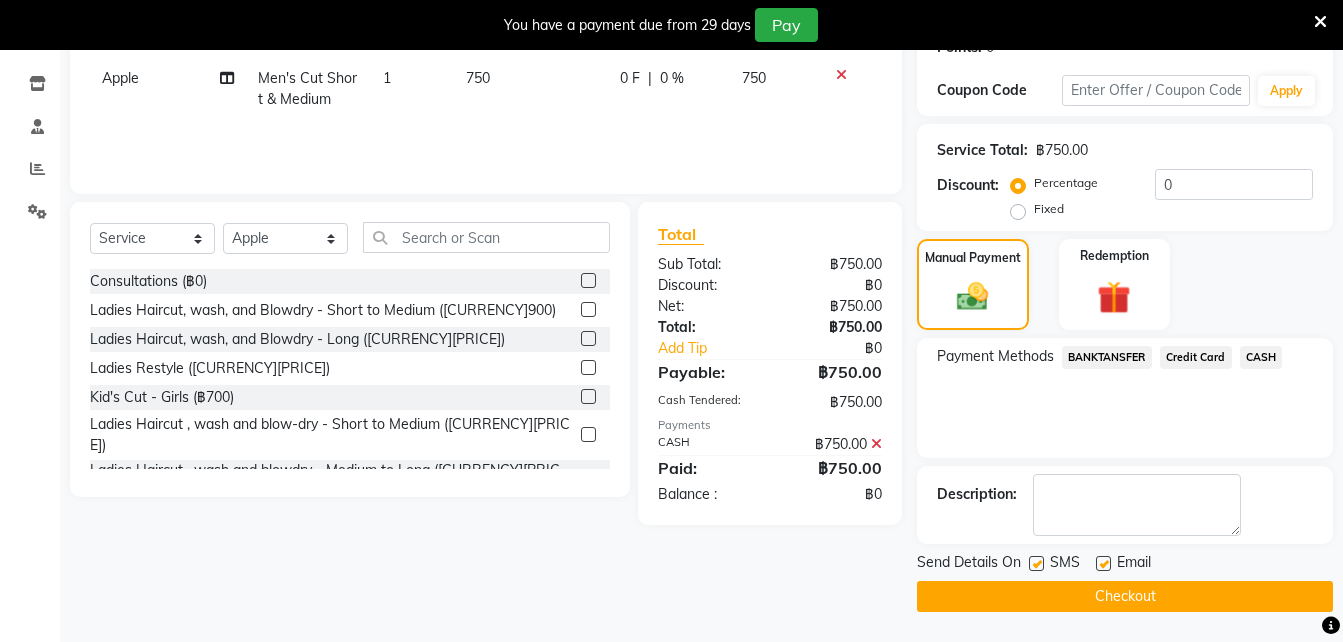 scroll, scrollTop: 0, scrollLeft: 0, axis: both 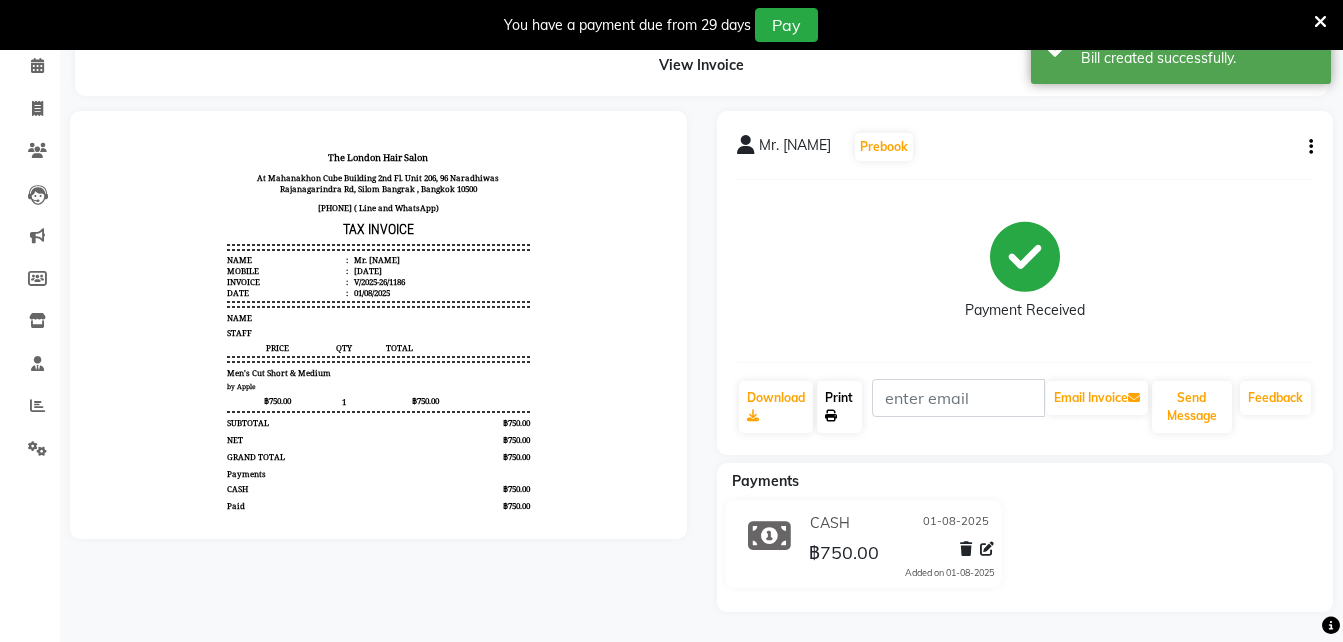 click on "Print" 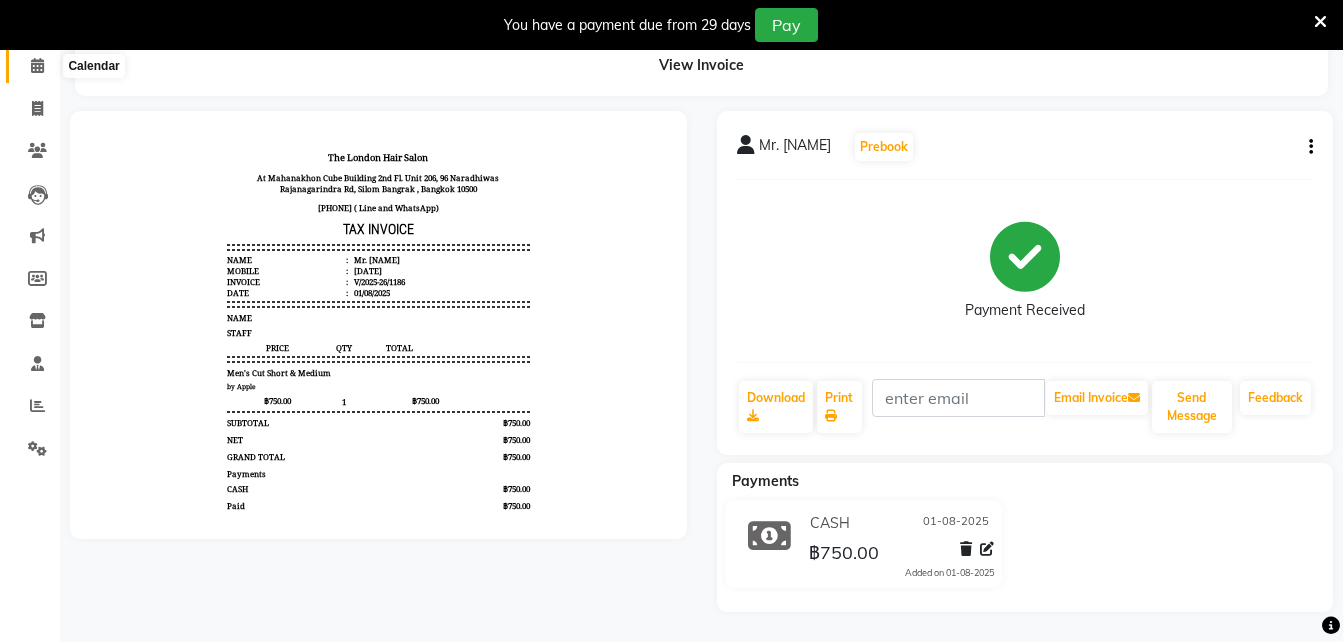 click 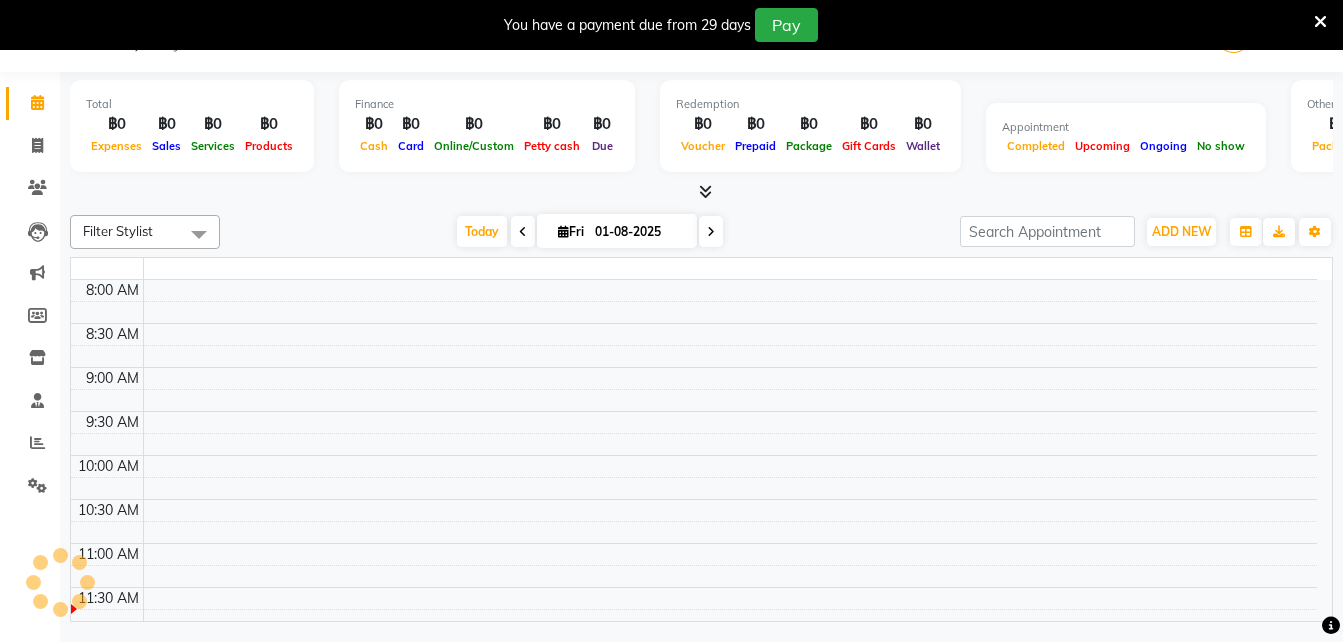 scroll, scrollTop: 50, scrollLeft: 0, axis: vertical 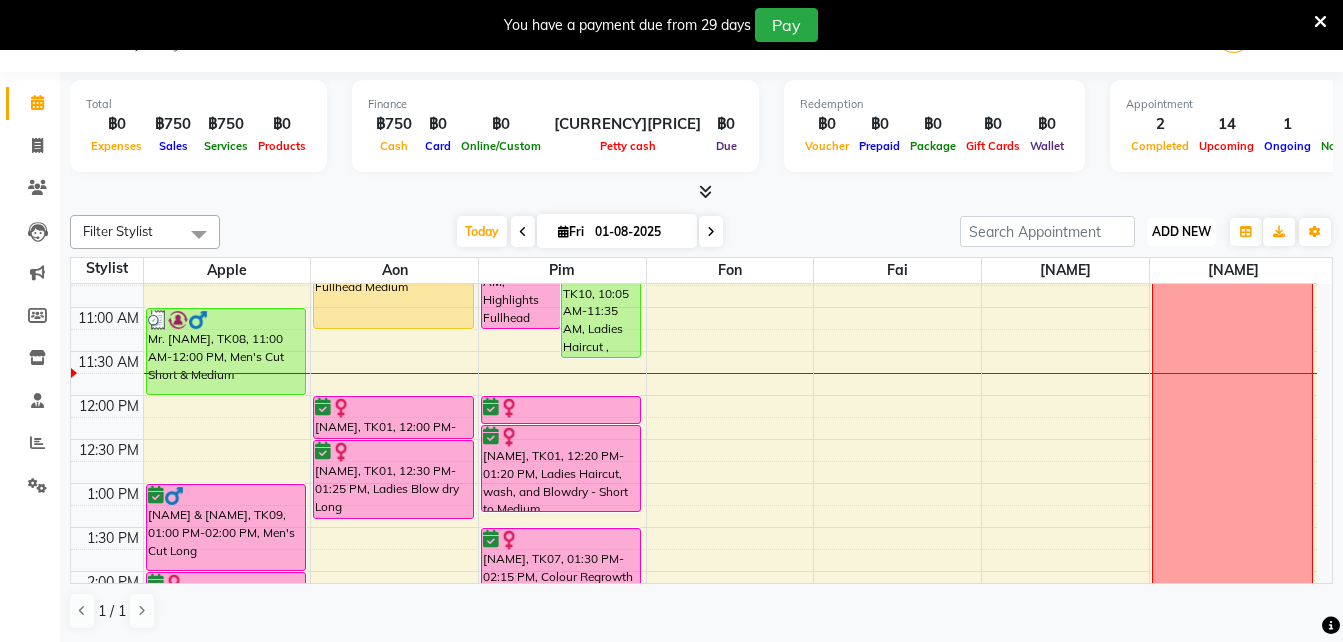 click on "ADD NEW" at bounding box center (1181, 231) 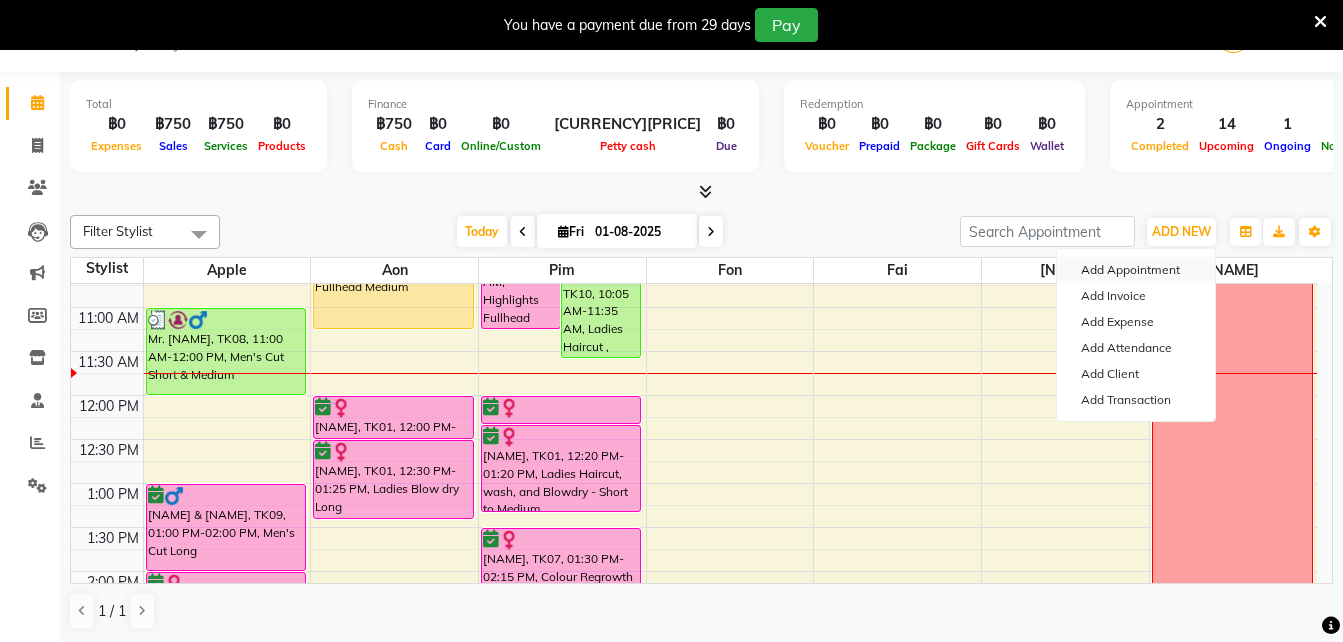 click on "Add Appointment" at bounding box center (1136, 270) 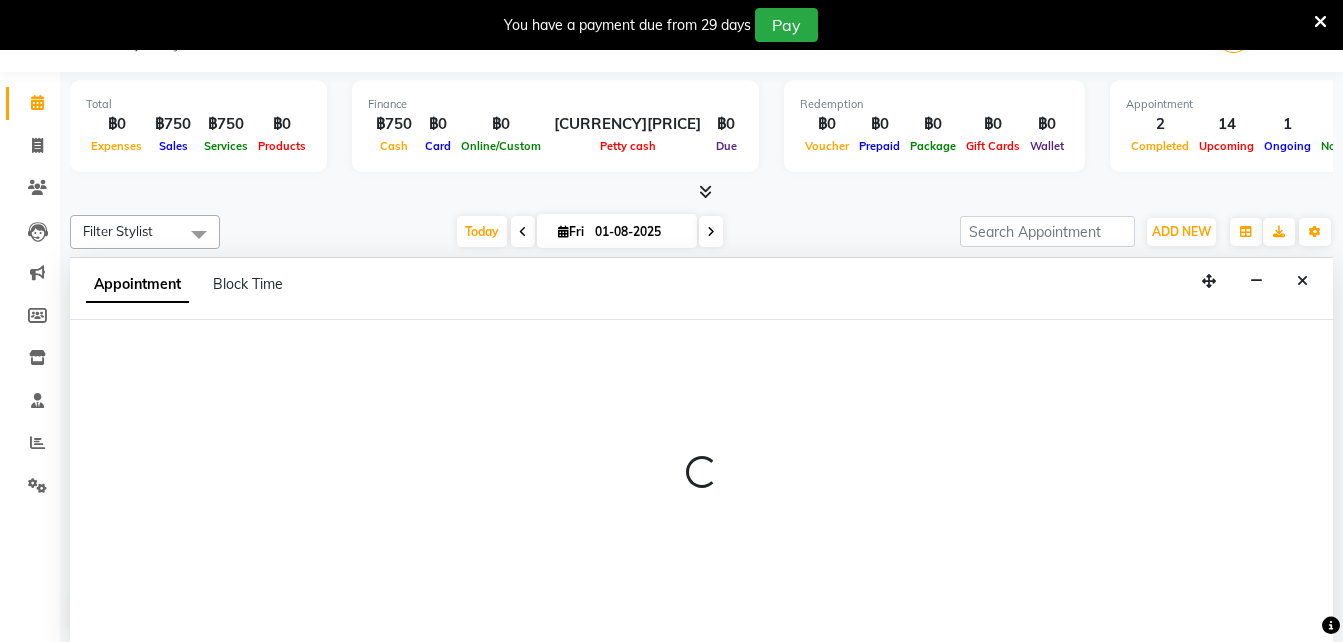 select on "tentative" 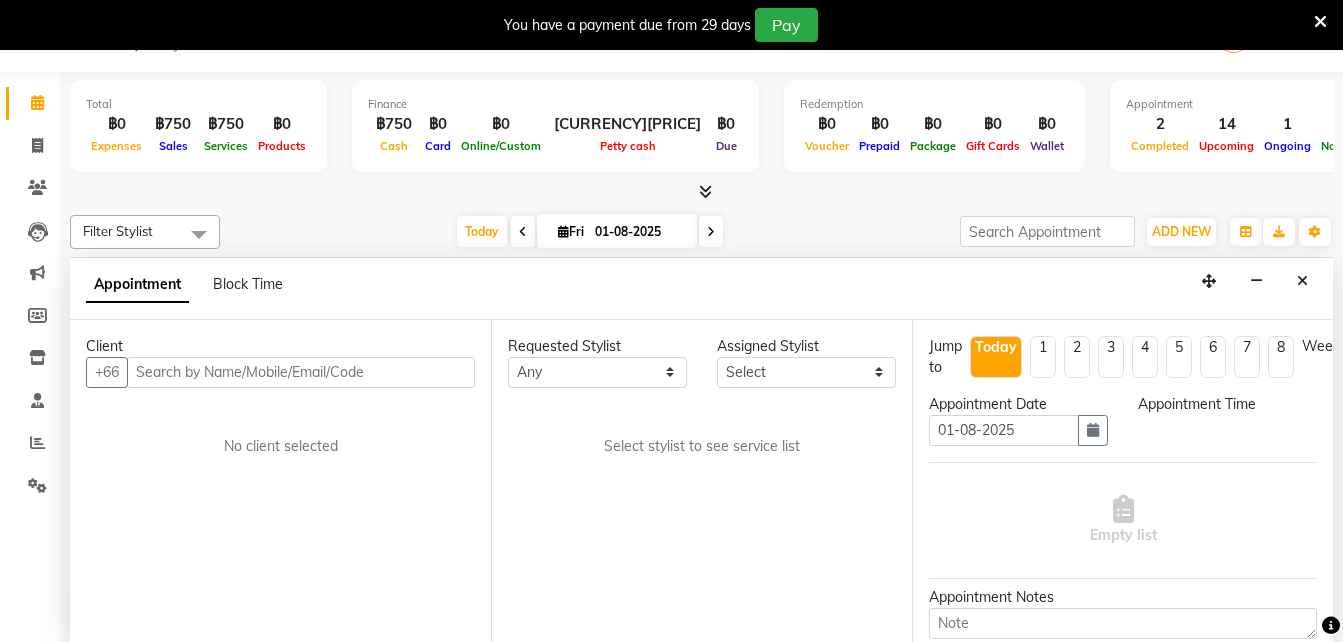 select on "600" 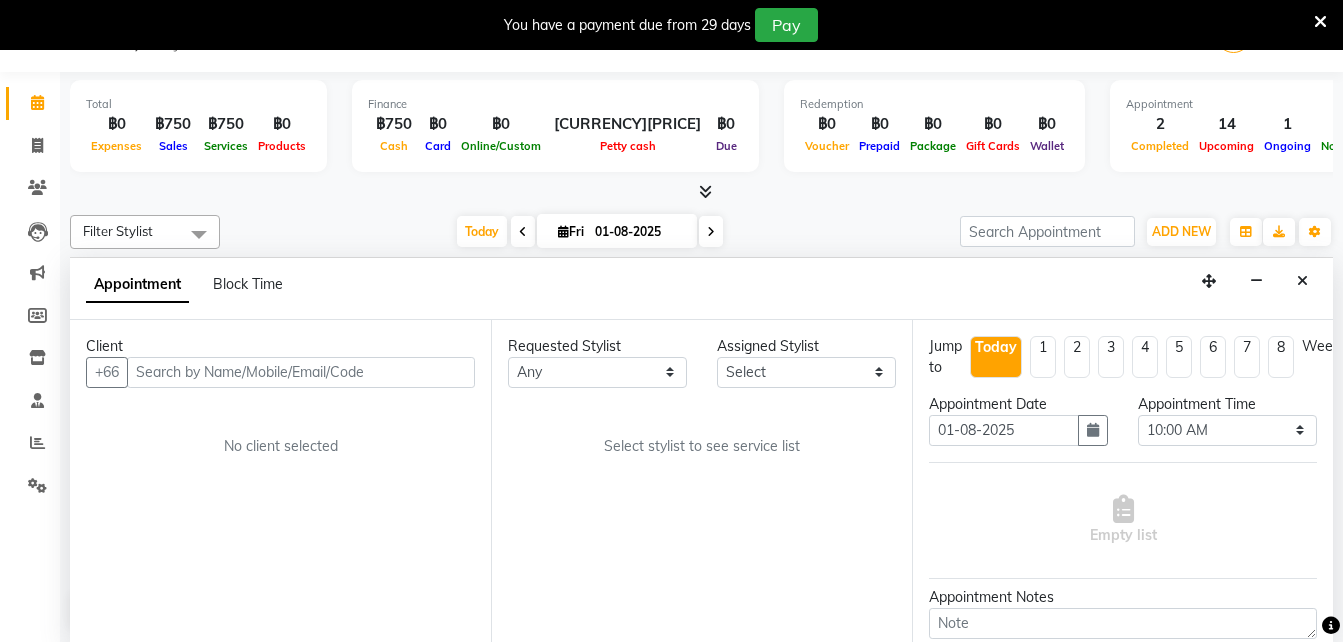 scroll, scrollTop: 51, scrollLeft: 0, axis: vertical 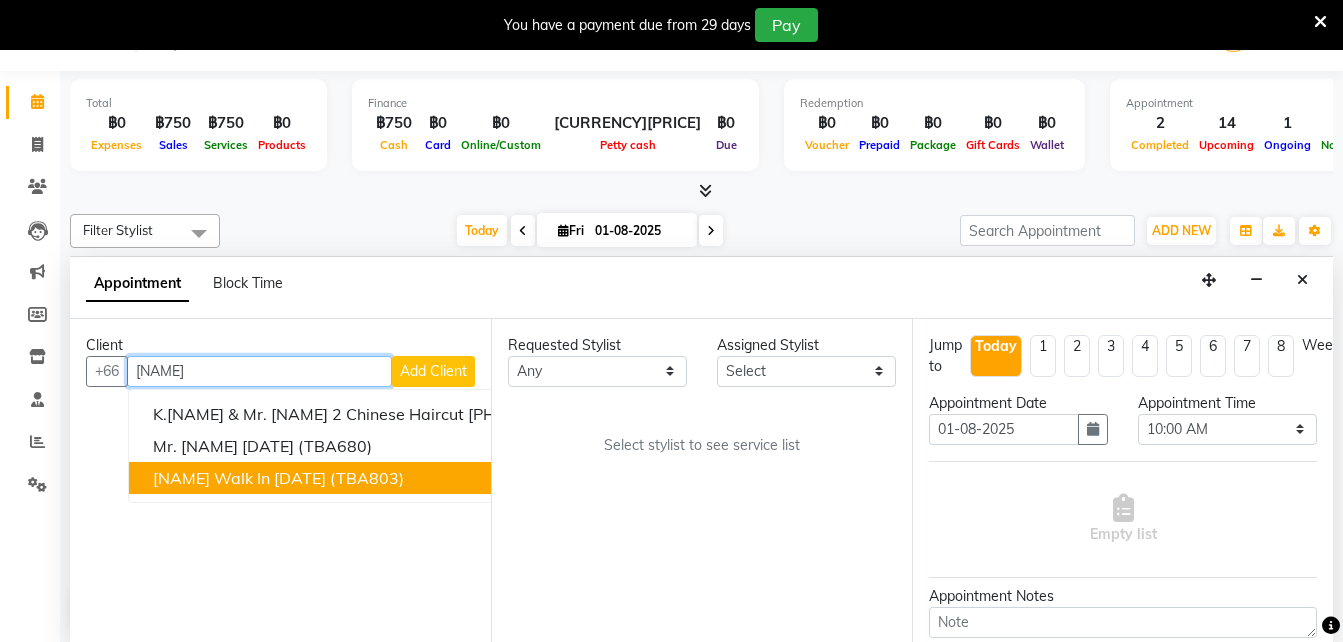 click on "[NAME] Walk in" at bounding box center (211, 478) 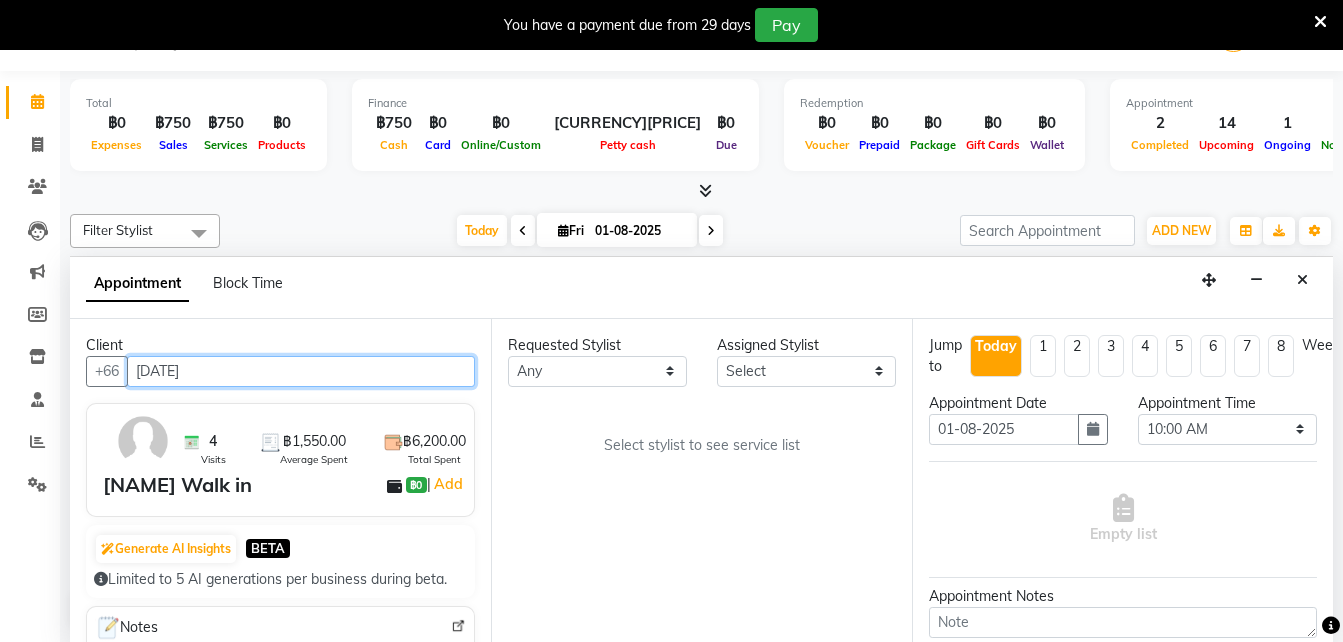 type on "[DATE]" 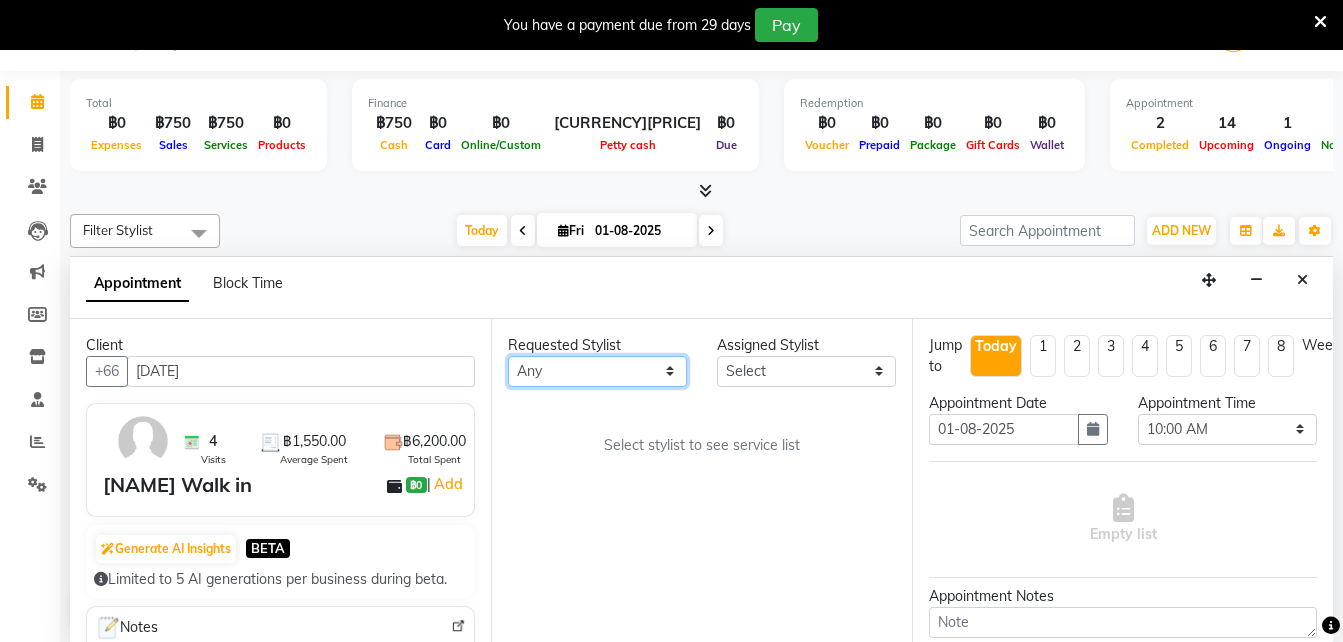 click on "Any Aon Apple Boss Luke Fai Fon Kate Pim" at bounding box center [597, 371] 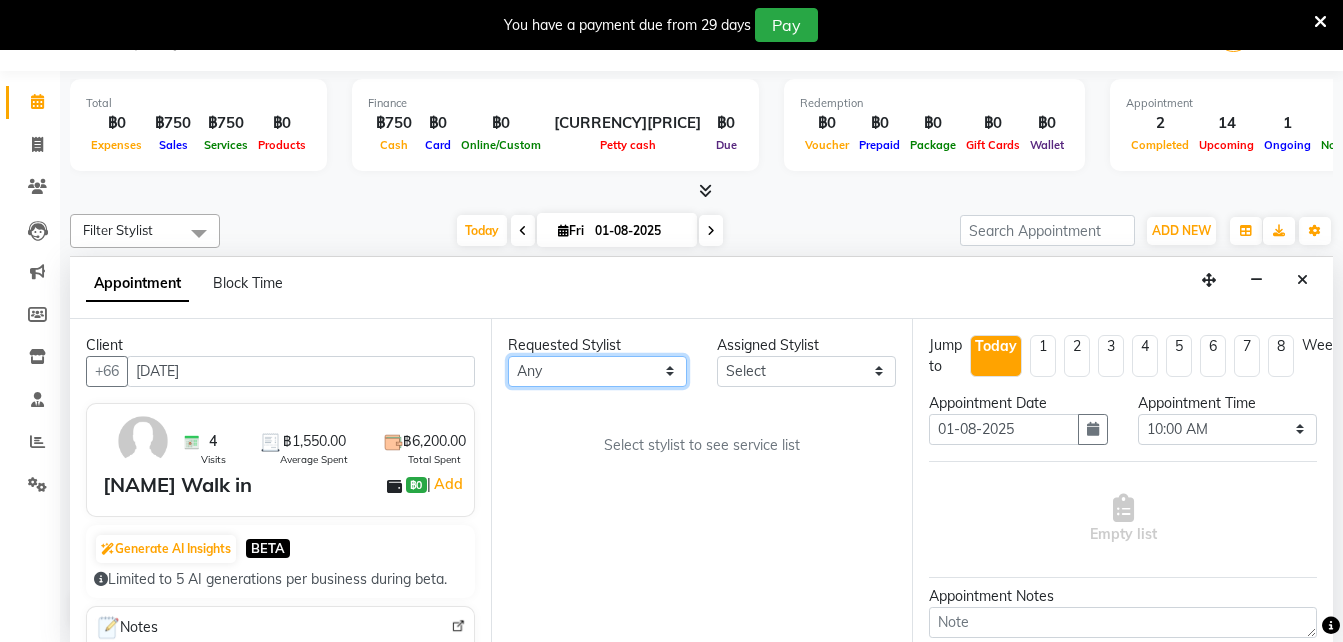 select on "56710" 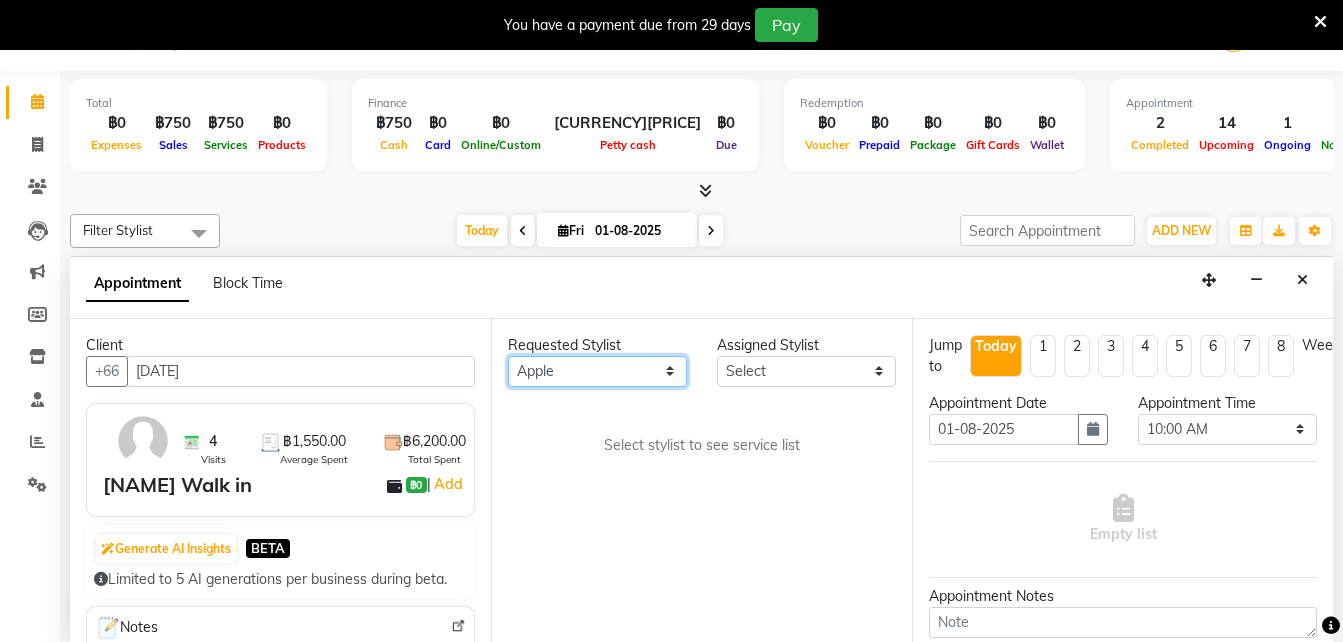 click on "Any Aon Apple Boss Luke Fai Fon Kate Pim" at bounding box center (597, 371) 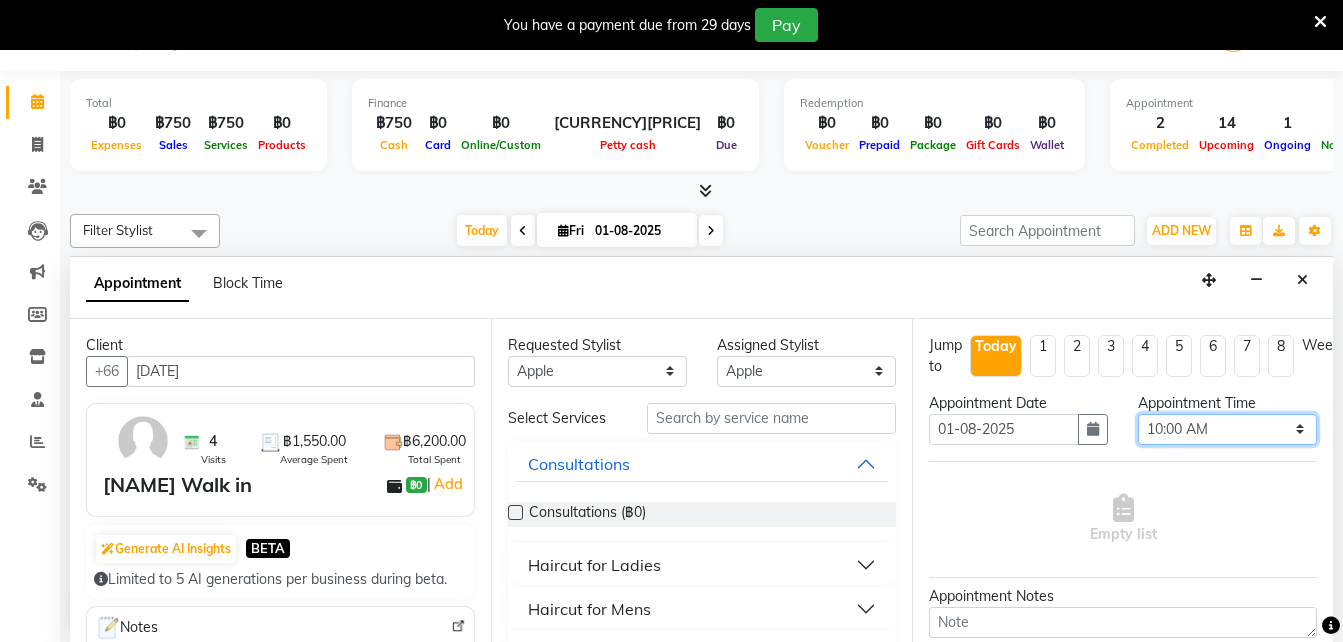 click on "Select 10:00 AM 10:05 AM 10:10 AM 10:15 AM 10:20 AM 10:25 AM 10:30 AM 10:35 AM 10:40 AM 10:45 AM 10:50 AM 10:55 AM 11:00 AM 11:05 AM 11:10 AM 11:15 AM 11:20 AM 11:25 AM 11:30 AM 11:35 AM 11:40 AM 11:45 AM 11:50 AM 11:55 AM 12:00 PM 12:05 PM 12:10 PM 12:15 PM 12:20 PM 12:25 PM 12:30 PM 12:35 PM 12:40 PM 12:45 PM 12:50 PM 12:55 PM 01:00 PM 01:05 PM 01:10 PM 01:15 PM 01:20 PM 01:25 PM 01:30 PM 01:35 PM 01:40 PM 01:45 PM 01:50 PM 01:55 PM 02:00 PM 02:05 PM 02:10 PM 02:15 PM 02:20 PM 02:25 PM 02:30 PM 02:35 PM 02:40 PM 02:45 PM 02:50 PM 02:55 PM 03:00 PM 03:05 PM 03:10 PM 03:15 PM 03:20 PM 03:25 PM 03:30 PM 03:35 PM 03:40 PM 03:45 PM 03:50 PM 03:55 PM 04:00 PM 04:05 PM 04:10 PM 04:15 PM 04:20 PM 04:25 PM 04:30 PM 04:35 PM 04:40 PM 04:45 PM 04:50 PM 04:55 PM 05:00 PM 05:05 PM 05:10 PM 05:15 PM 05:20 PM 05:25 PM 05:30 PM 05:35 PM 05:40 PM 05:45 PM 05:50 PM 05:55 PM 06:00 PM 06:05 PM 06:10 PM 06:15 PM 06:20 PM 06:25 PM 06:30 PM 06:35 PM 06:40 PM 06:45 PM 06:50 PM 06:55 PM 07:00 PM 07:05 PM 07:10 PM 07:15 PM 07:20 PM" at bounding box center (1227, 429) 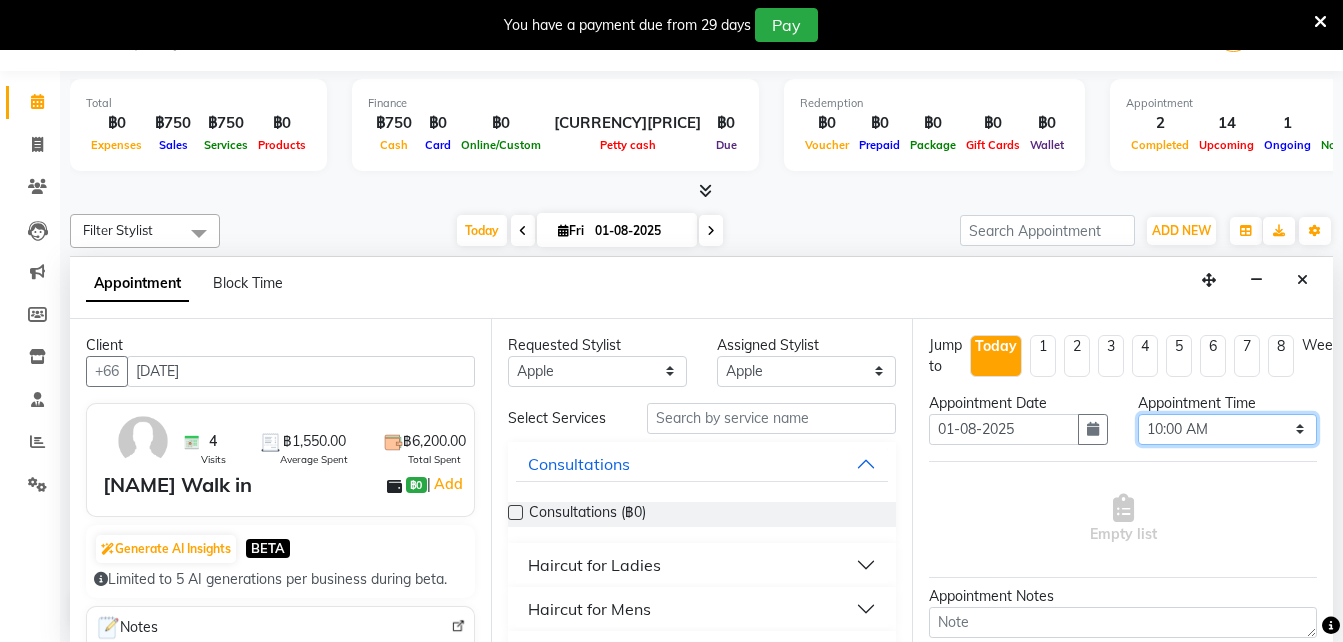 select on "700" 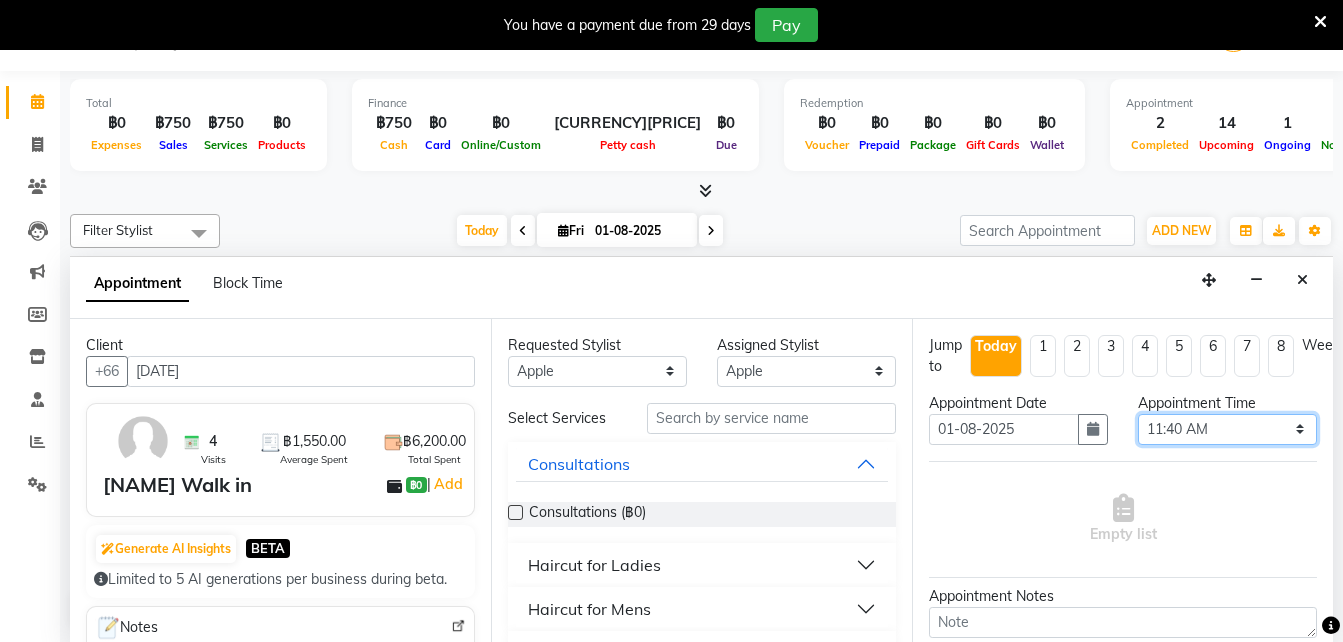 click on "Select 10:00 AM 10:05 AM 10:10 AM 10:15 AM 10:20 AM 10:25 AM 10:30 AM 10:35 AM 10:40 AM 10:45 AM 10:50 AM 10:55 AM 11:00 AM 11:05 AM 11:10 AM 11:15 AM 11:20 AM 11:25 AM 11:30 AM 11:35 AM 11:40 AM 11:45 AM 11:50 AM 11:55 AM 12:00 PM 12:05 PM 12:10 PM 12:15 PM 12:20 PM 12:25 PM 12:30 PM 12:35 PM 12:40 PM 12:45 PM 12:50 PM 12:55 PM 01:00 PM 01:05 PM 01:10 PM 01:15 PM 01:20 PM 01:25 PM 01:30 PM 01:35 PM 01:40 PM 01:45 PM 01:50 PM 01:55 PM 02:00 PM 02:05 PM 02:10 PM 02:15 PM 02:20 PM 02:25 PM 02:30 PM 02:35 PM 02:40 PM 02:45 PM 02:50 PM 02:55 PM 03:00 PM 03:05 PM 03:10 PM 03:15 PM 03:20 PM 03:25 PM 03:30 PM 03:35 PM 03:40 PM 03:45 PM 03:50 PM 03:55 PM 04:00 PM 04:05 PM 04:10 PM 04:15 PM 04:20 PM 04:25 PM 04:30 PM 04:35 PM 04:40 PM 04:45 PM 04:50 PM 04:55 PM 05:00 PM 05:05 PM 05:10 PM 05:15 PM 05:20 PM 05:25 PM 05:30 PM 05:35 PM 05:40 PM 05:45 PM 05:50 PM 05:55 PM 06:00 PM 06:05 PM 06:10 PM 06:15 PM 06:20 PM 06:25 PM 06:30 PM 06:35 PM 06:40 PM 06:45 PM 06:50 PM 06:55 PM 07:00 PM 07:05 PM 07:10 PM 07:15 PM 07:20 PM" at bounding box center [1227, 429] 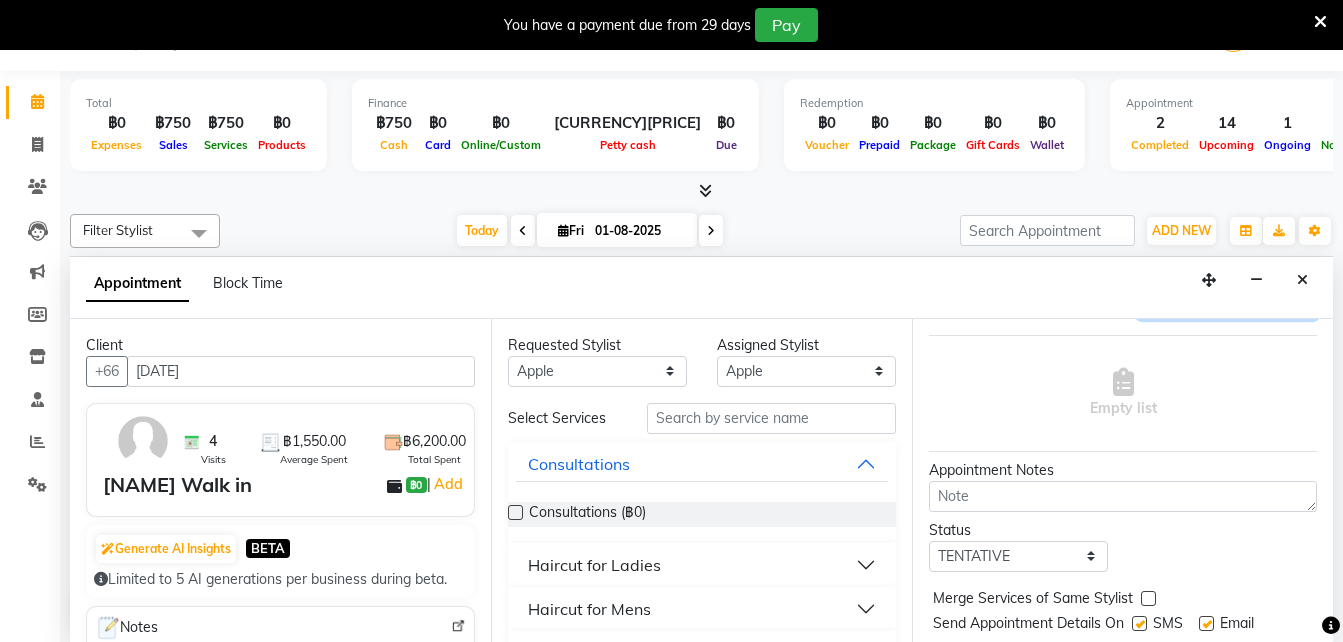 scroll, scrollTop: 131, scrollLeft: 0, axis: vertical 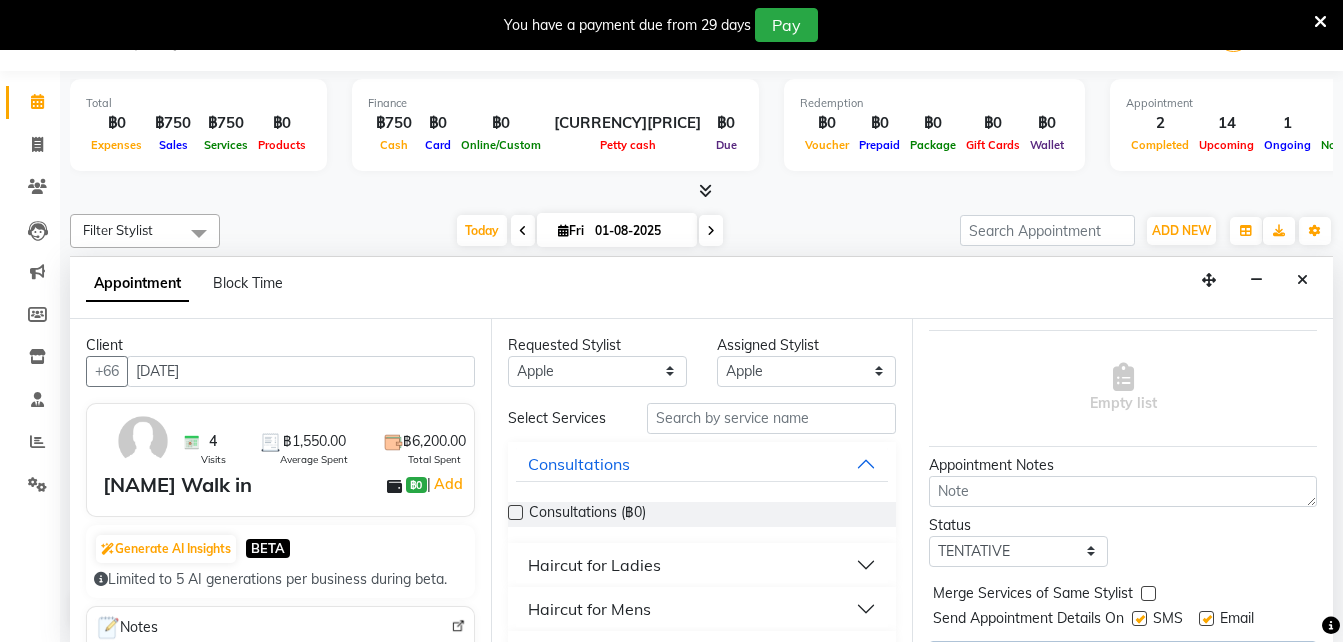 click on "Haircut for Mens" at bounding box center [702, 609] 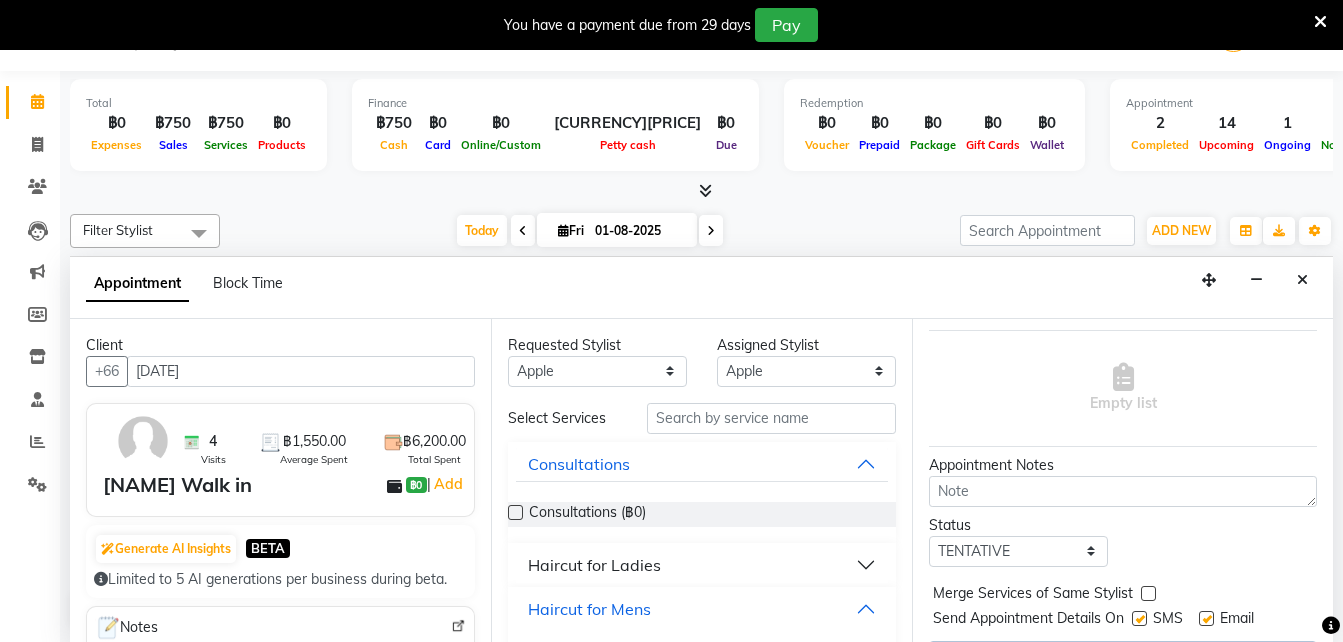 click on "Haircut for Mens" at bounding box center [702, 609] 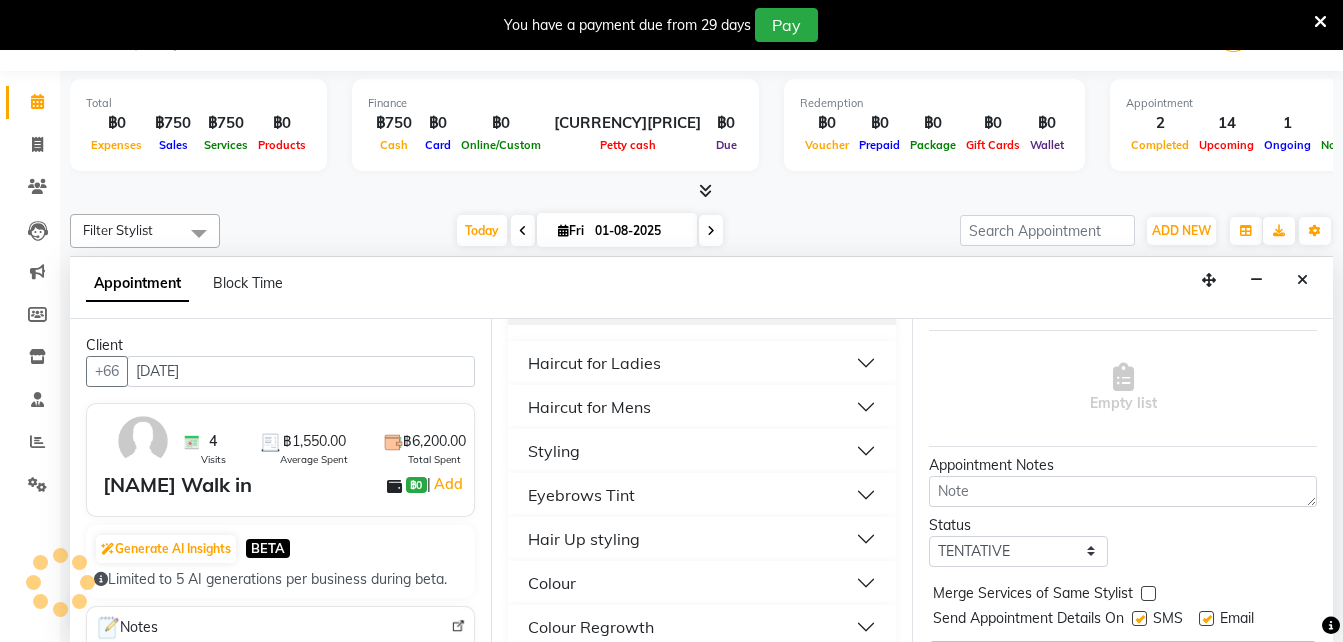 scroll, scrollTop: 201, scrollLeft: 0, axis: vertical 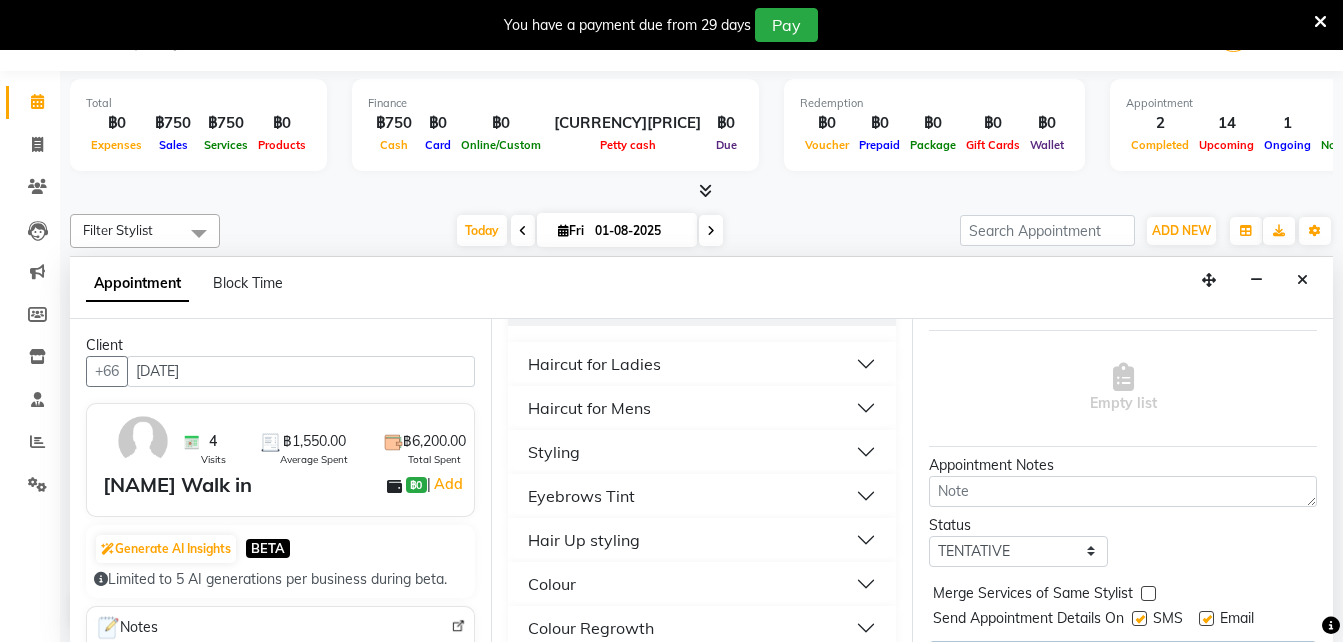 click on "Haircut for Mens" at bounding box center [702, 408] 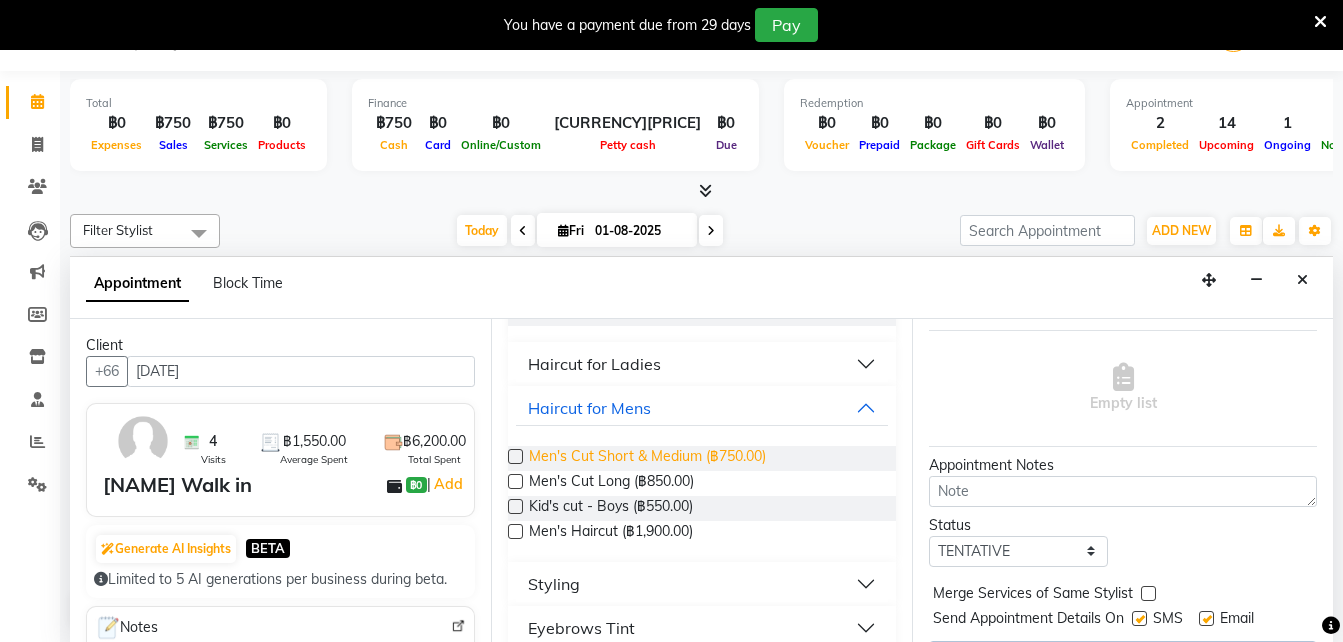 click on "Men's Cut Short & Medium (฿750.00)" at bounding box center [647, 458] 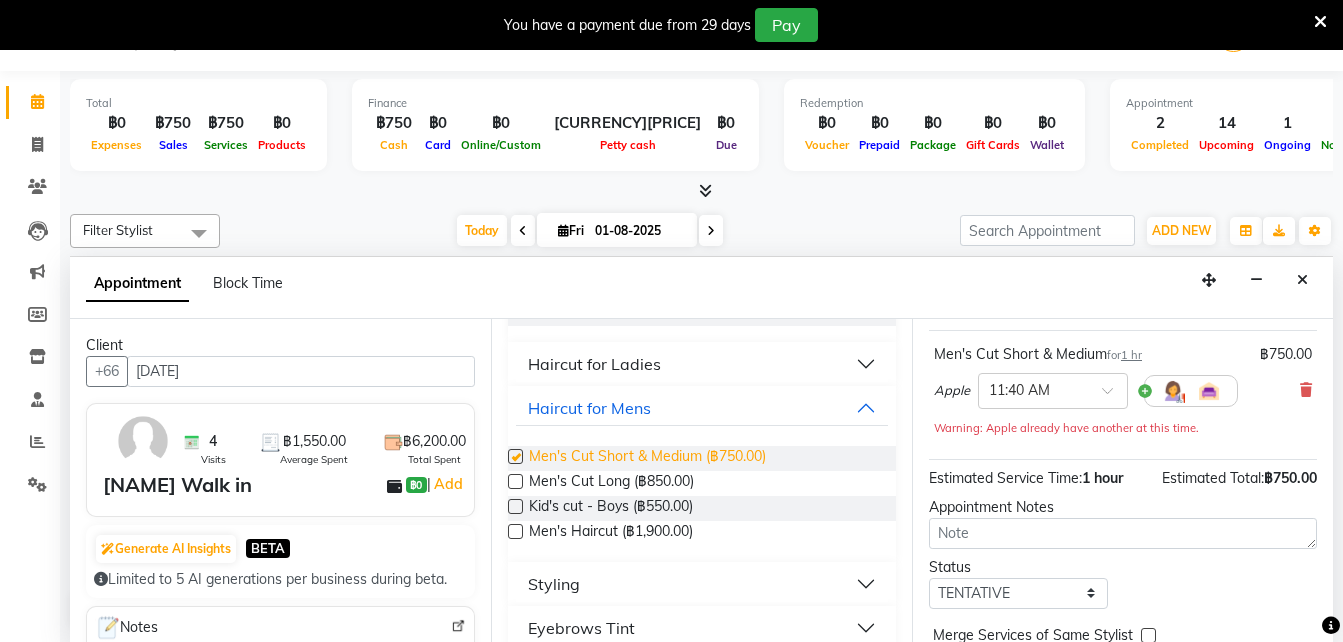 checkbox on "false" 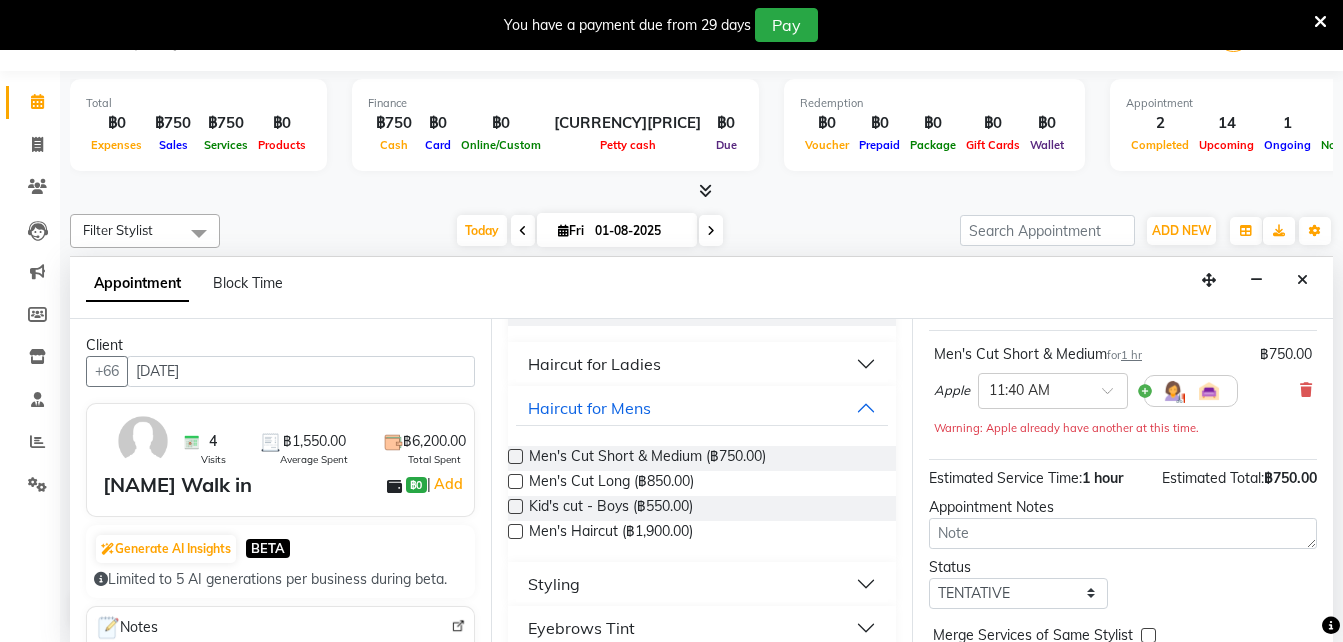 scroll, scrollTop: 239, scrollLeft: 0, axis: vertical 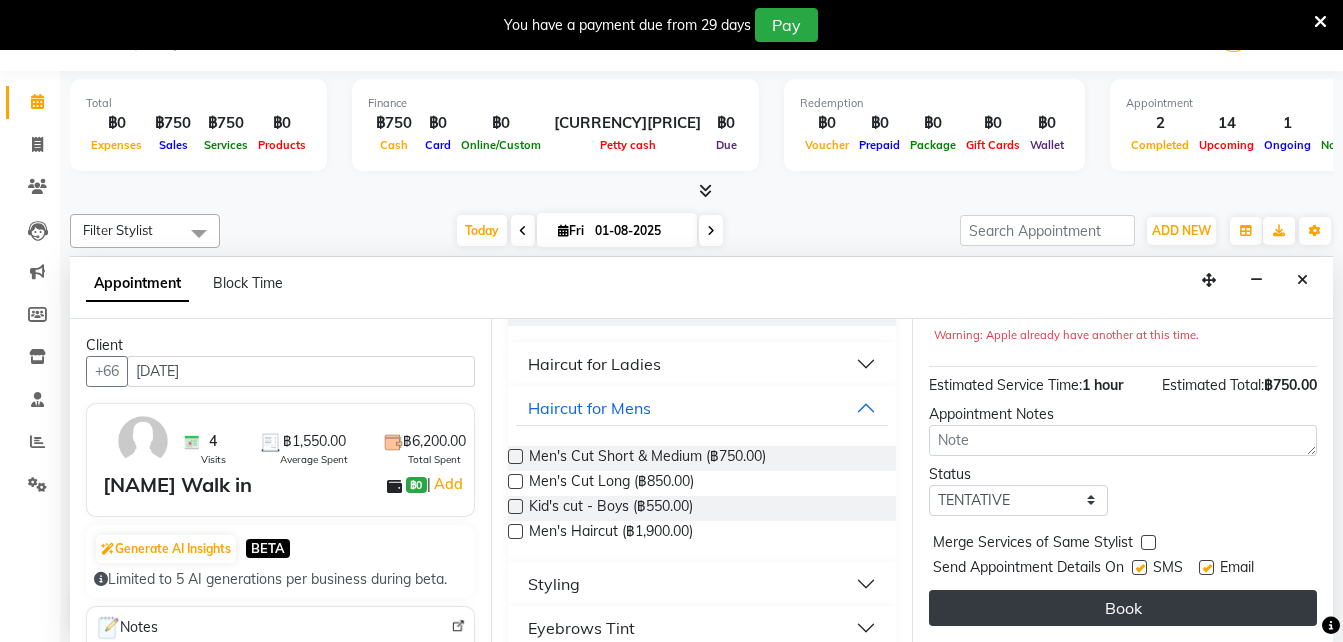 click on "Book" at bounding box center [1123, 608] 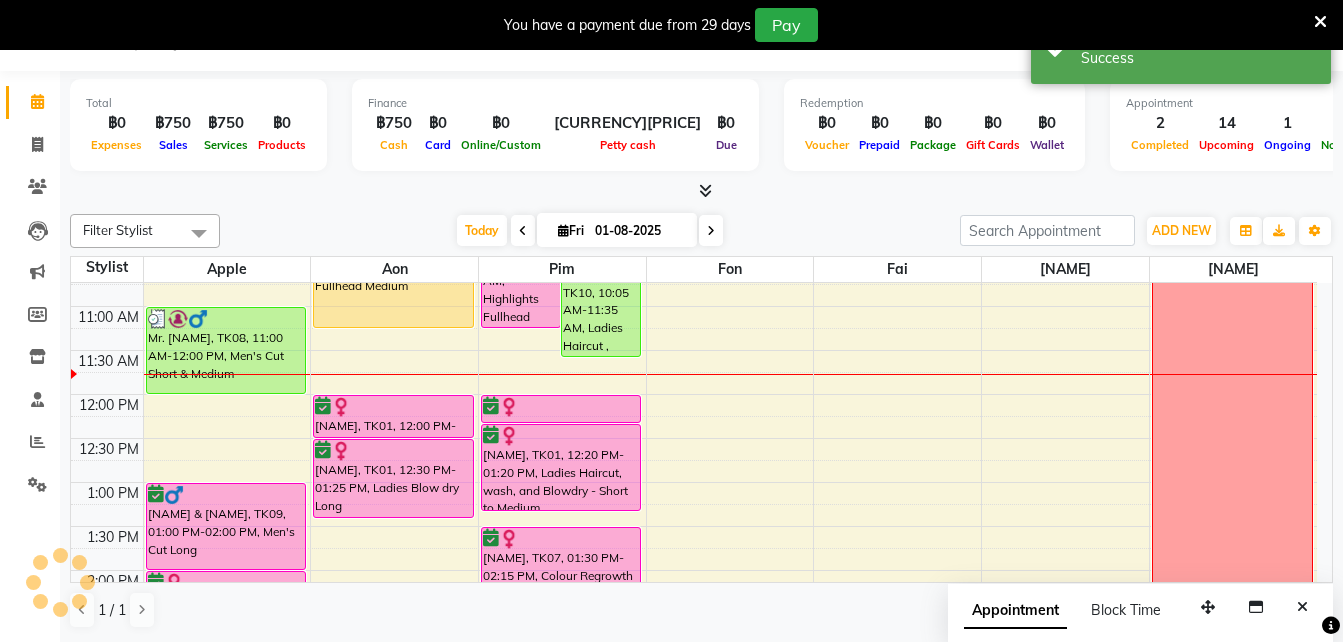 scroll, scrollTop: 0, scrollLeft: 0, axis: both 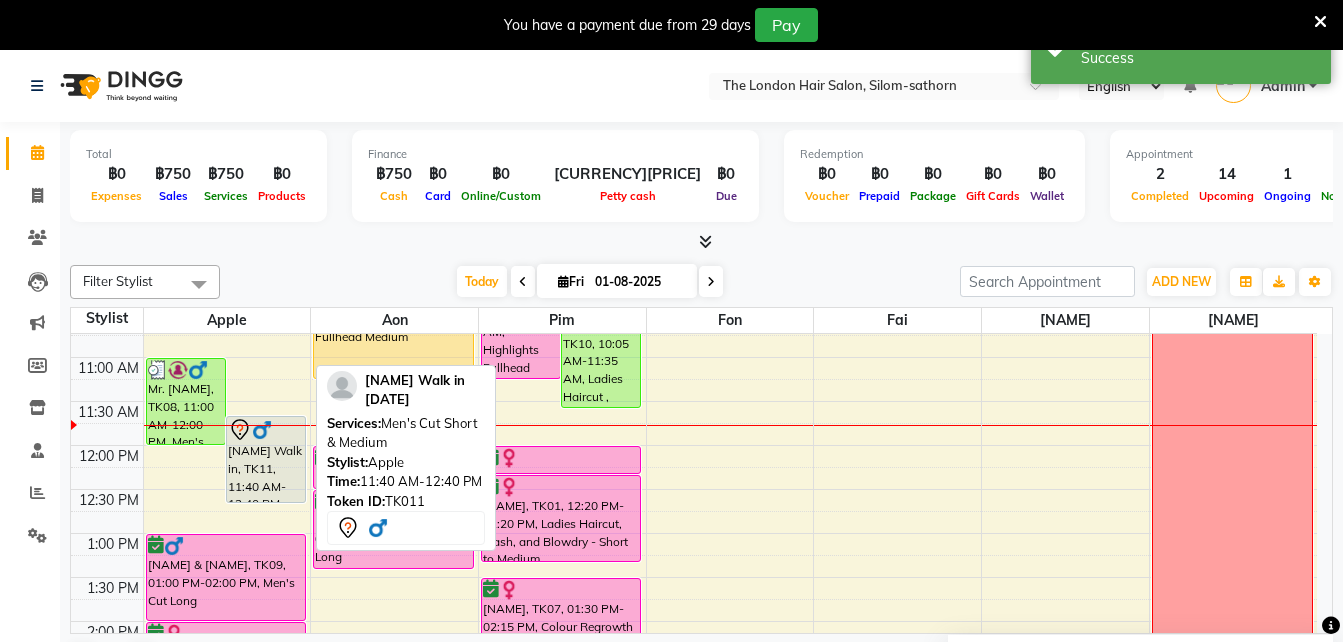 click on "[NAME] Walk in, TK11, 11:40 AM-12:40 PM, Men's Cut Short & Medium" at bounding box center [266, 459] 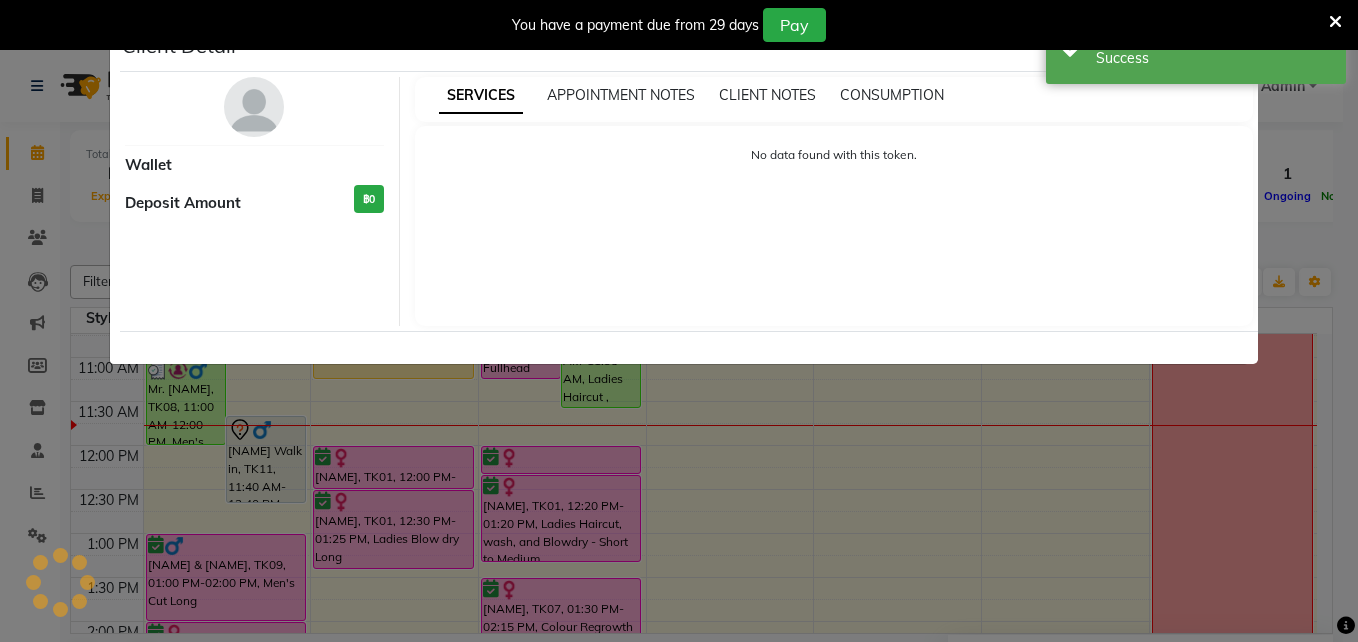 select on "7" 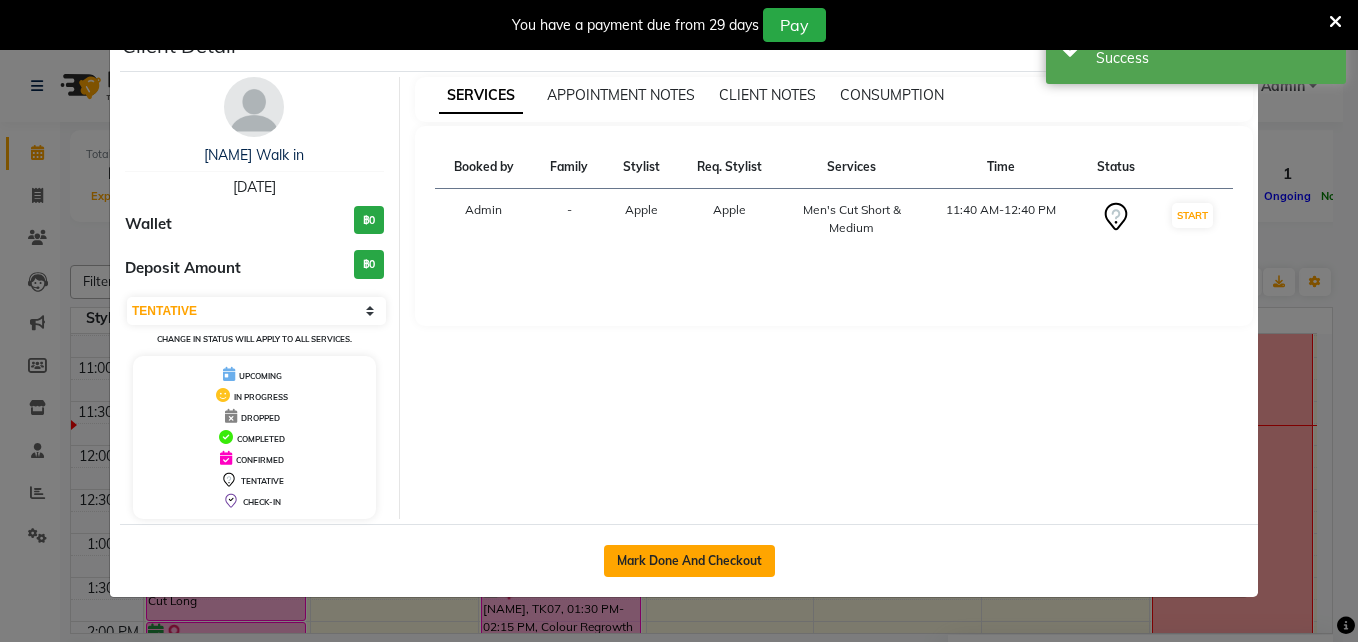 click on "Mark Done And Checkout" 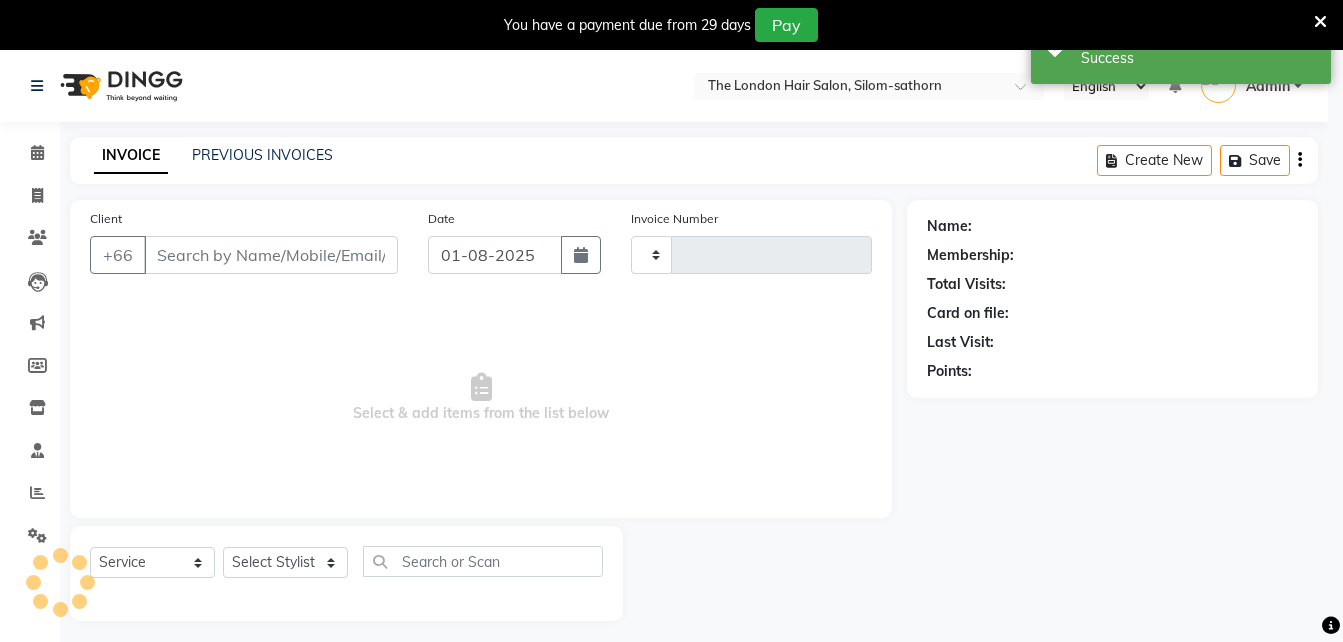 type on "1187" 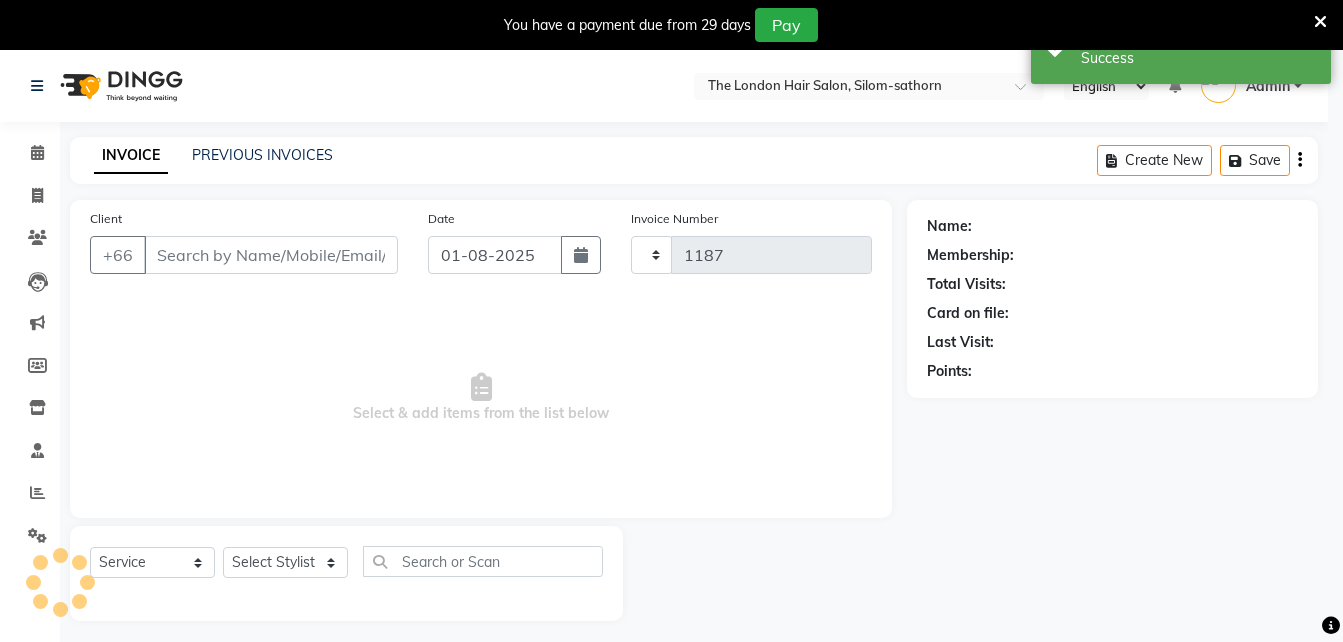 select on "6977" 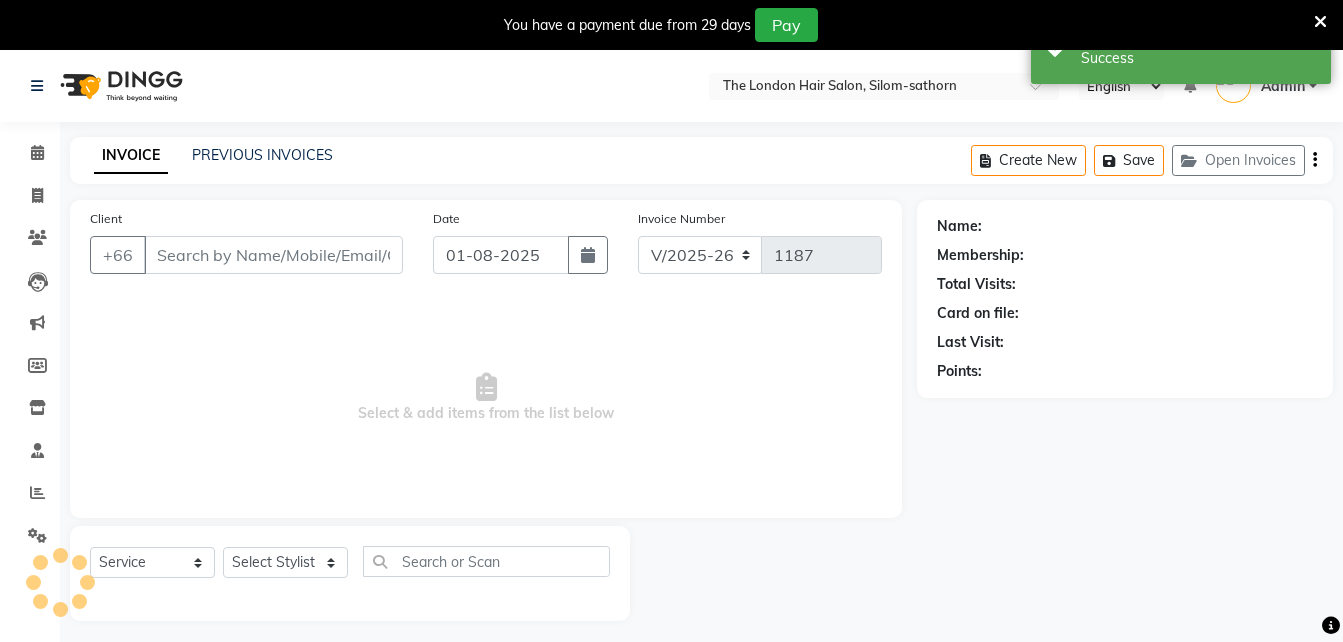 type on "[DATE]" 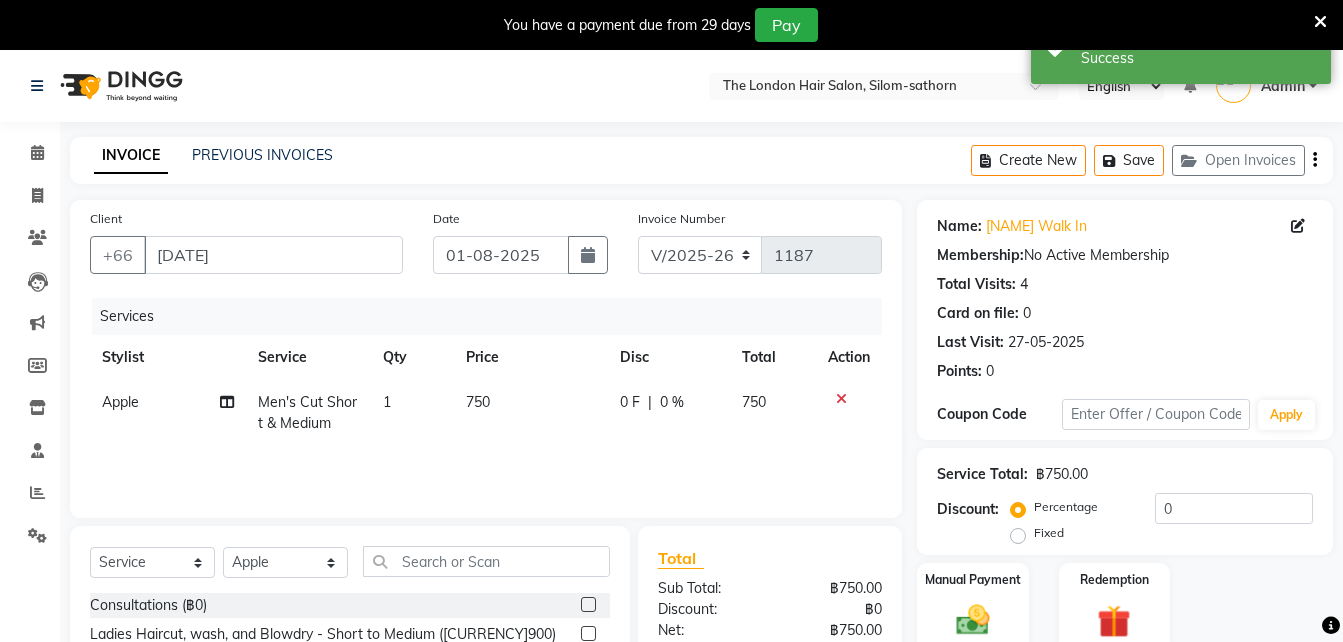 scroll, scrollTop: 209, scrollLeft: 0, axis: vertical 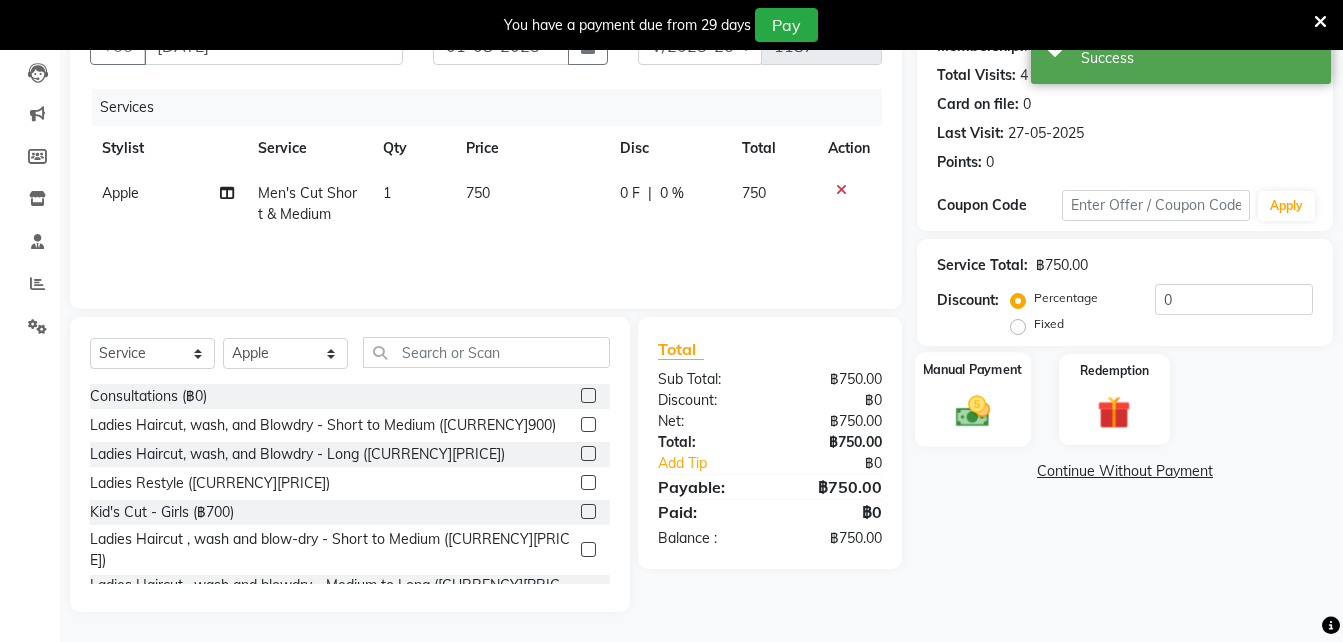 click 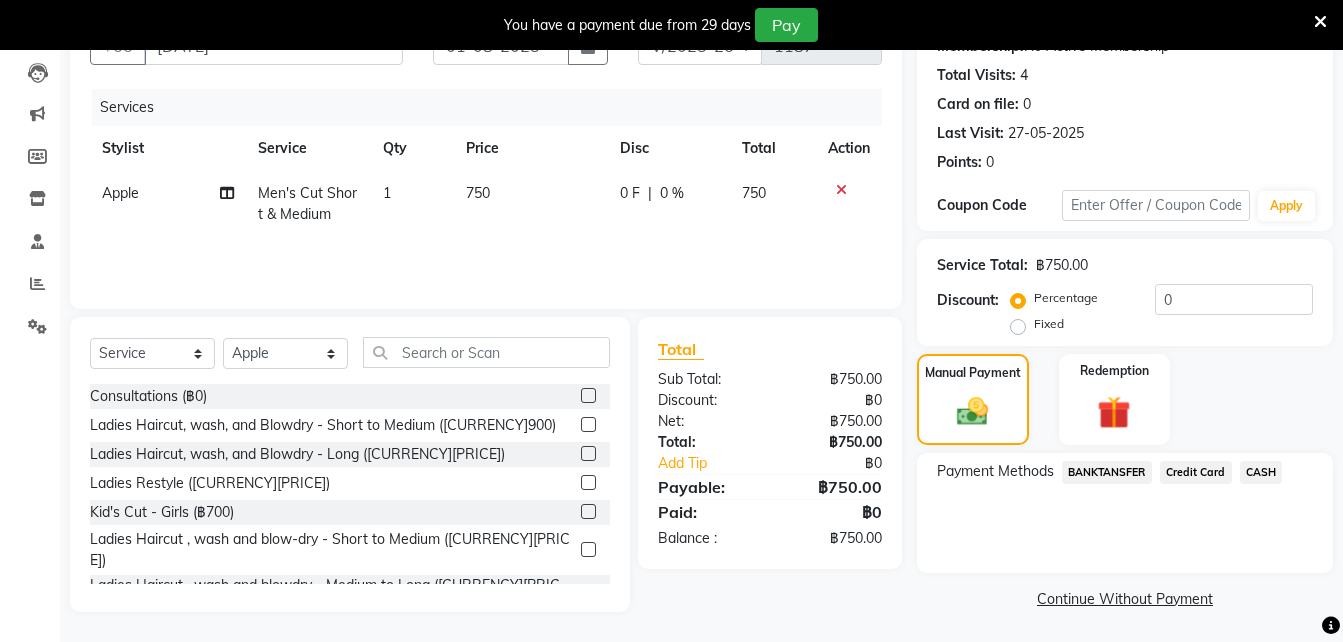 click on "CASH" 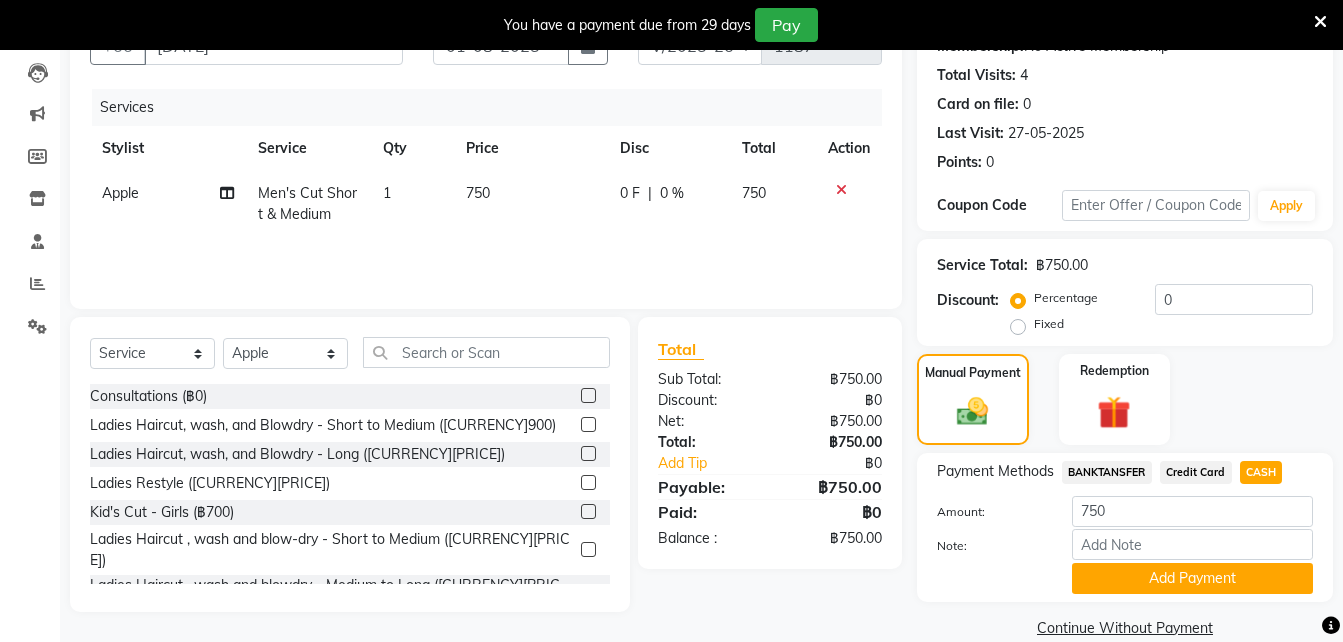 scroll, scrollTop: 240, scrollLeft: 0, axis: vertical 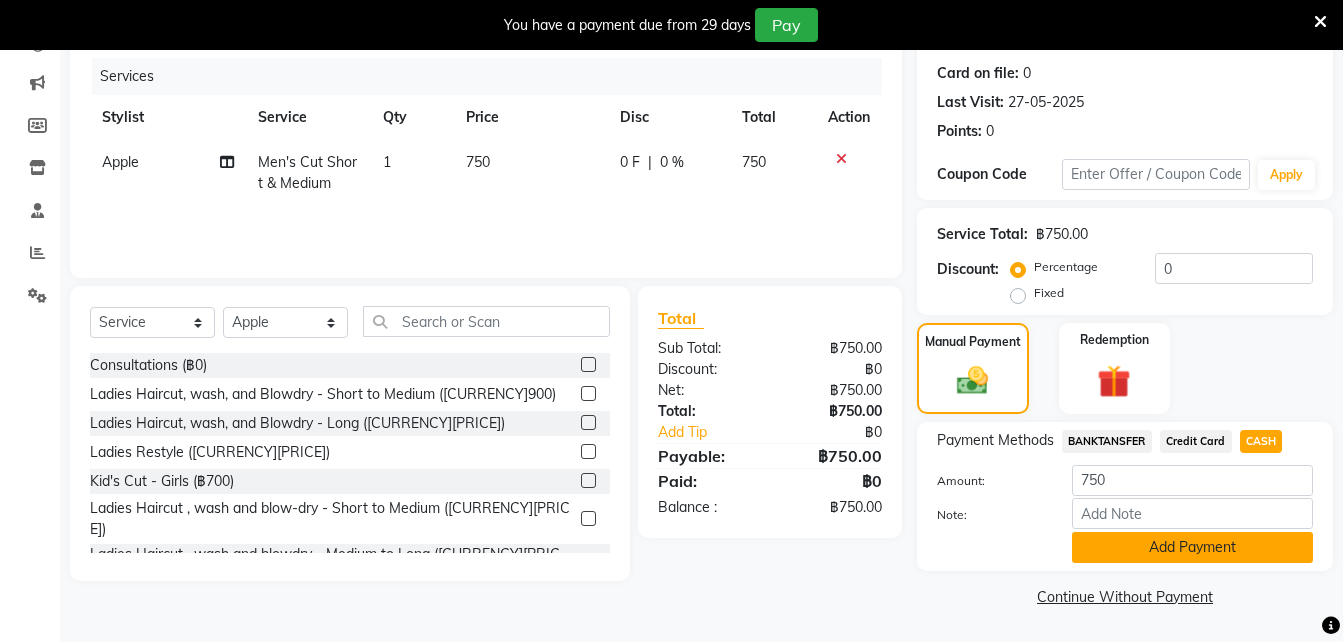 click on "Add Payment" 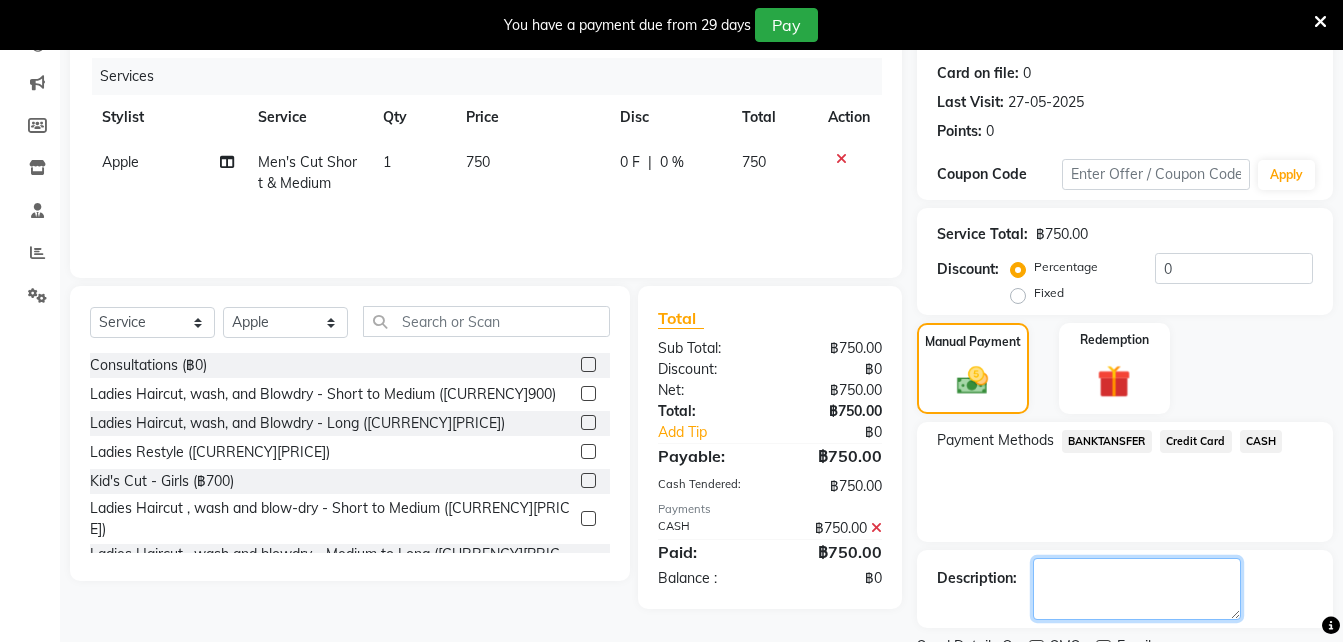 click 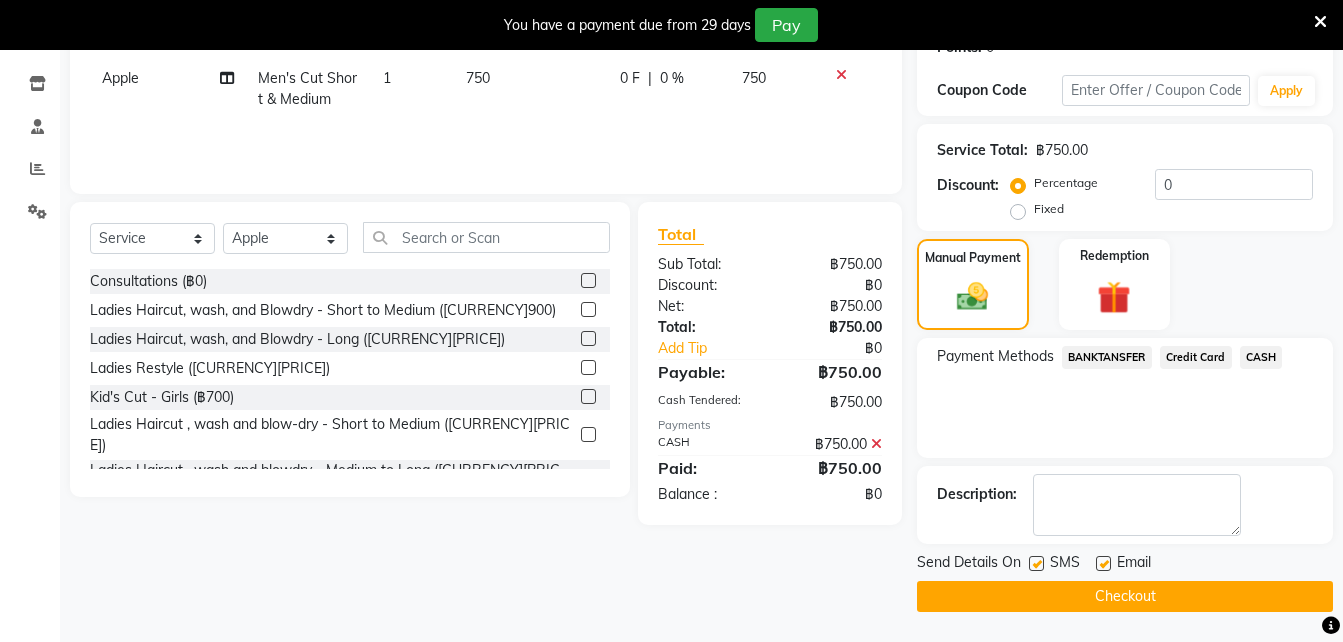 click on "Checkout" 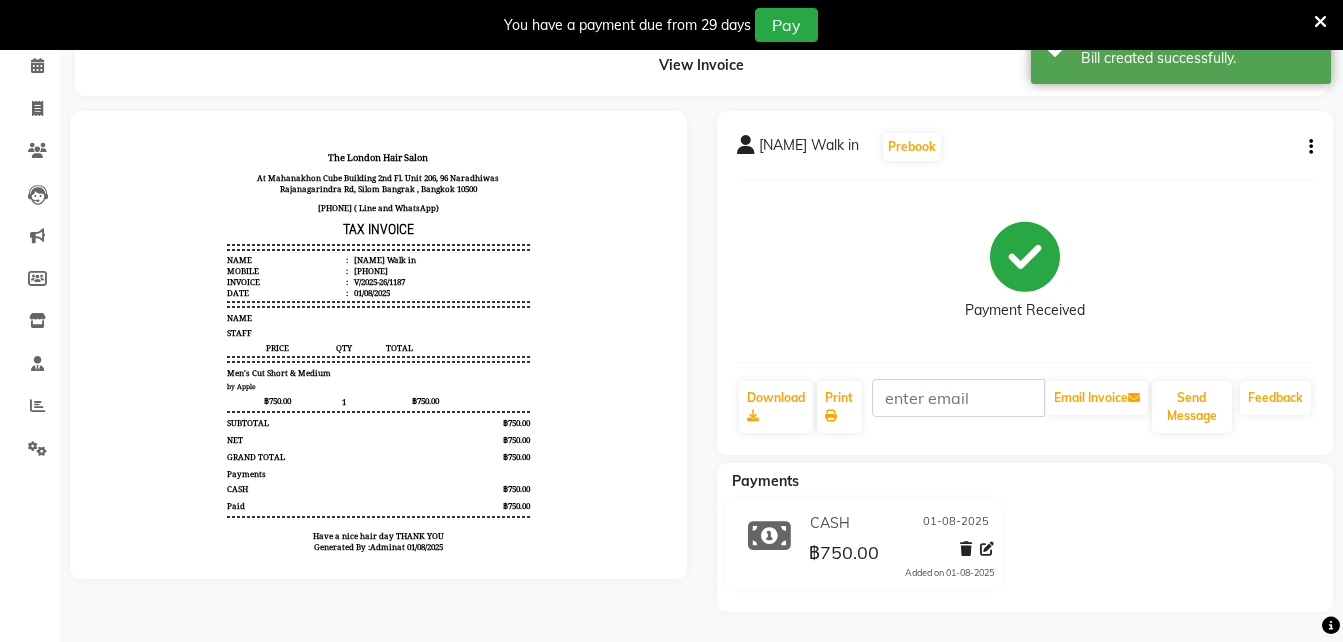 scroll, scrollTop: 0, scrollLeft: 0, axis: both 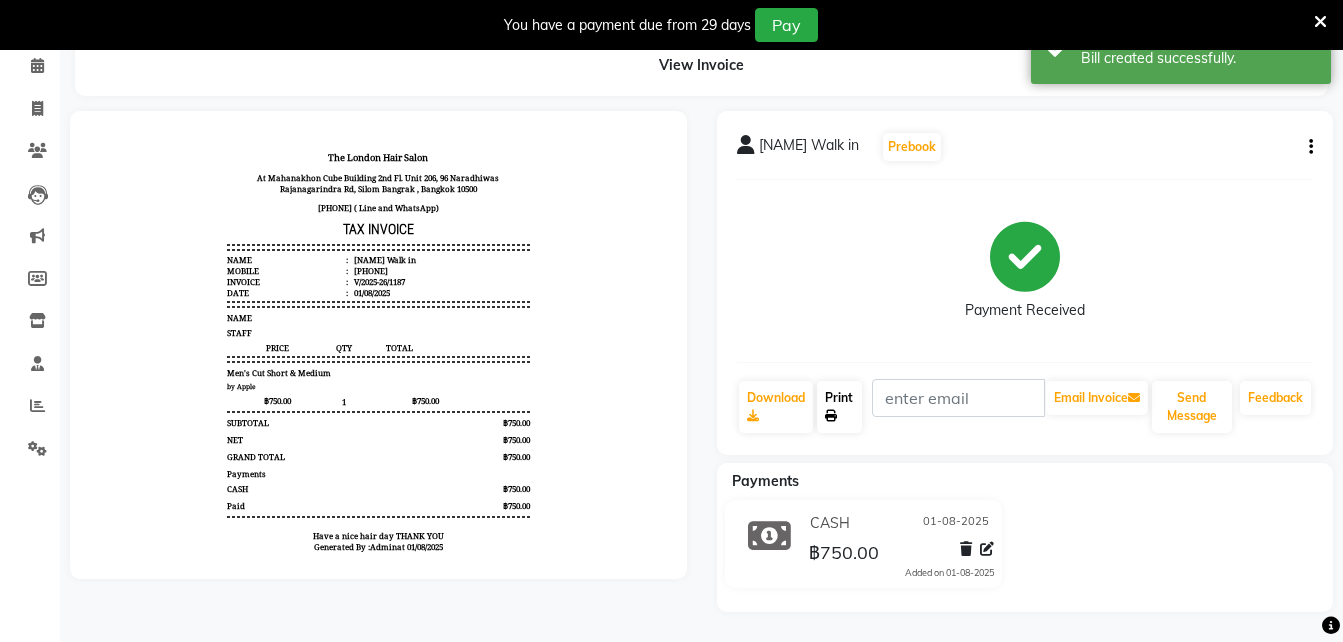 click on "Print" 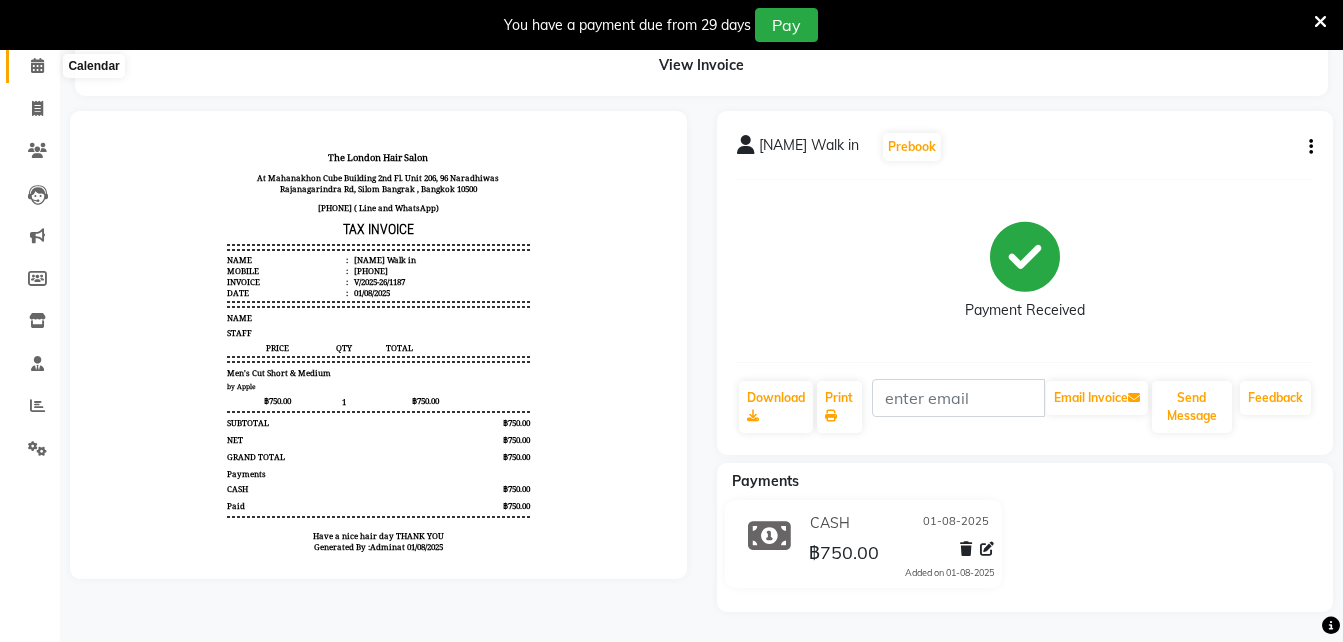 click 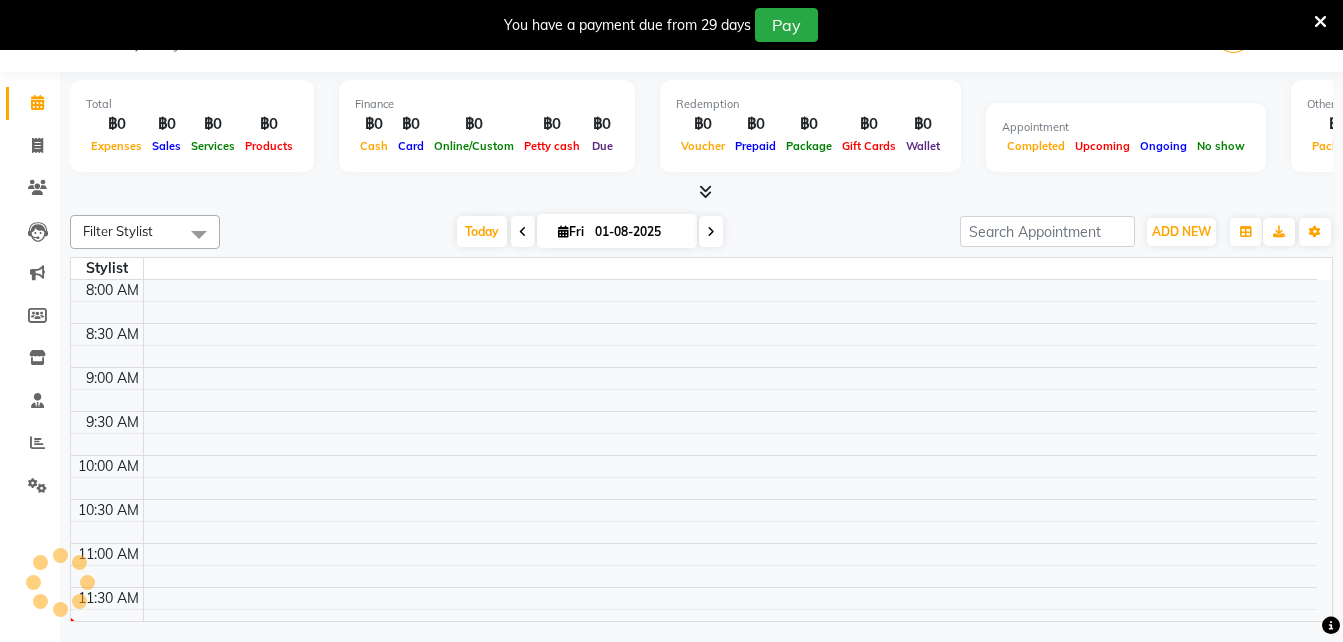 scroll, scrollTop: 50, scrollLeft: 0, axis: vertical 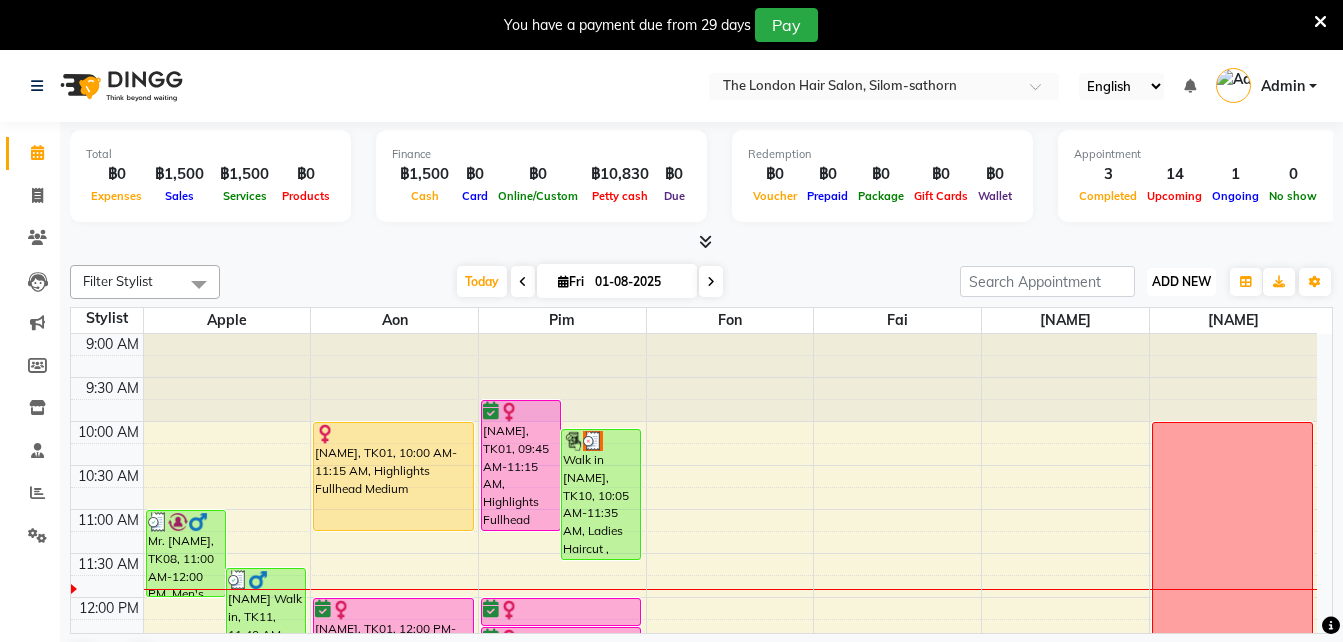 click on "ADD NEW Toggle Dropdown" at bounding box center [1181, 282] 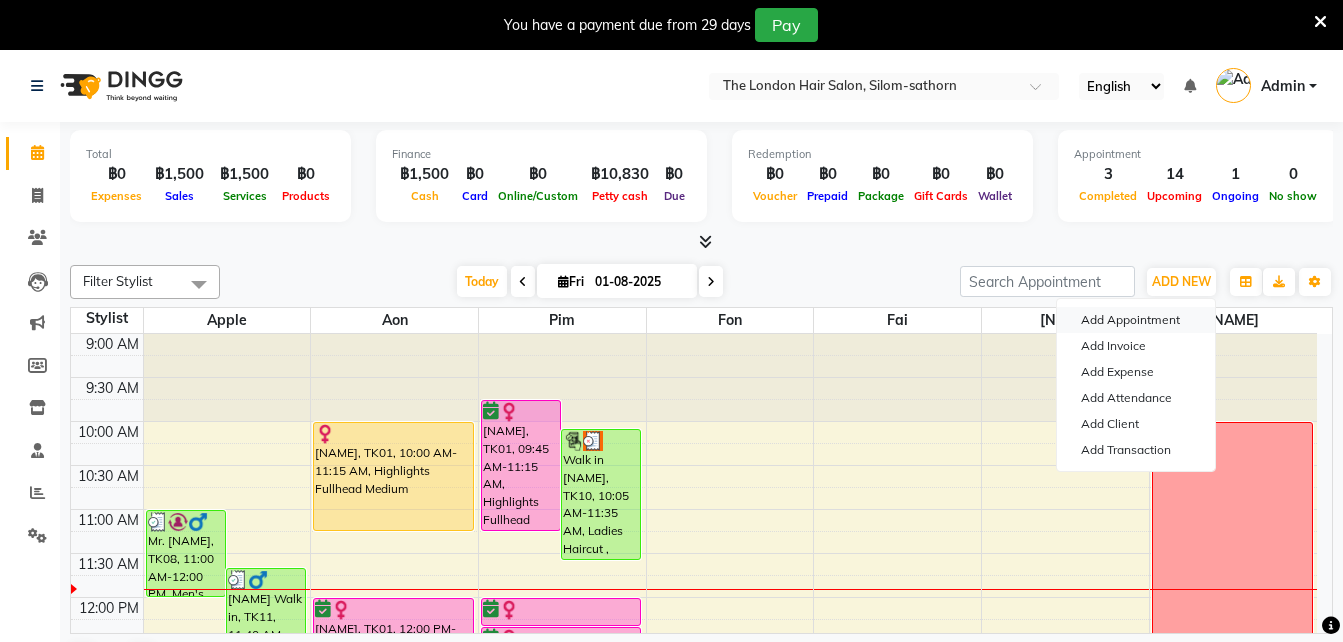 click on "Add Appointment" at bounding box center (1136, 320) 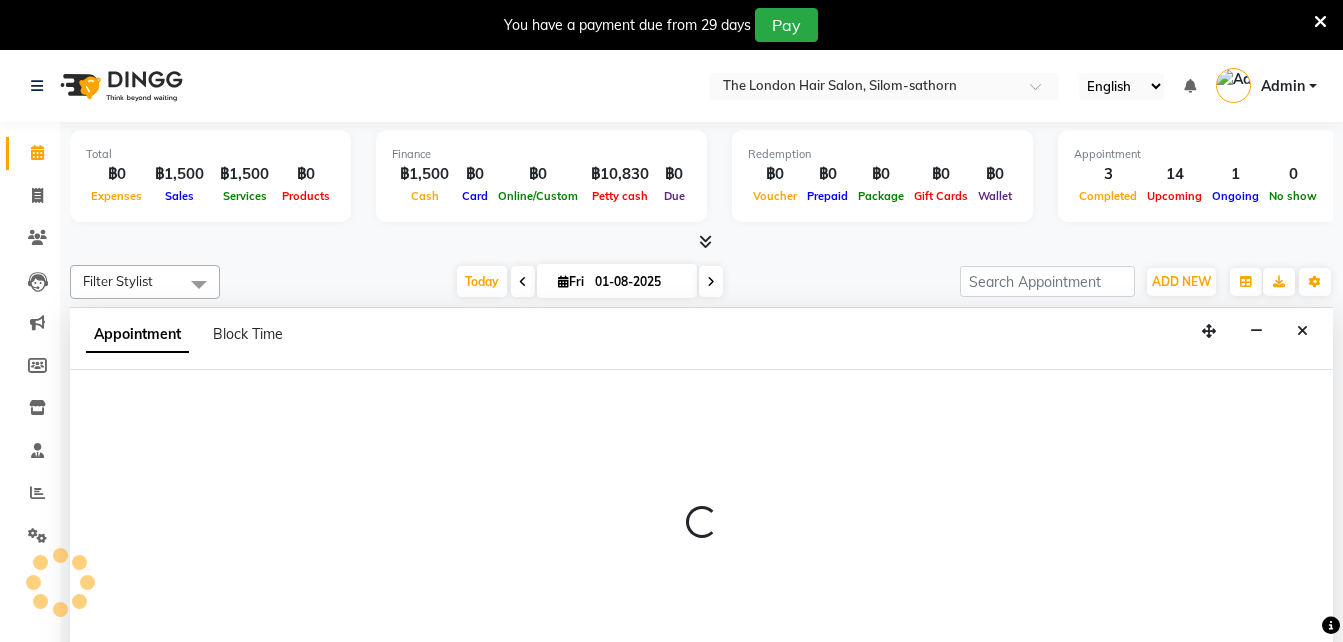 scroll, scrollTop: 51, scrollLeft: 0, axis: vertical 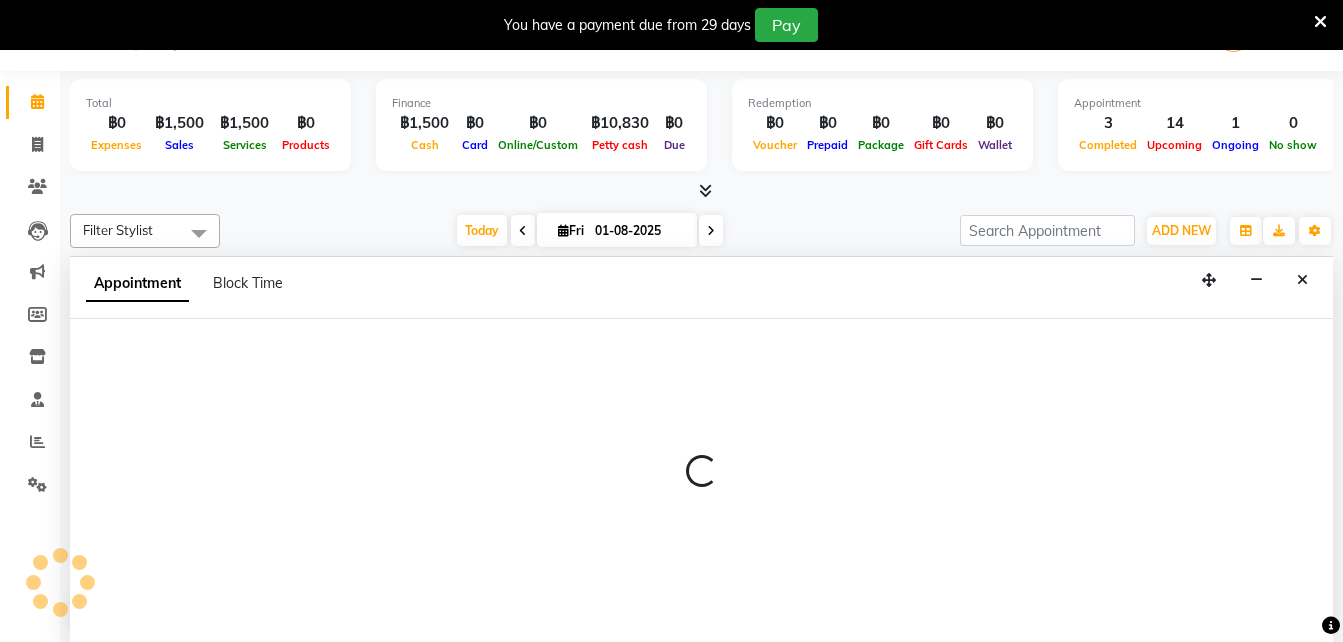 select on "600" 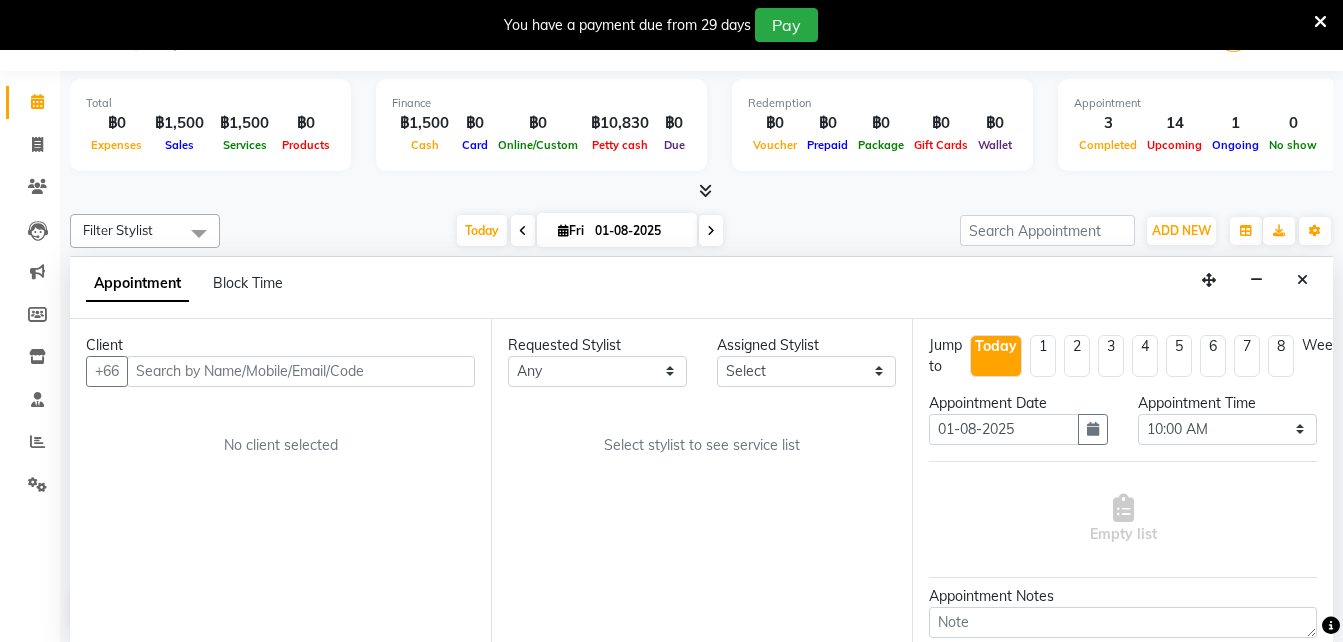 click on "Filter Stylist Select All Apple   Aon Pim Fon Fai  Boss Luke Kate  Today  Fri 01-08-2025 Toggle Dropdown Add Appointment Add Invoice Add Expense Add Attendance Add Client Add Transaction Toggle Dropdown Add Appointment Add Invoice Add Expense Add Attendance Add Client ADD NEW Toggle Dropdown Add Appointment Add Invoice Add Expense Add Attendance Add Client Add Transaction Filter Stylist Select All Apple   Aon Pim Fon Fai  Boss Luke Kate  Group By  Staff View   Room View  View as Vertical  Vertical - Week View  Horizontal  Horizontal - Week View  List  Toggle Dropdown Calendar Settings Manage Tags   Arrange Stylists   Reset Stylists  Full Screen  Show Available Stylist  Appointment Form Zoom 100% Staff/Room Display Count 7 Stylist Apple   Aon Pim Fon Fai  Boss Luke Kate  9:00 AM 9:30 AM 10:00 AM 10:30 AM 11:00 AM 11:30 AM 12:00 PM 12:30 PM 1:00 PM 1:30 PM 2:00 PM 2:30 PM 3:00 PM 3:30 PM 4:00 PM 4:30 PM 5:00 PM 5:30 PM 6:00 PM 6:30 PM 7:00 PM 7:30 PM 8:00 PM 8:30 PM" 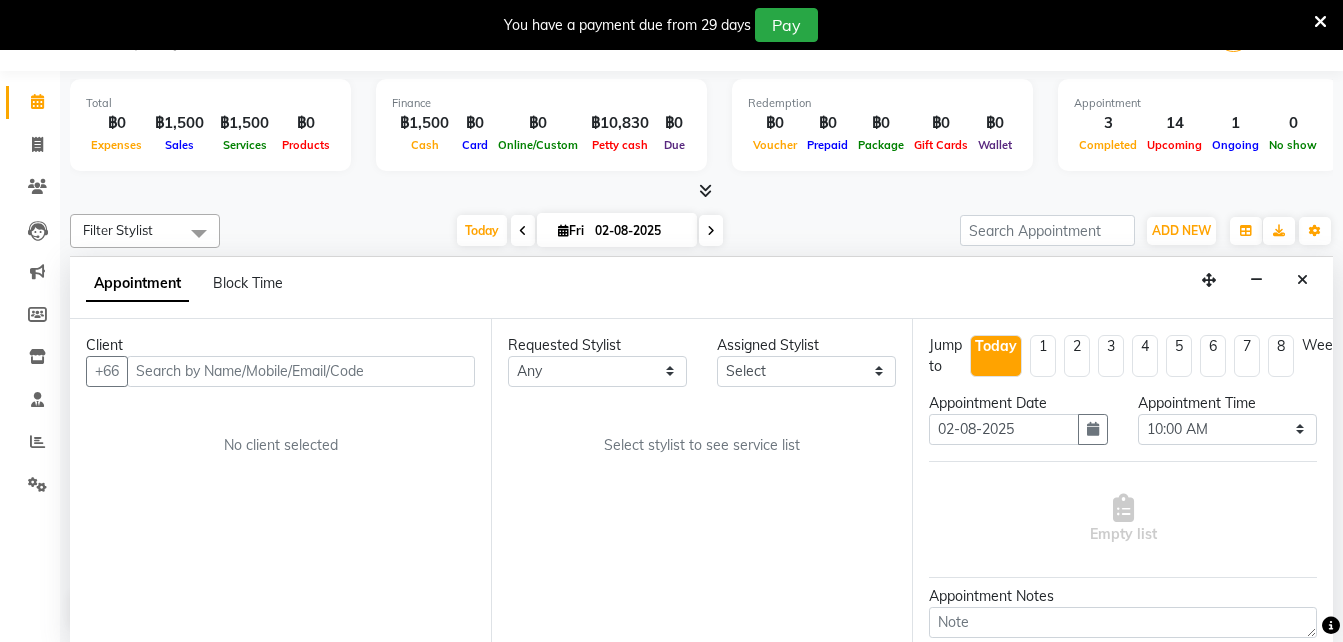 select on "600" 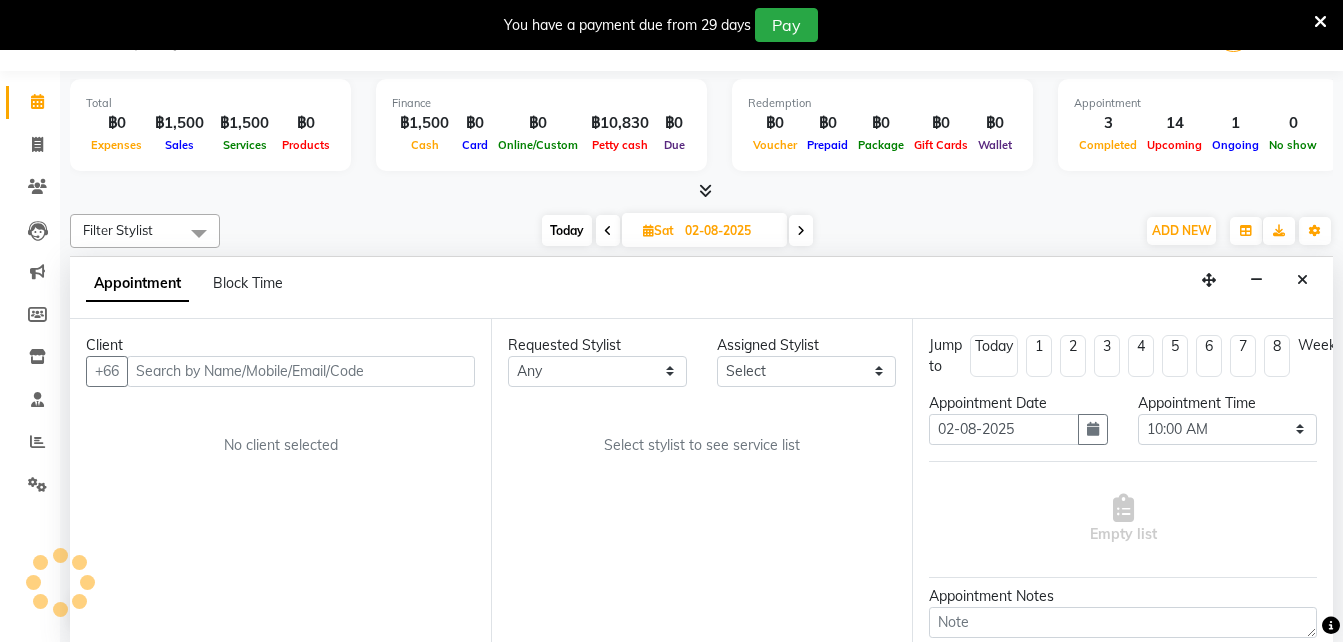 scroll, scrollTop: 177, scrollLeft: 0, axis: vertical 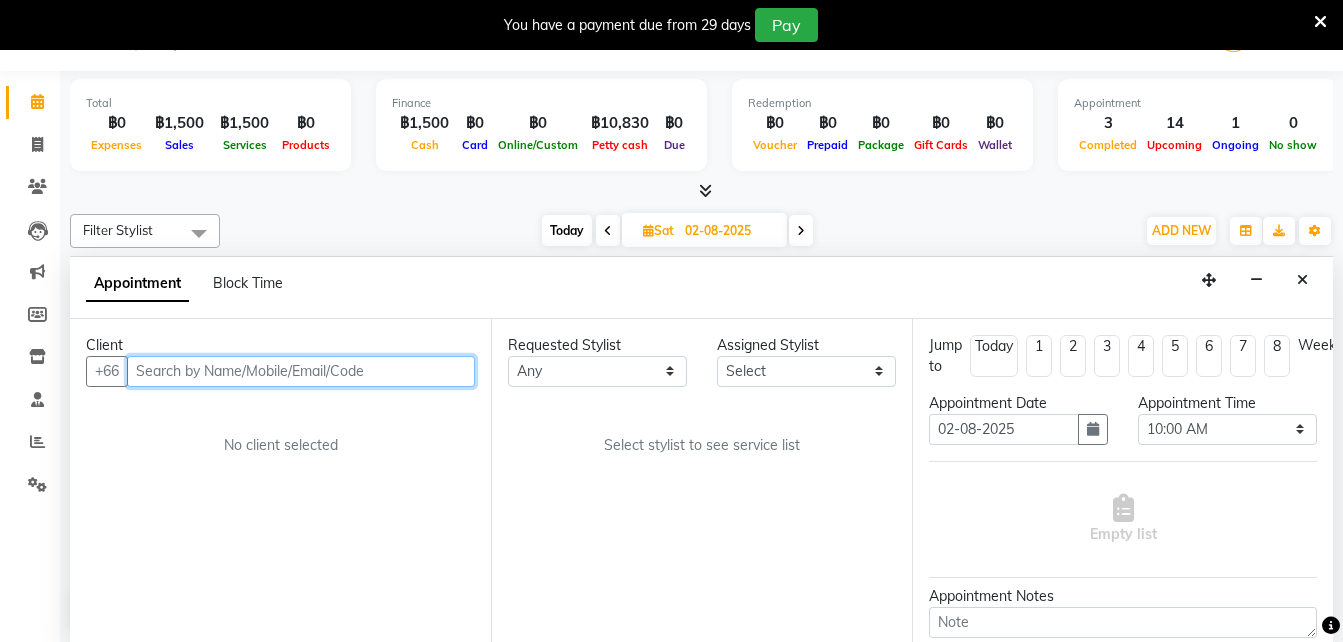 click at bounding box center (301, 371) 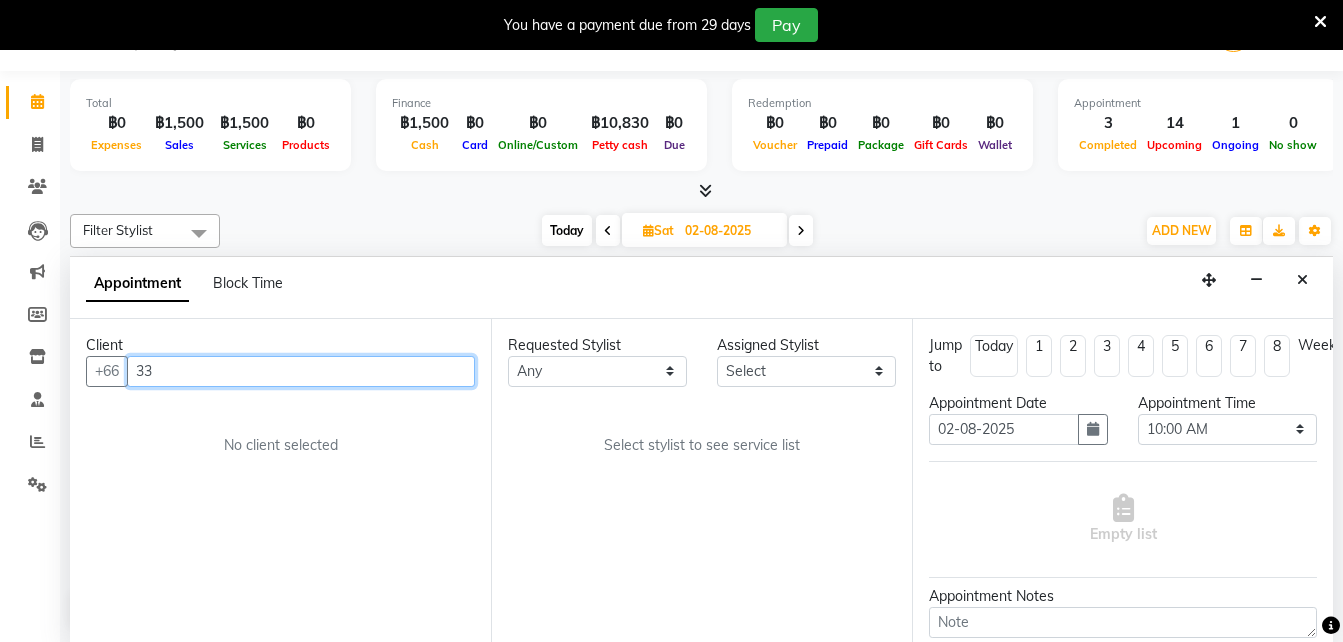 type on "3" 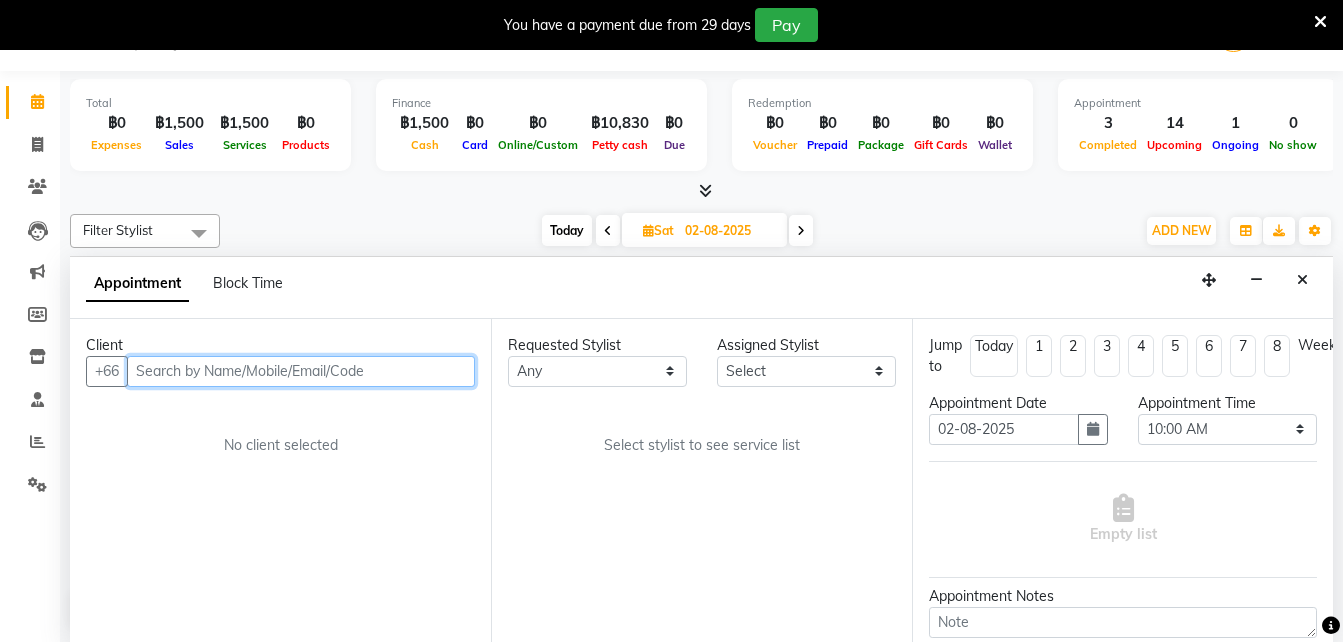 type on "h" 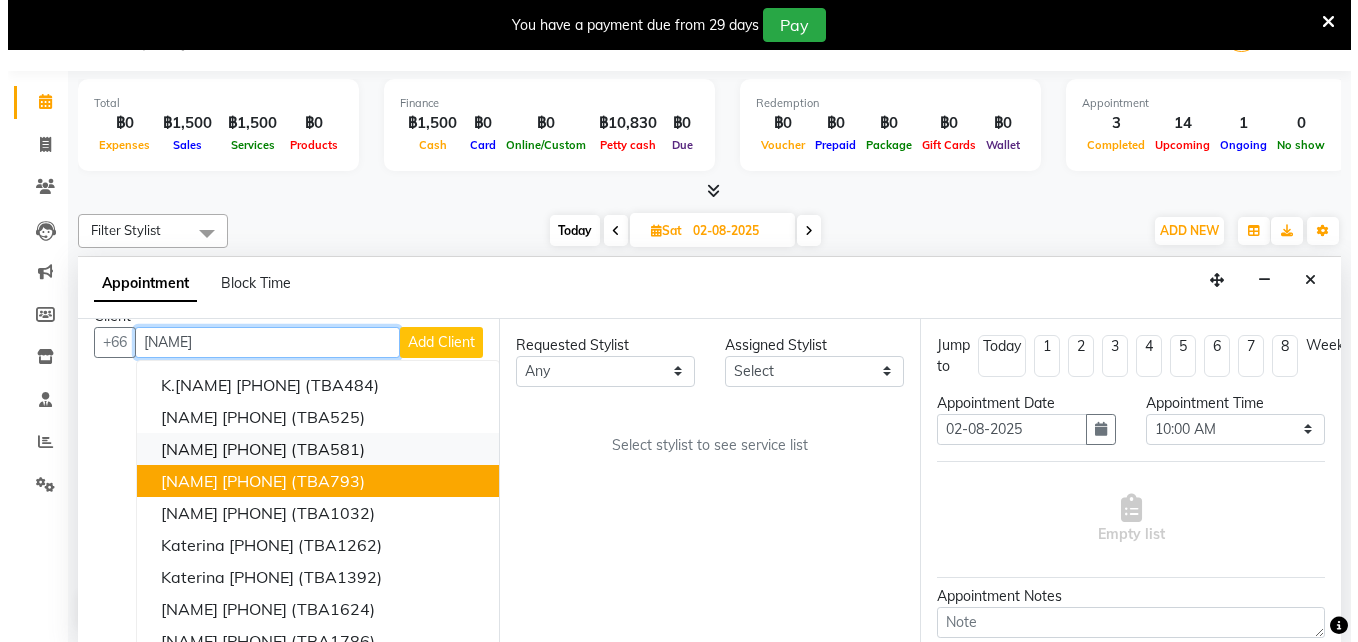 scroll, scrollTop: 0, scrollLeft: 0, axis: both 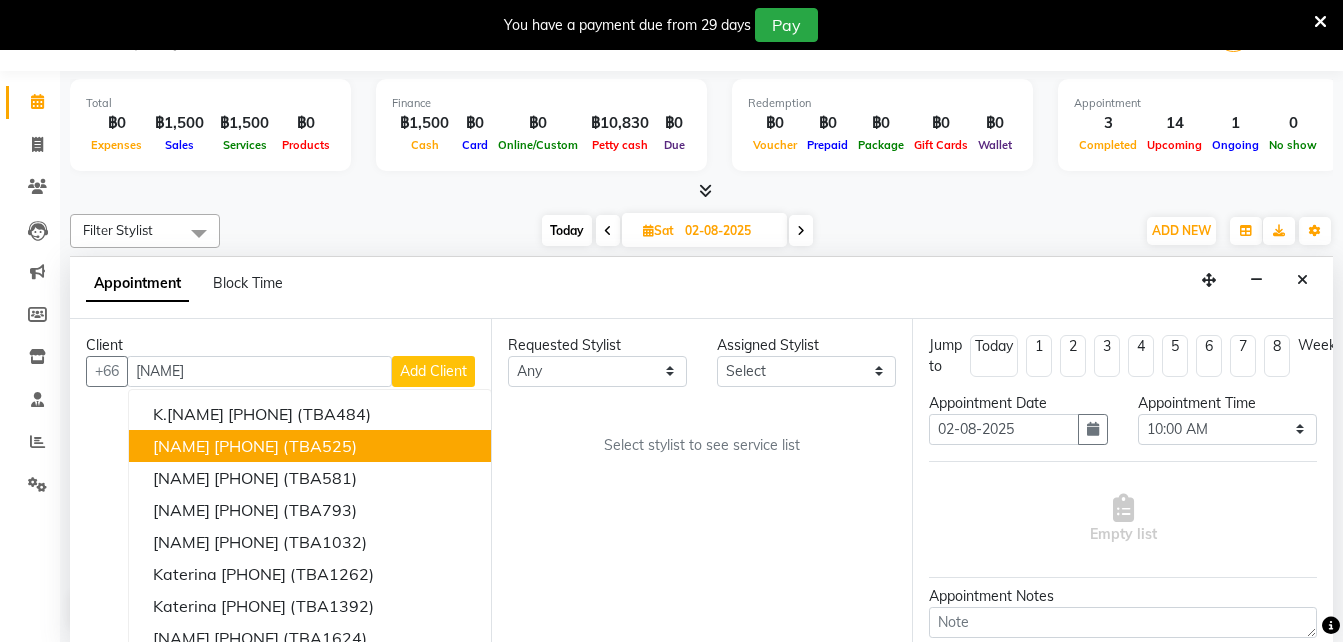 click on "Appointment Block Time" at bounding box center [701, 288] 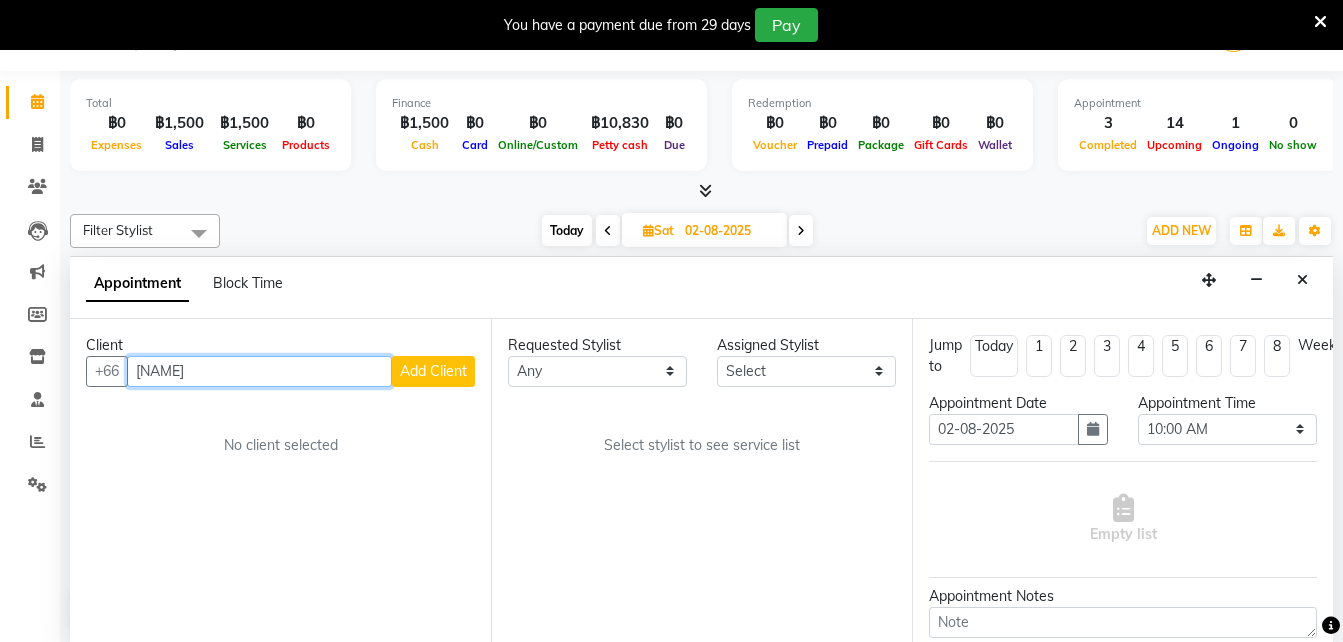 click on "[NAME]" at bounding box center [259, 371] 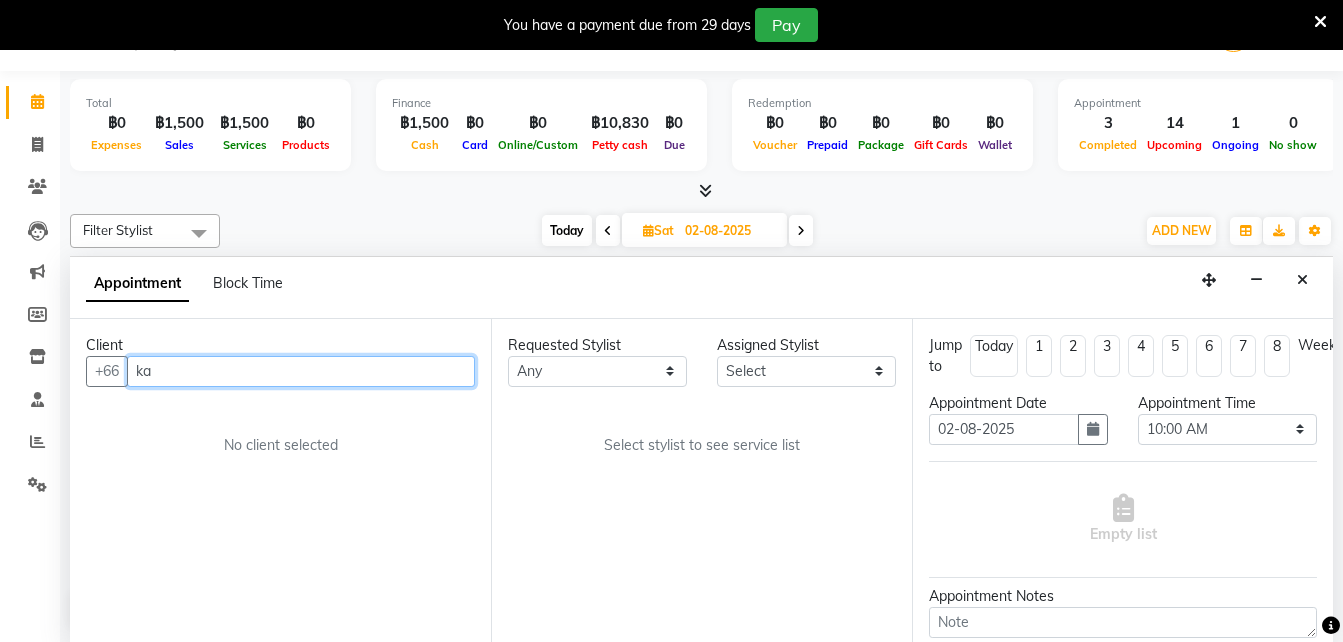 type on "k" 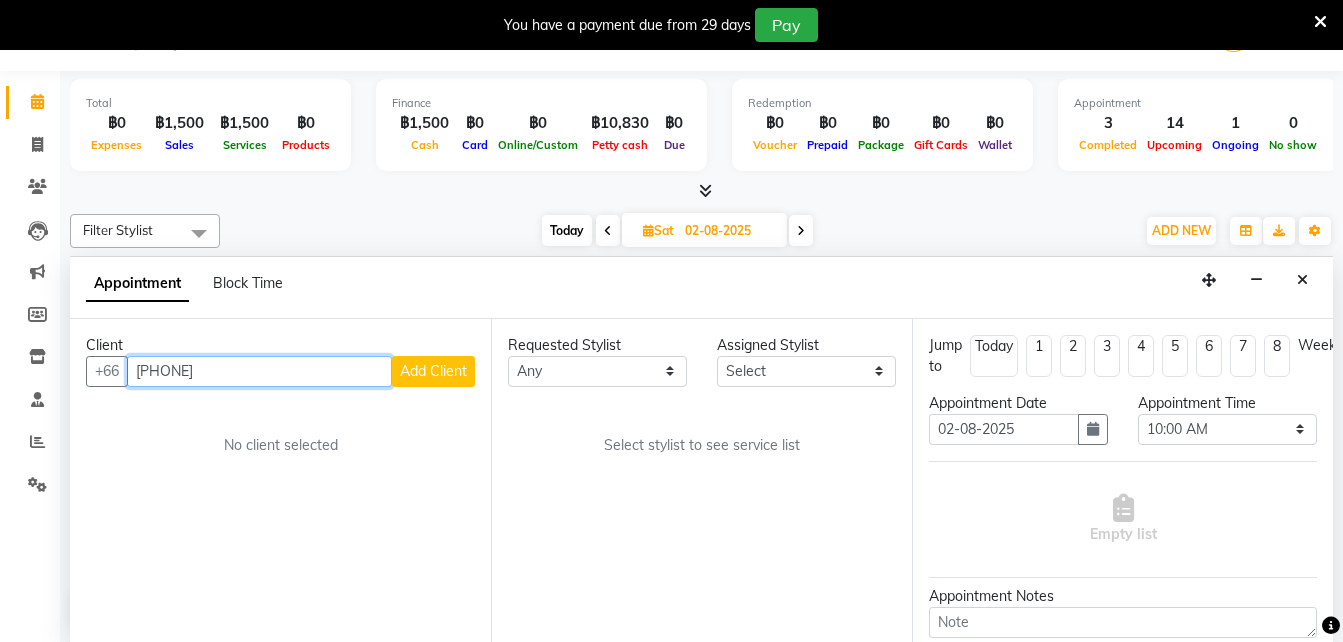 type on "[PHONE]" 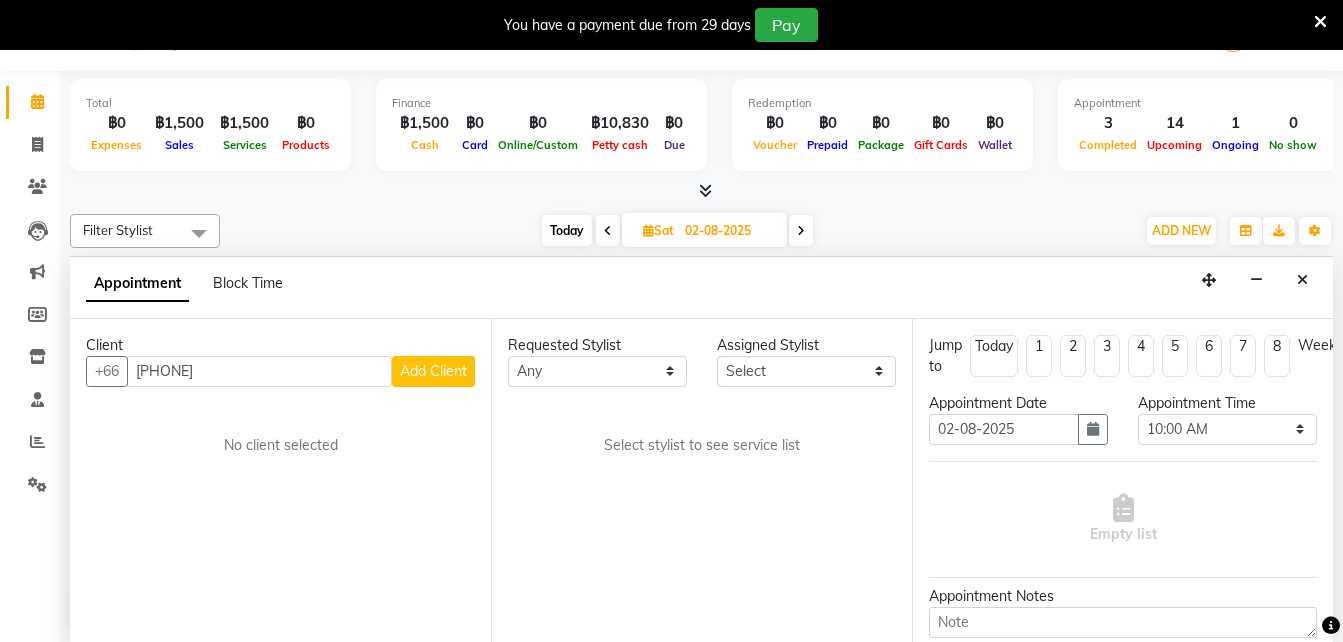 click on "Add Client" at bounding box center (433, 371) 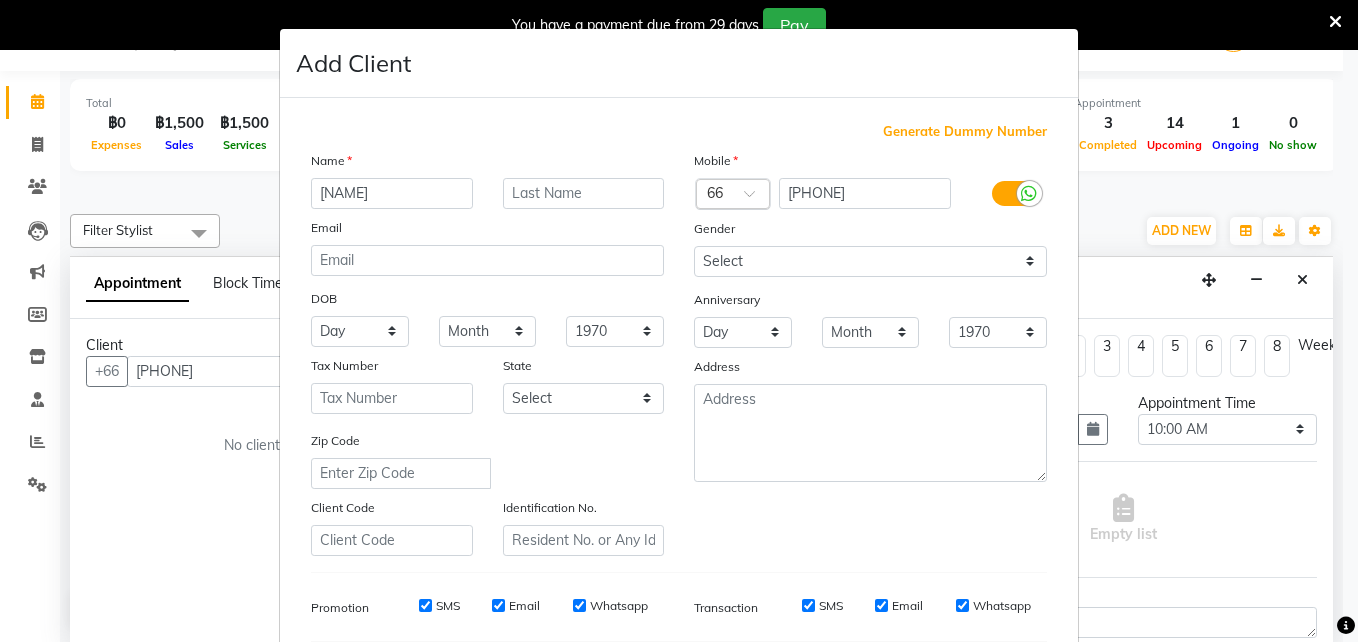 type on "[NAME]" 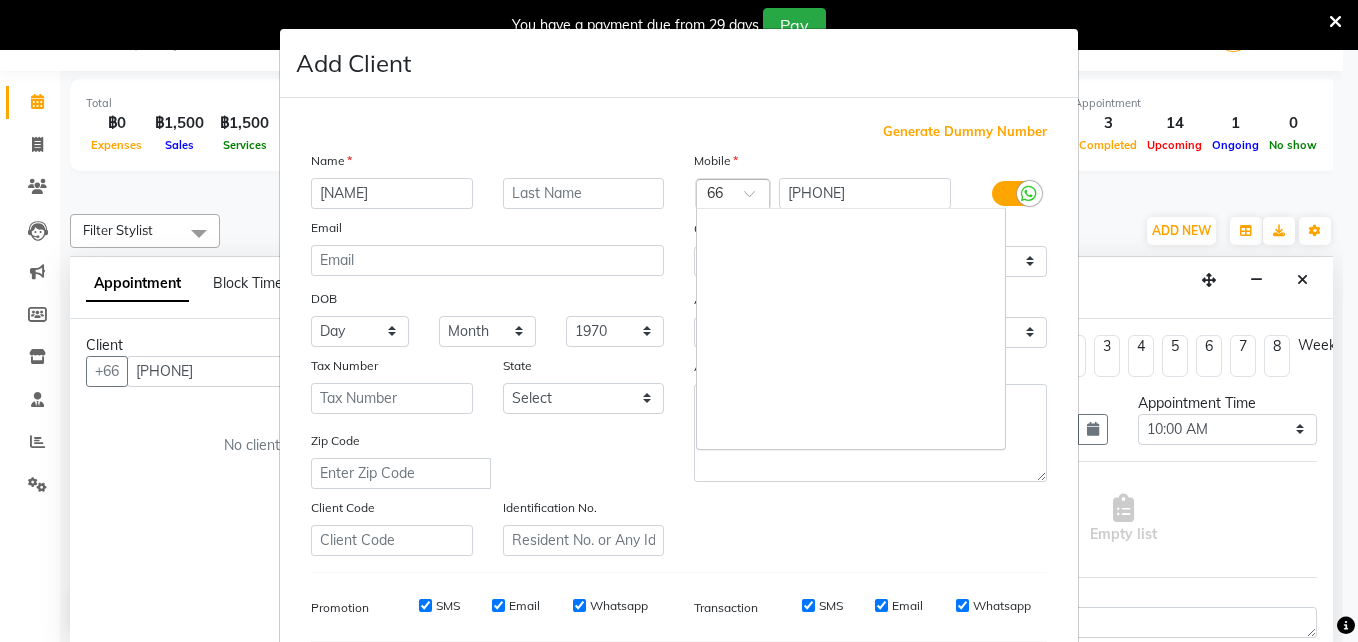 click at bounding box center [756, 199] 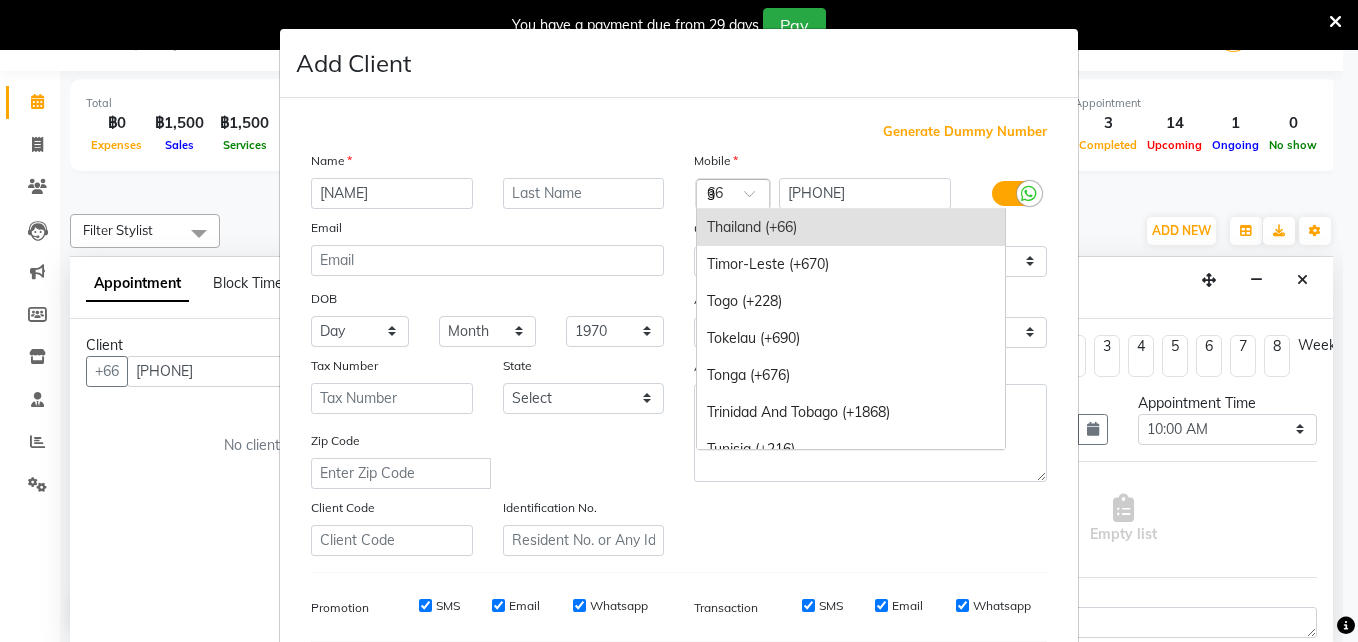 scroll, scrollTop: 2128, scrollLeft: 0, axis: vertical 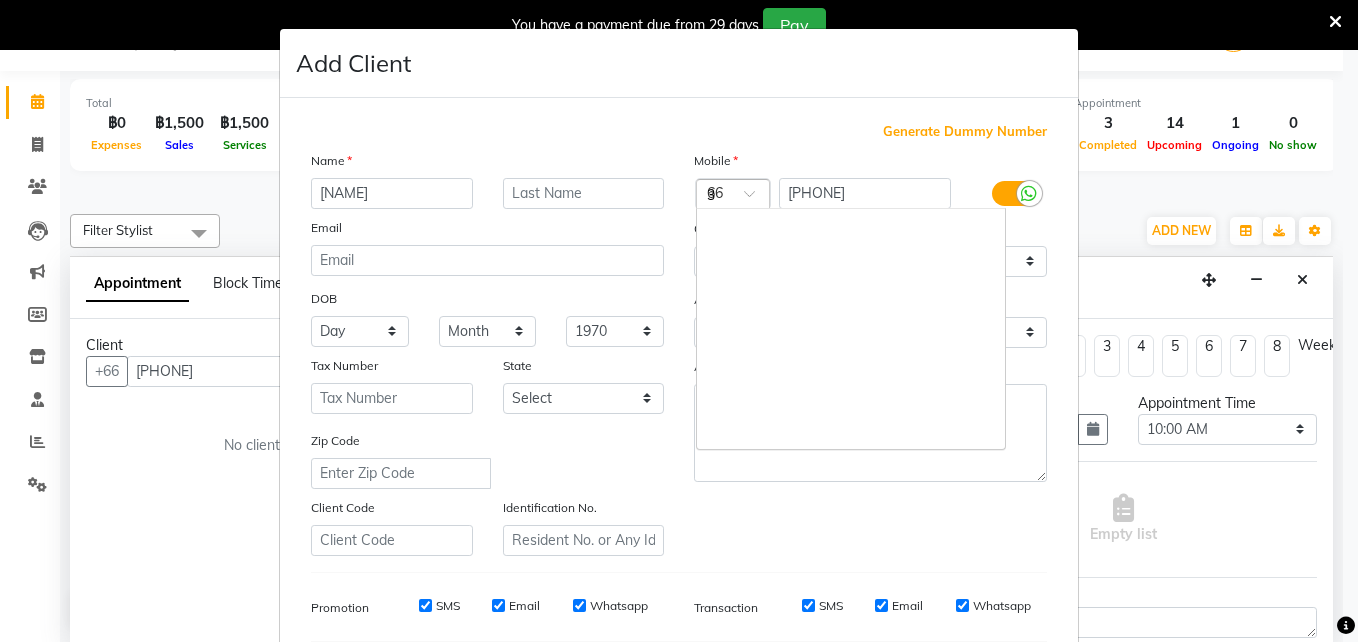 type on "33" 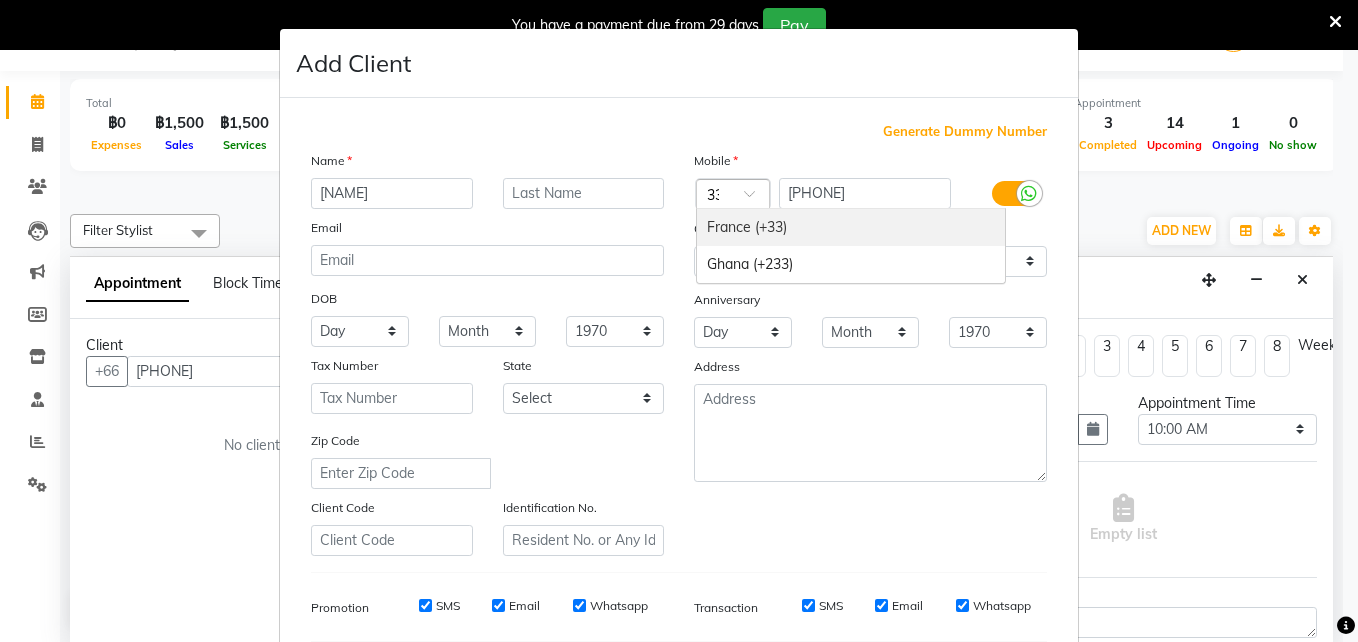 scroll, scrollTop: 0, scrollLeft: 5, axis: horizontal 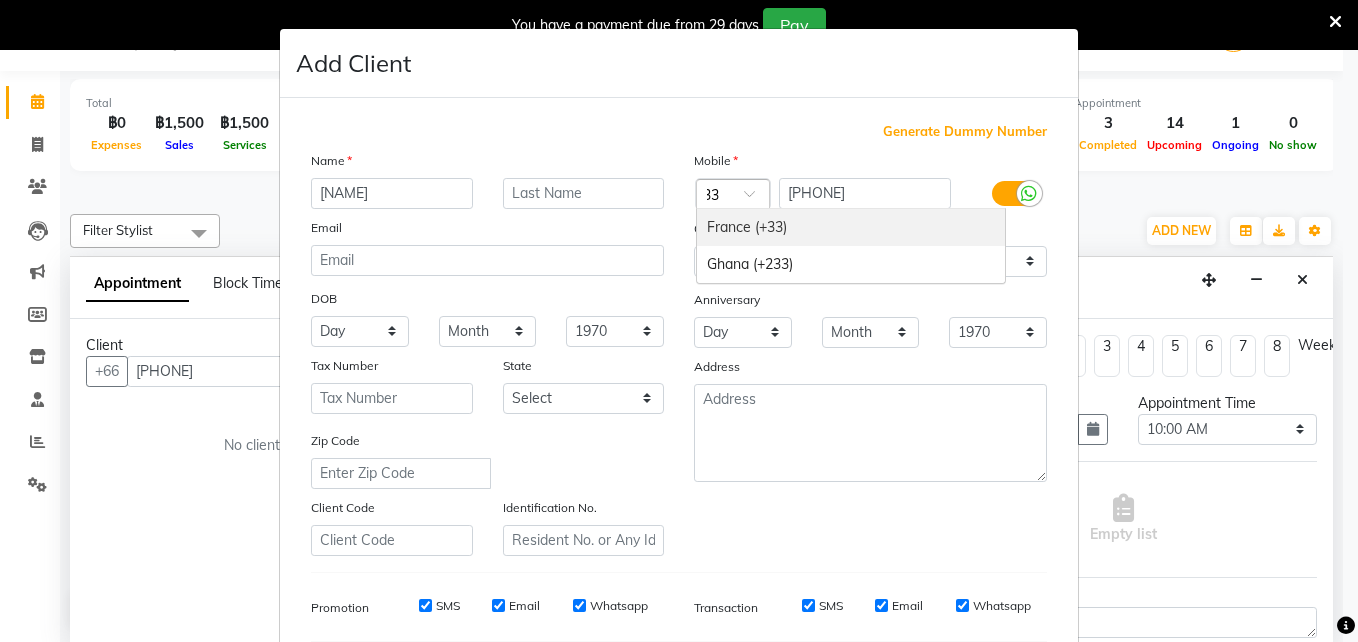 click on "France (+33)" at bounding box center [851, 227] 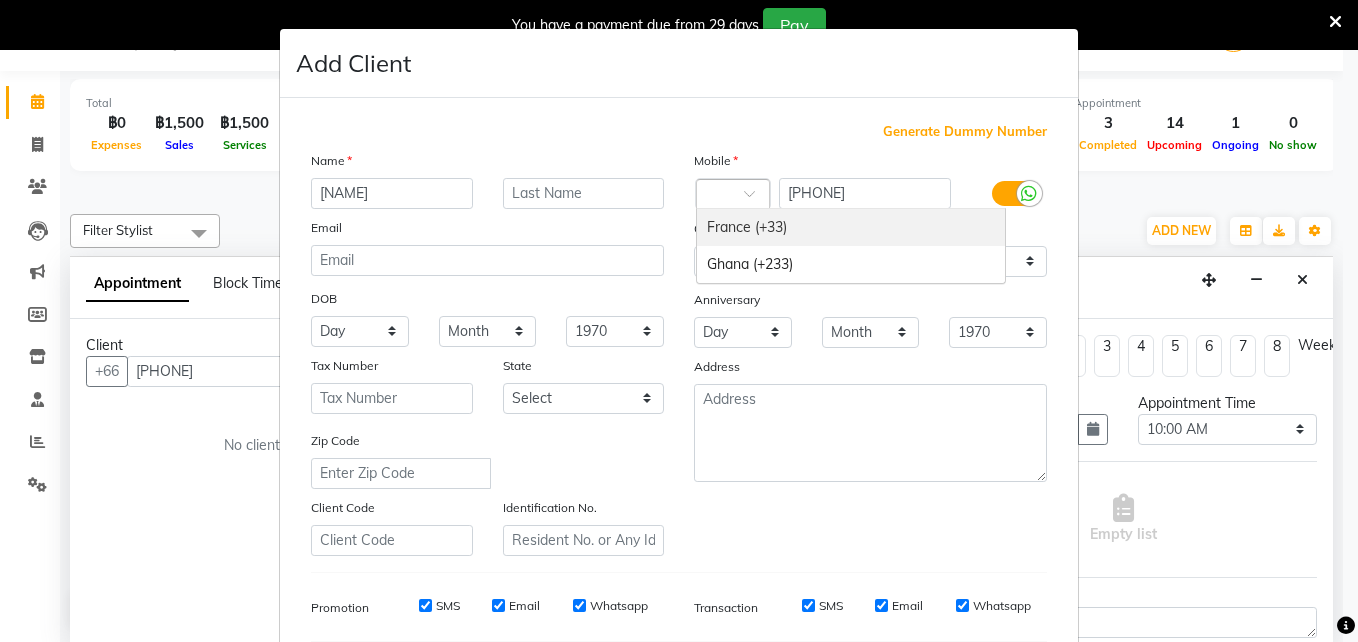 scroll, scrollTop: 0, scrollLeft: 0, axis: both 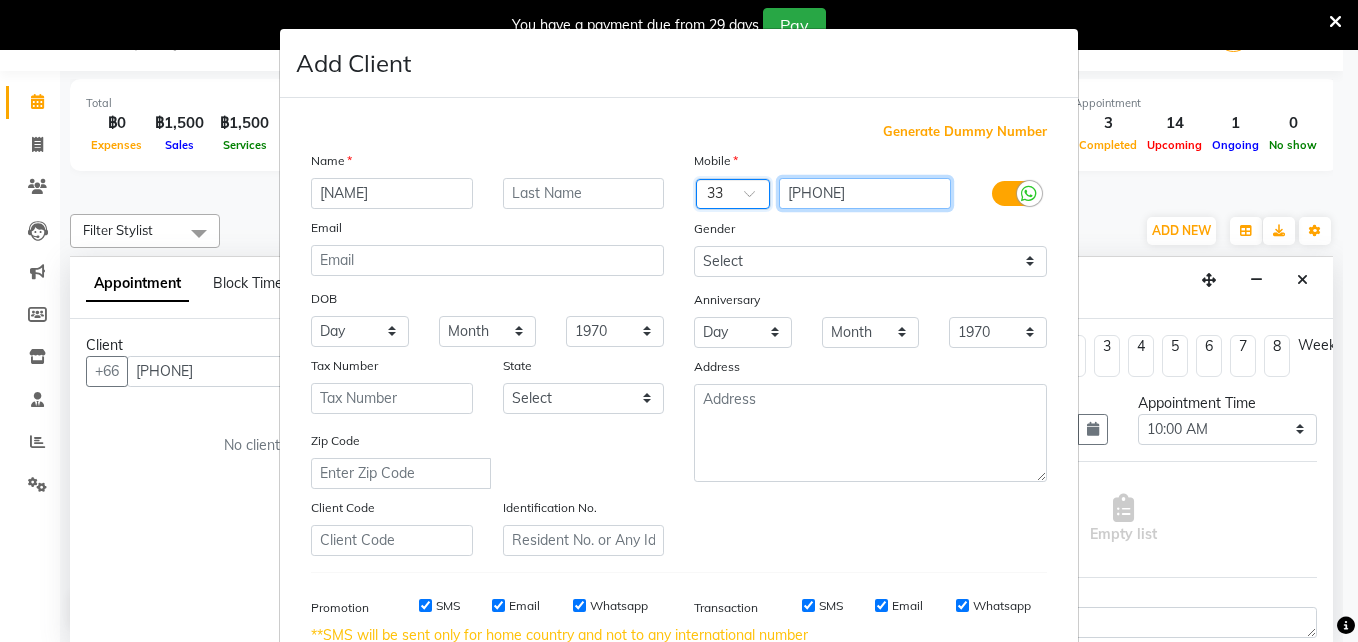 click on "[PHONE]" at bounding box center (865, 193) 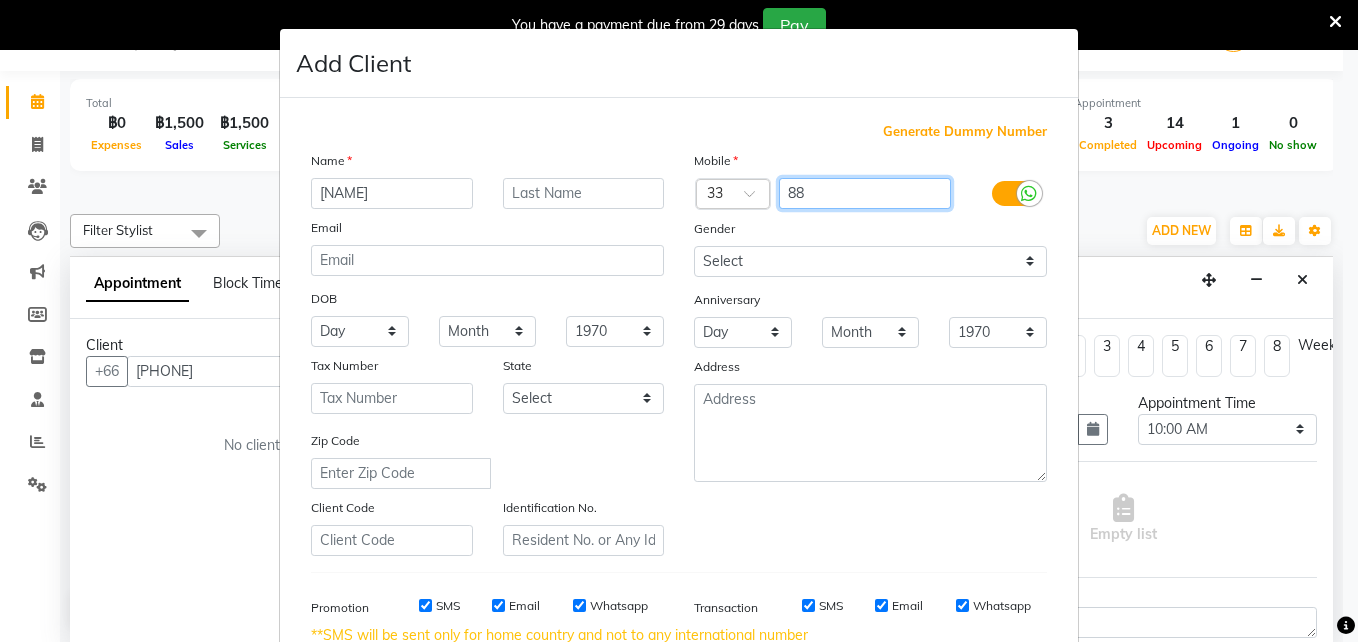 type on "8" 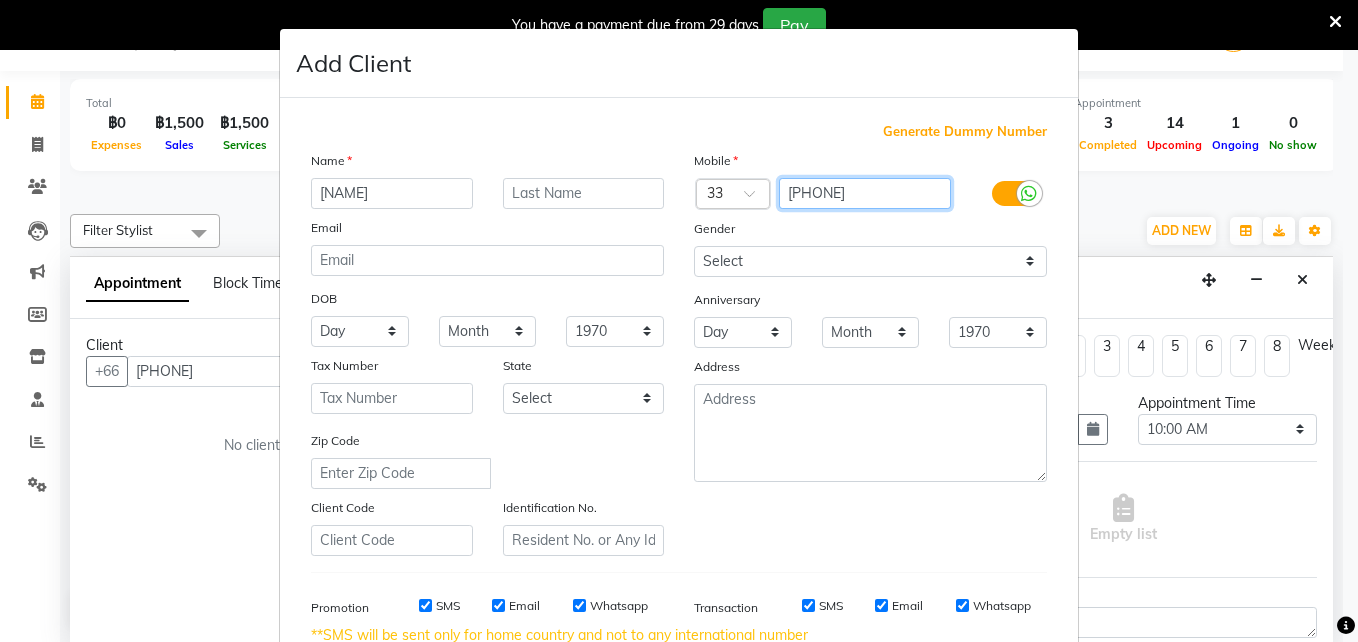 type on "[PHONE]" 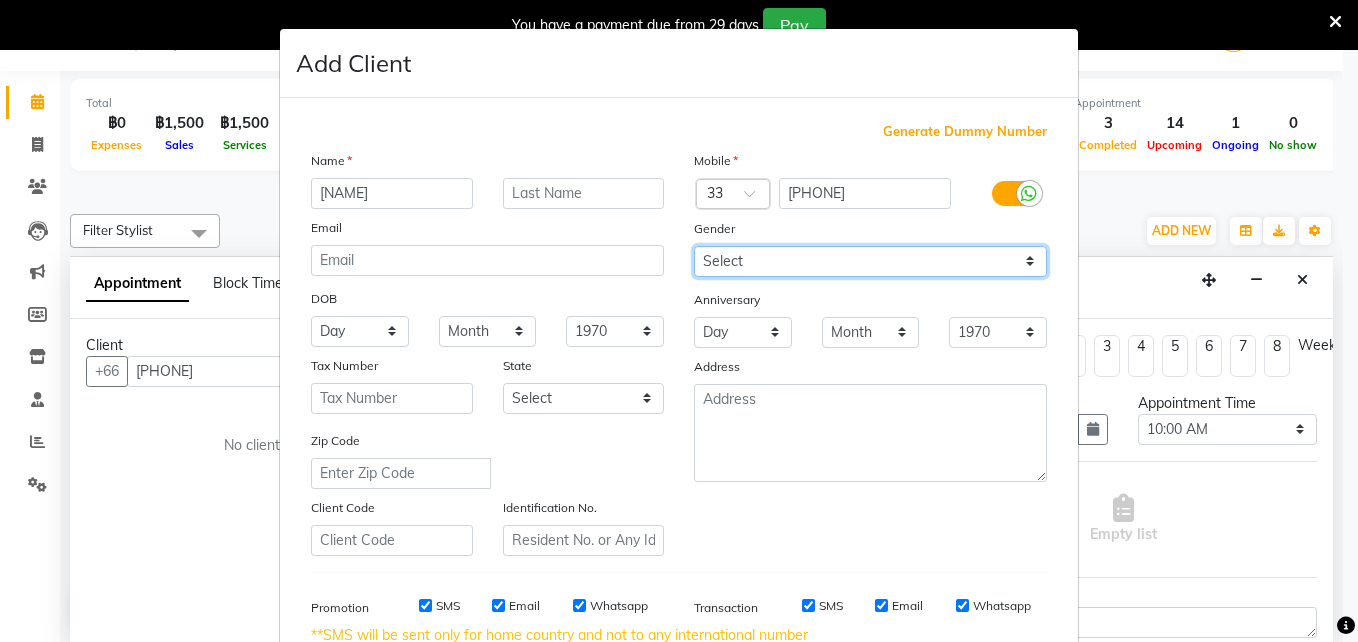 click on "Select Male Female Other Prefer Not To Say" at bounding box center (870, 261) 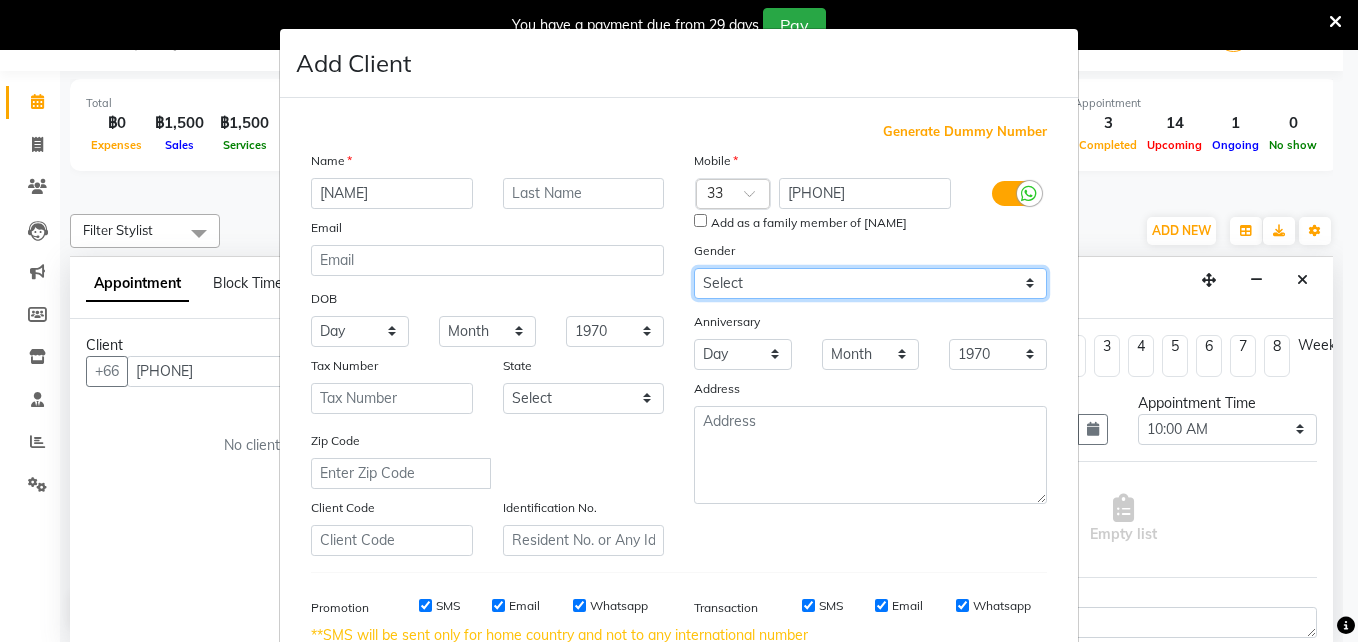 select on "female" 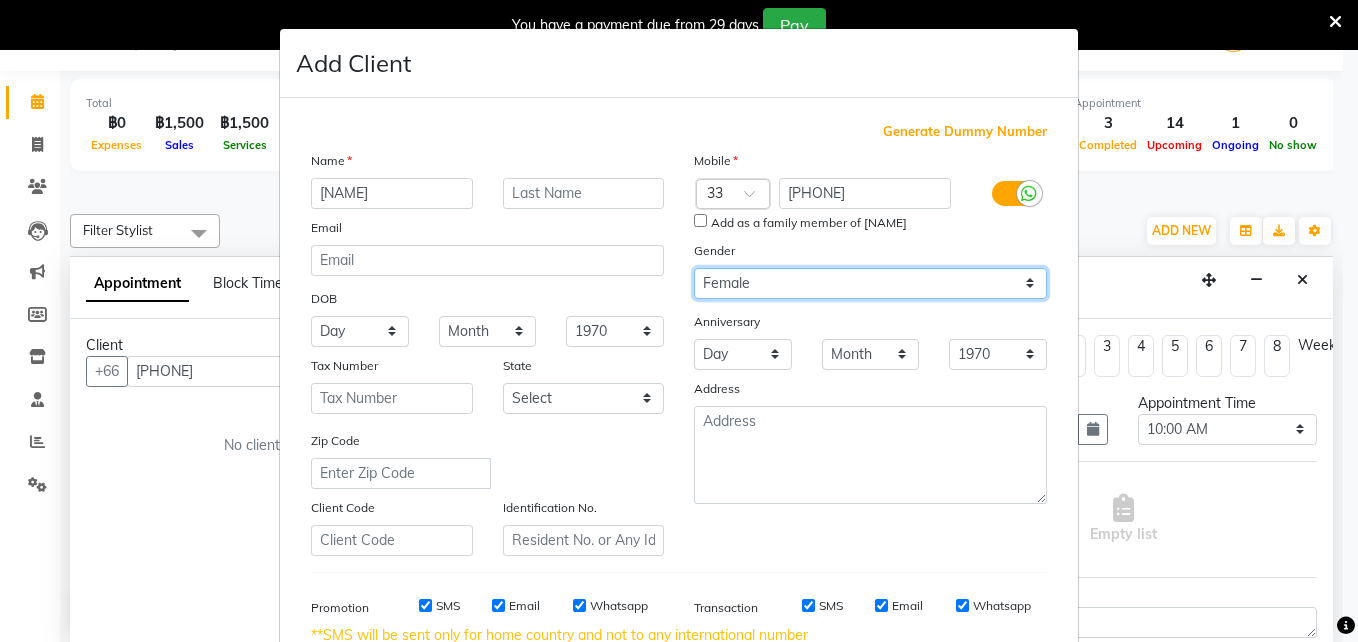 click on "Select Male Female Other Prefer Not To Say" at bounding box center (870, 283) 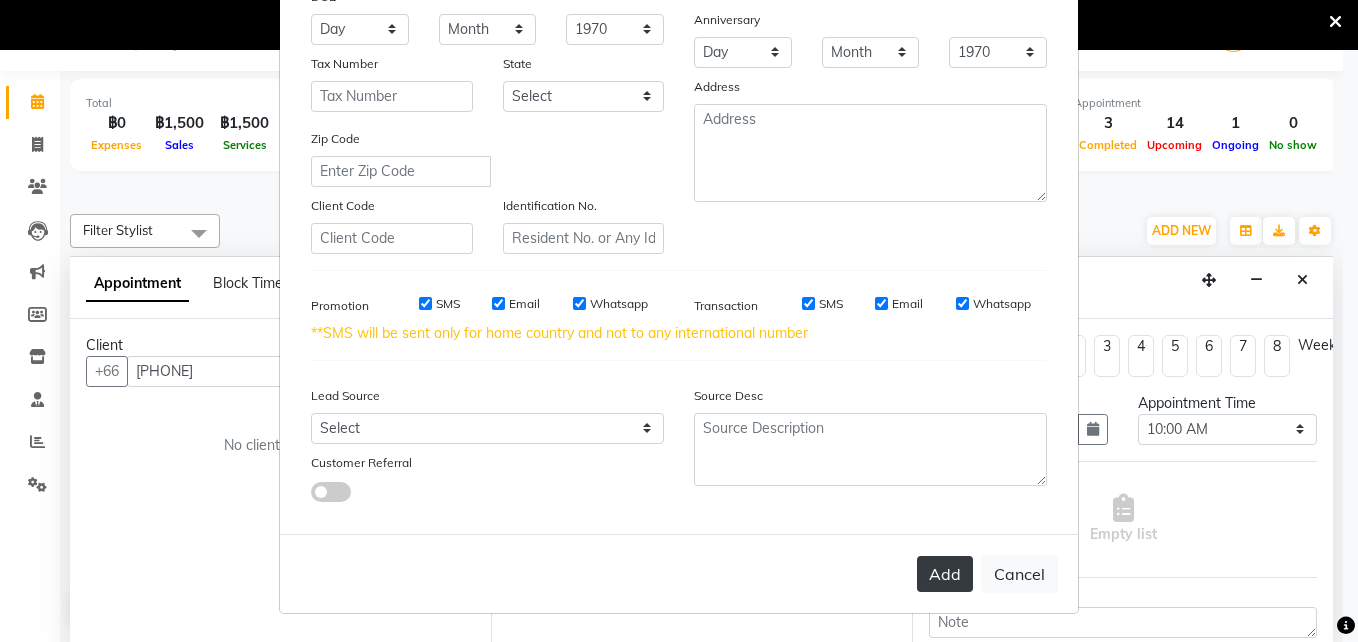 click on "Add" at bounding box center (945, 574) 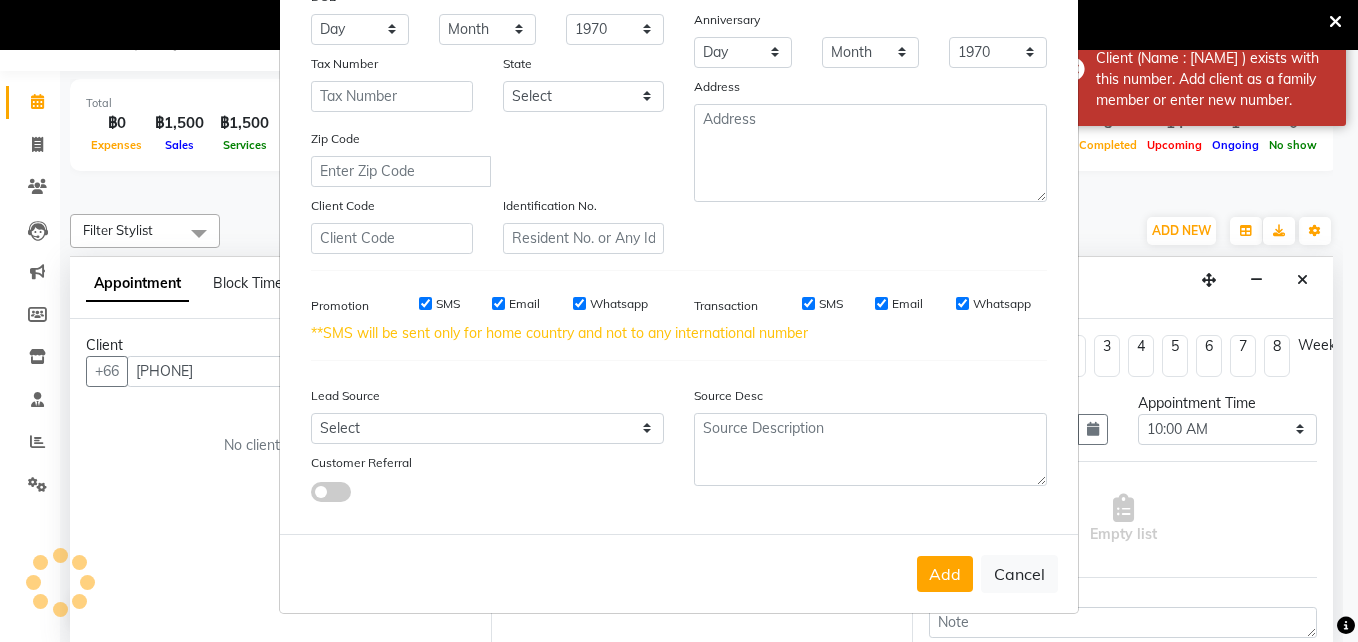 scroll, scrollTop: 0, scrollLeft: 0, axis: both 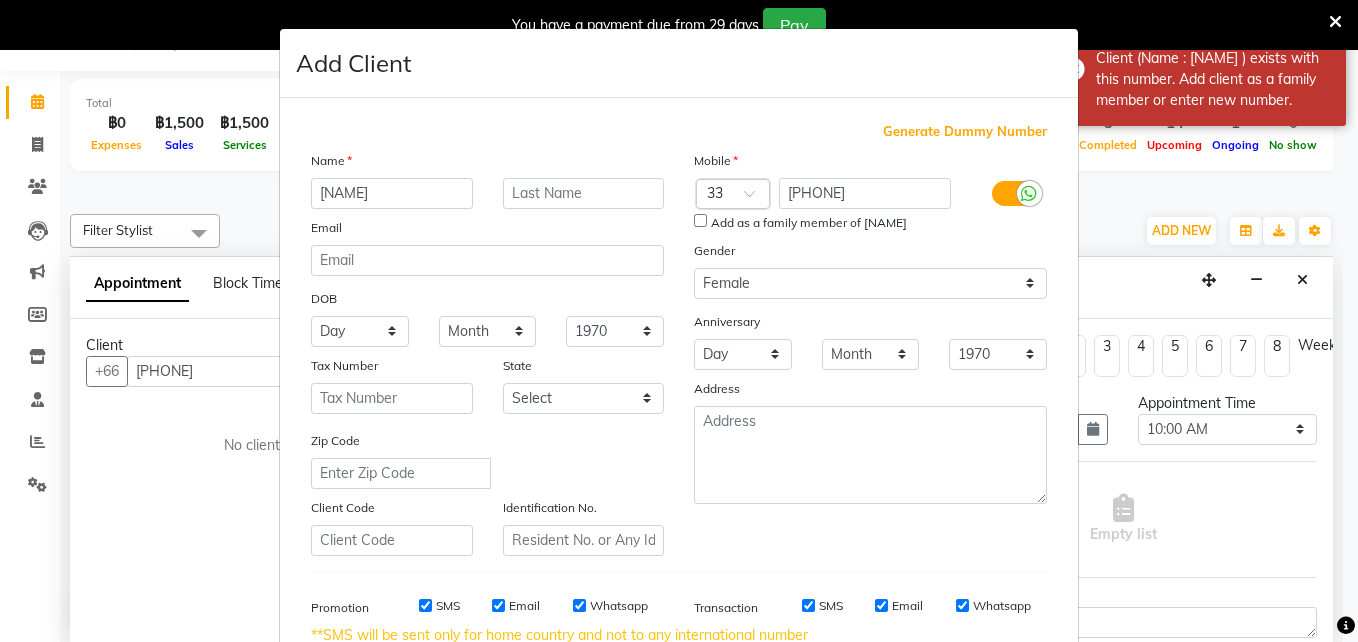 click on "Add as a family member of [NAME]" at bounding box center [809, 223] 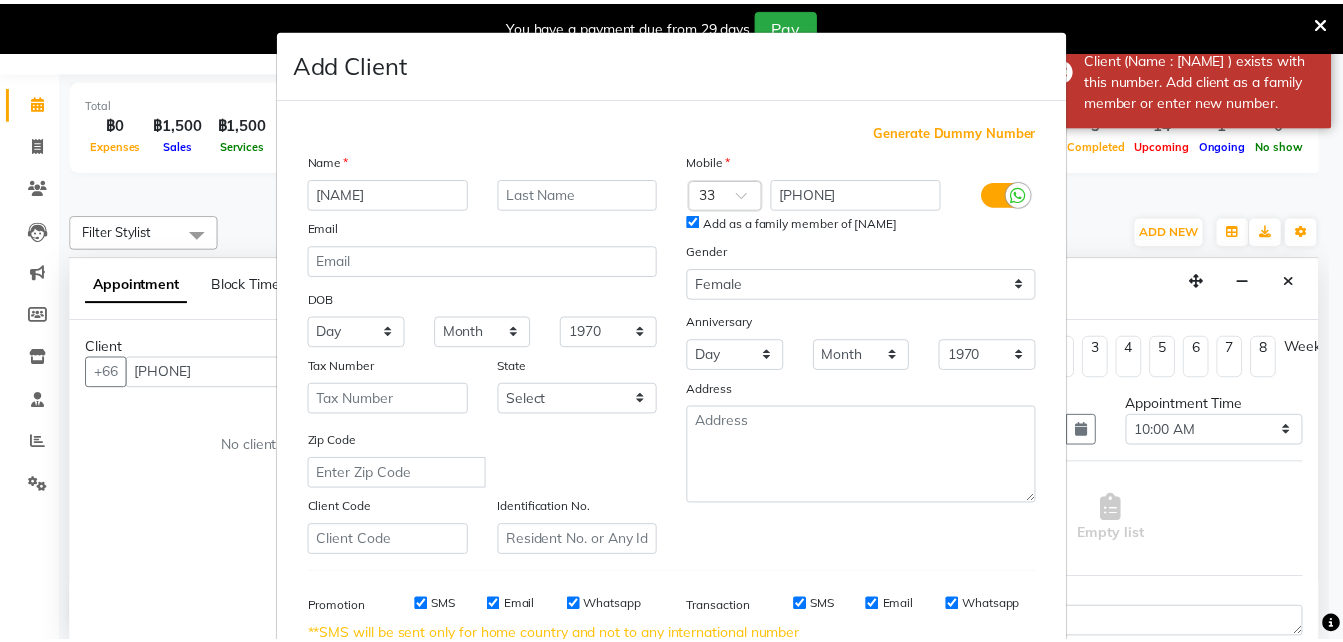 scroll, scrollTop: 302, scrollLeft: 0, axis: vertical 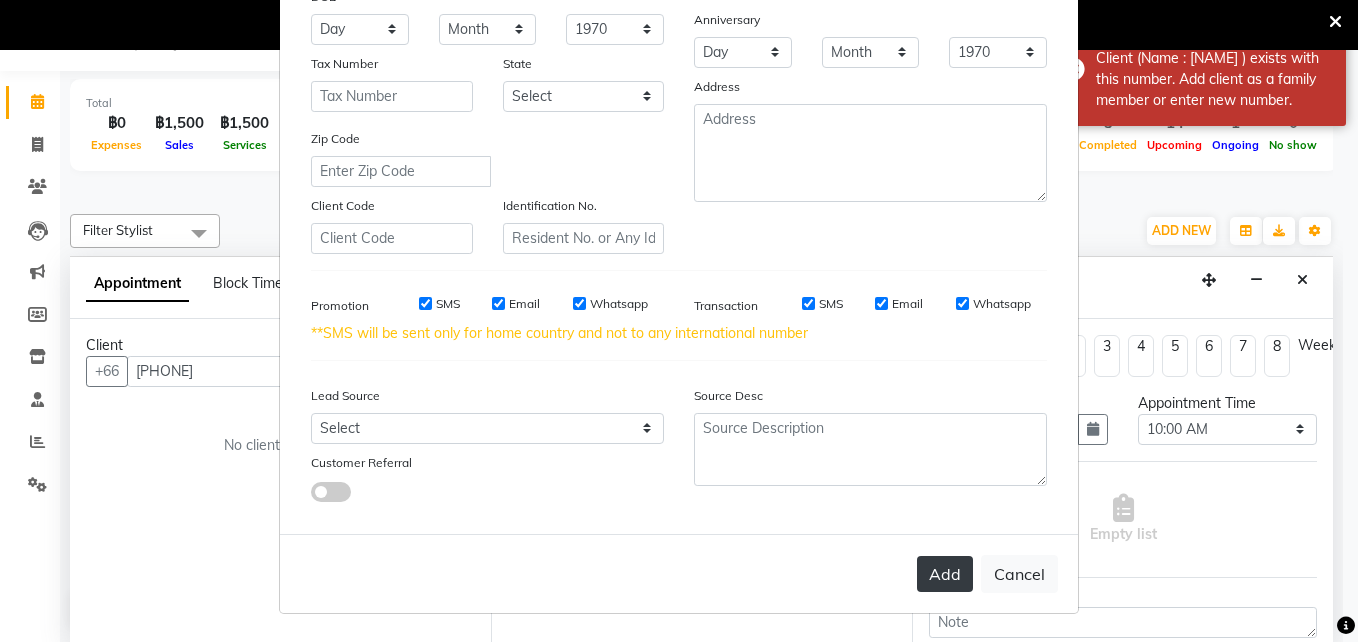 click on "Add" at bounding box center (945, 574) 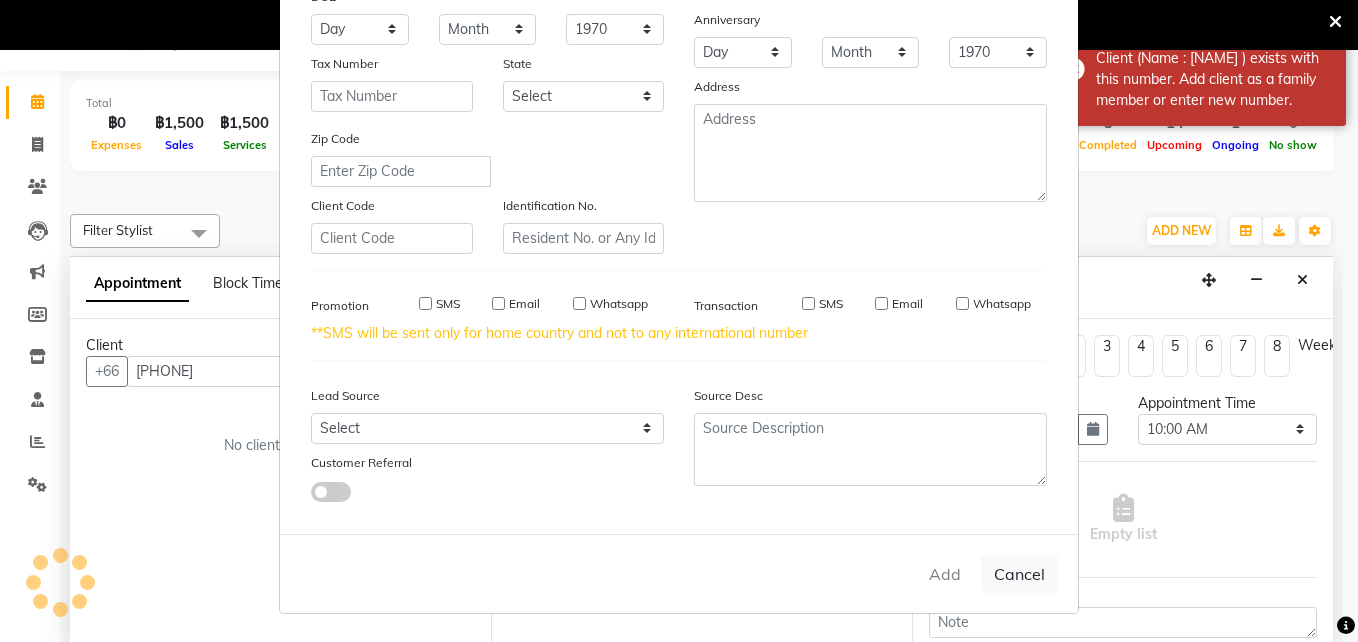 type on "[PHONE]" 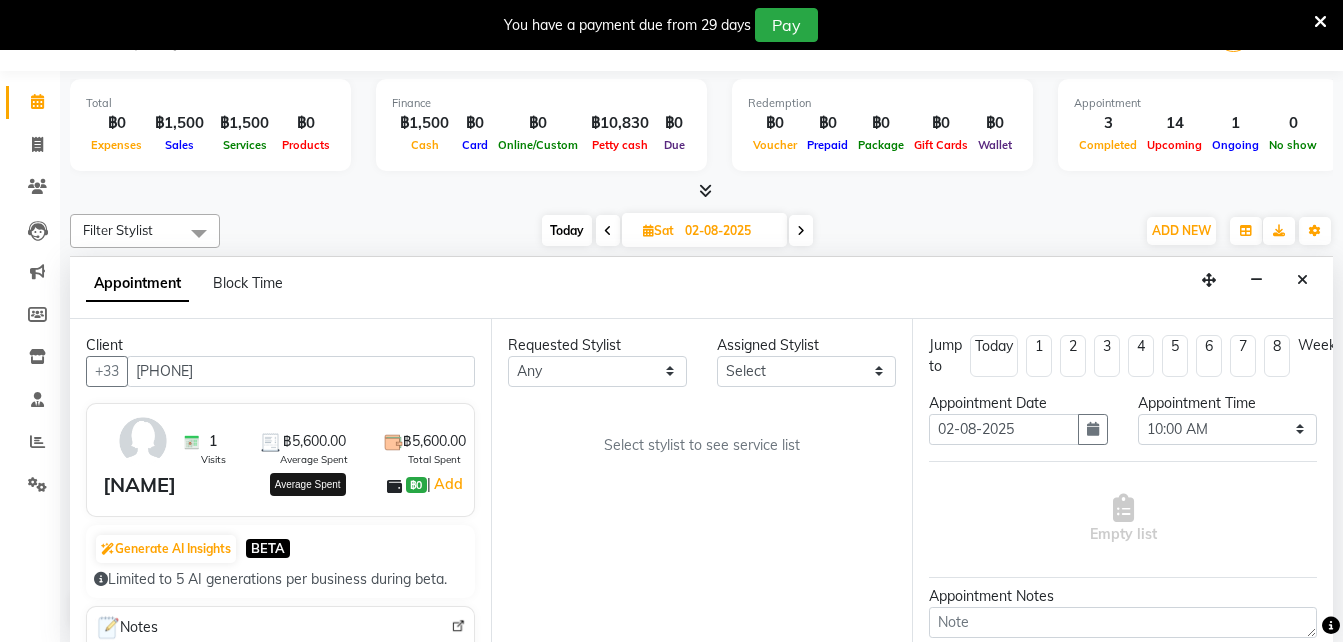 click on "฿5,600.00" at bounding box center (314, 441) 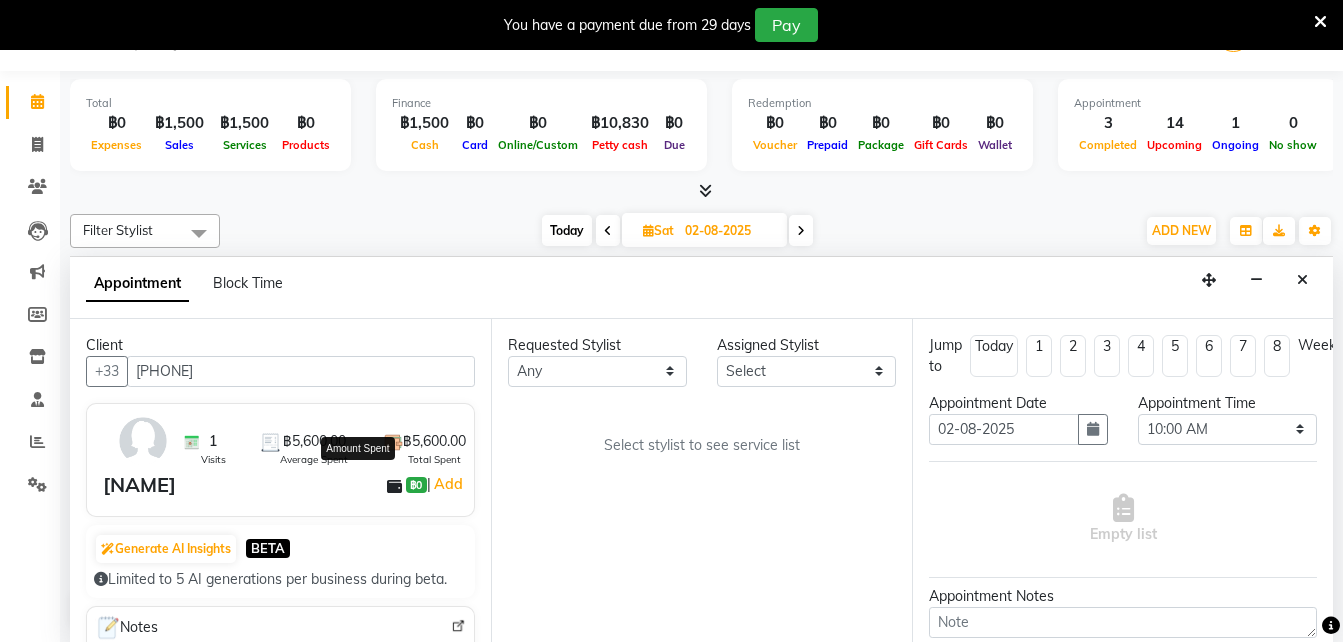 click on "฿5,600.00" at bounding box center (434, 441) 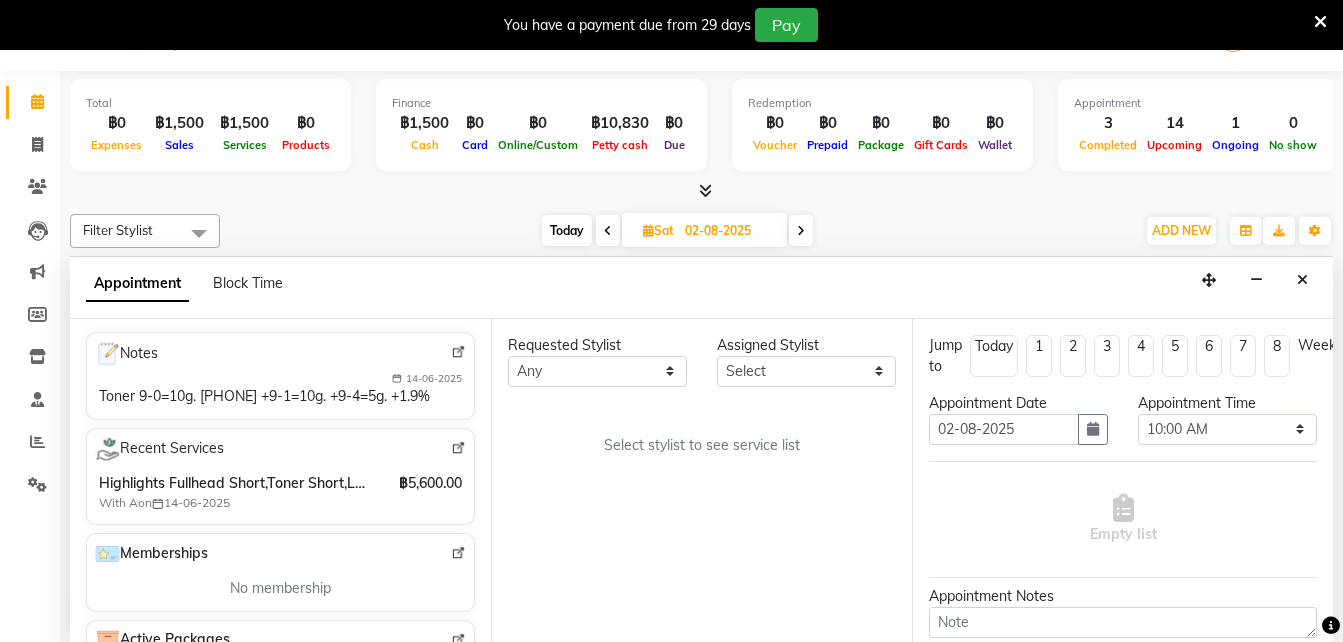 scroll, scrollTop: 257, scrollLeft: 0, axis: vertical 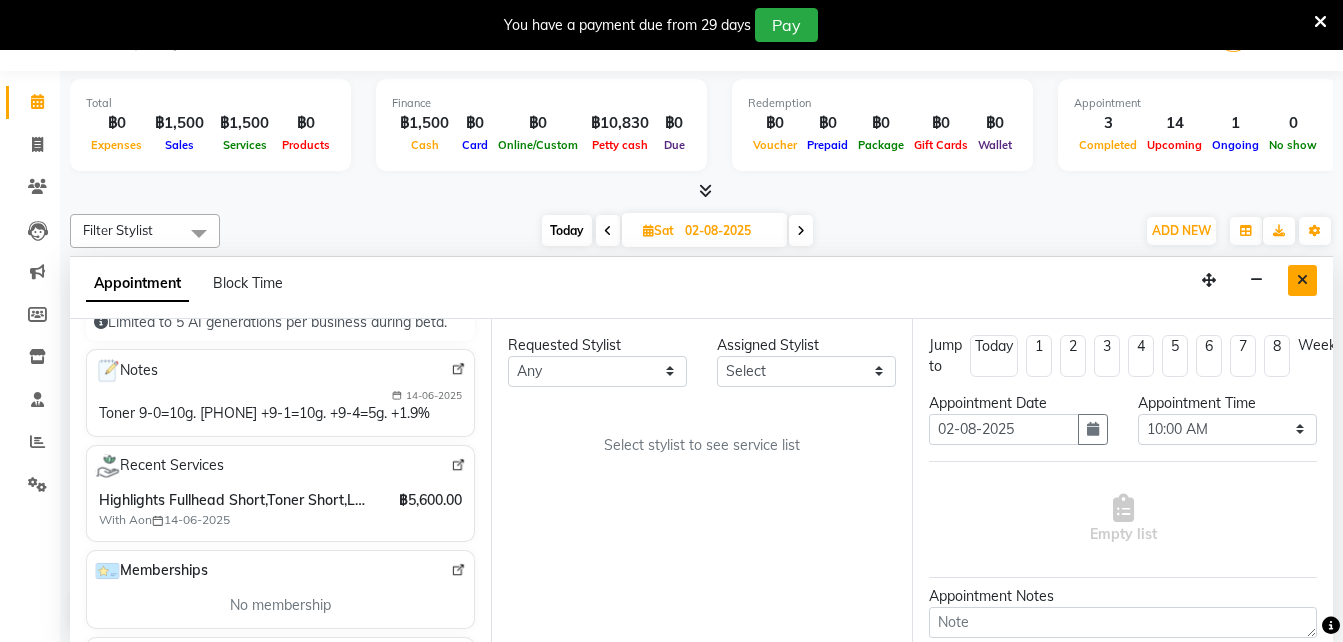click at bounding box center [1302, 280] 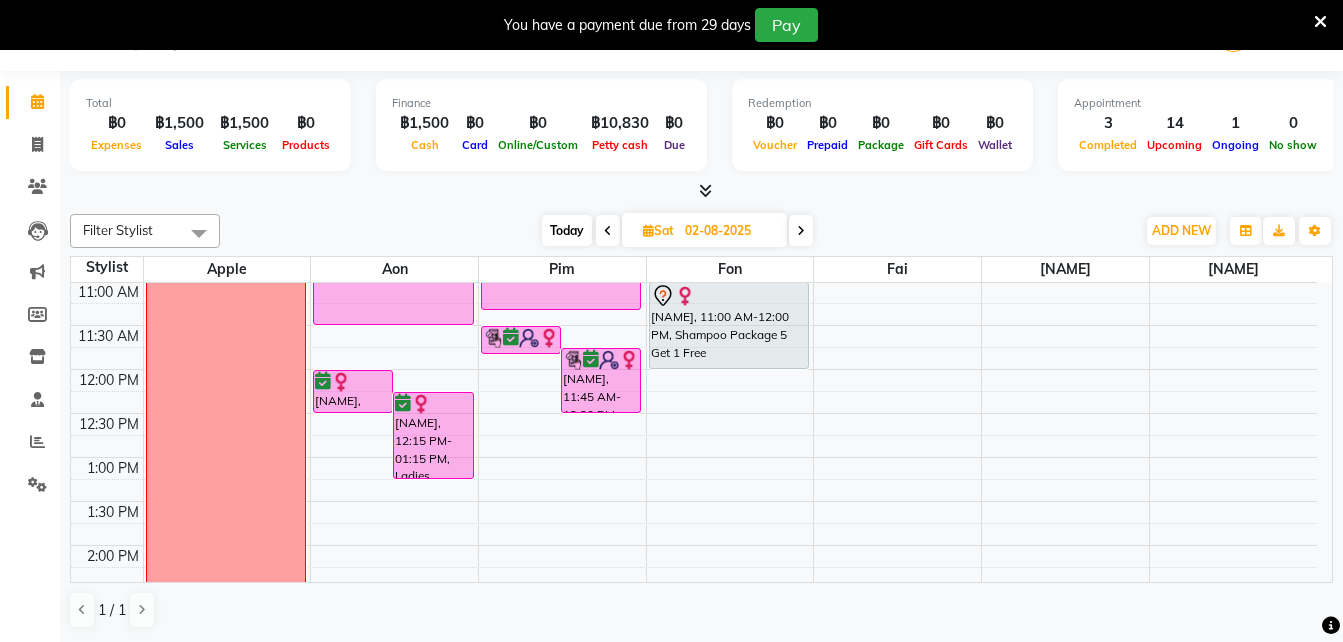 scroll, scrollTop: 0, scrollLeft: 0, axis: both 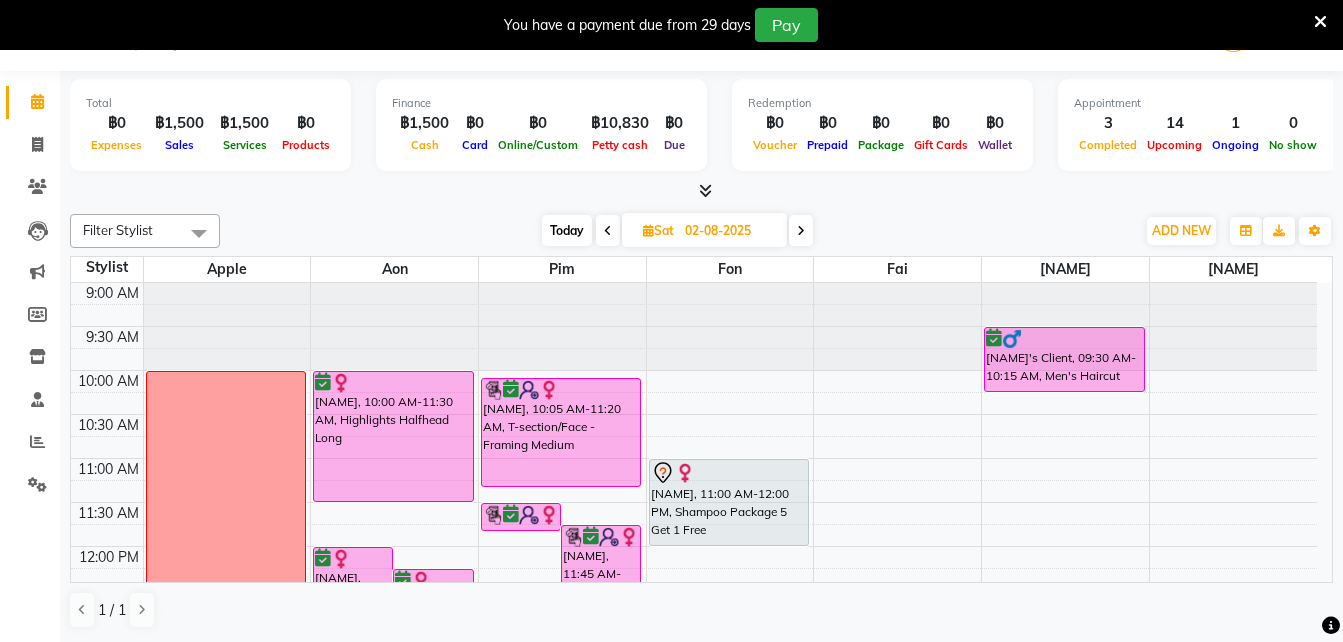 click on "Today" at bounding box center [567, 230] 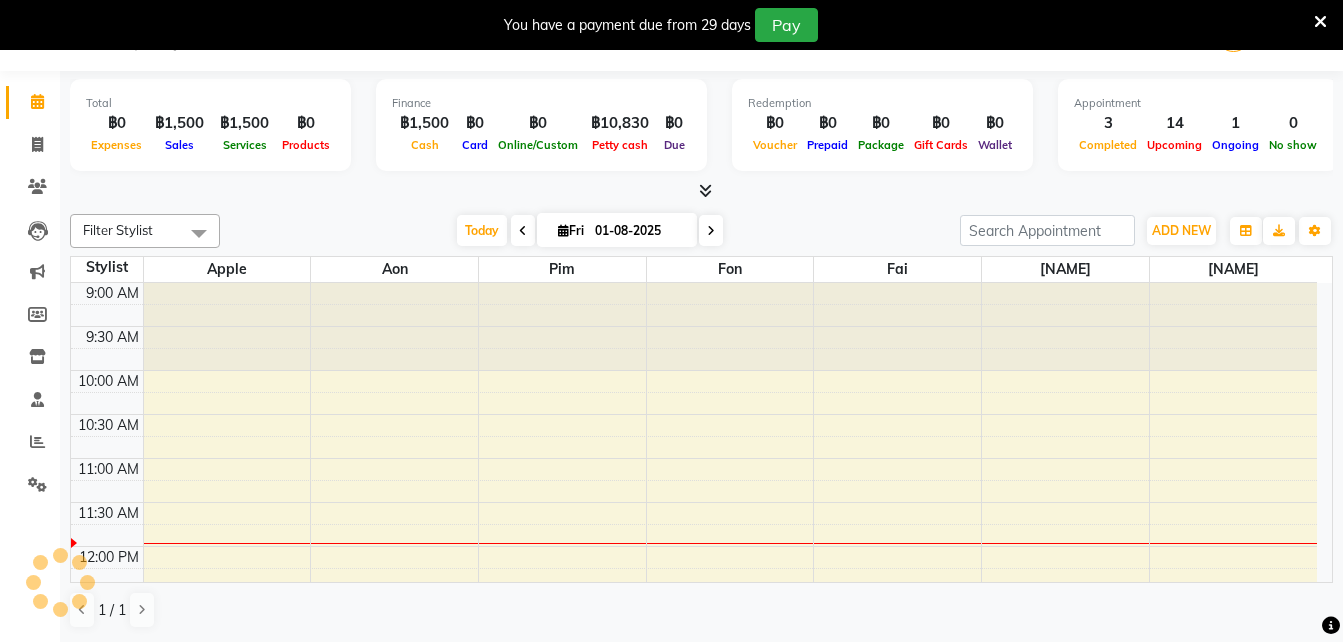 scroll, scrollTop: 177, scrollLeft: 0, axis: vertical 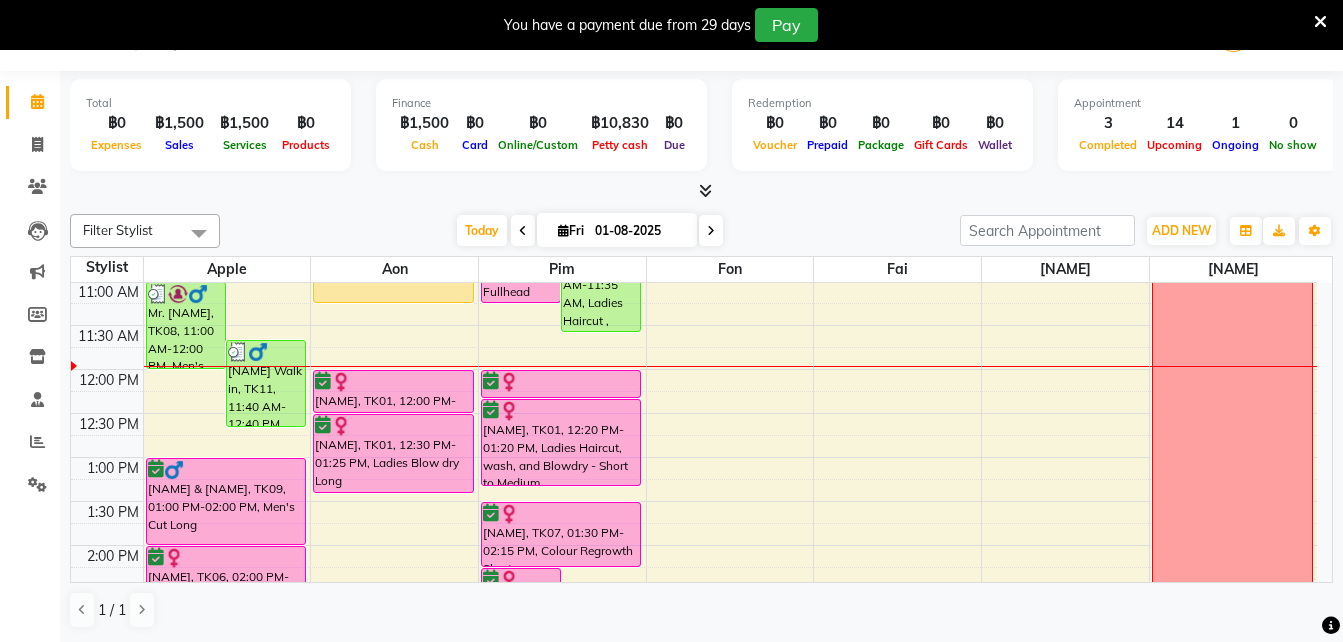 click at bounding box center [711, 230] 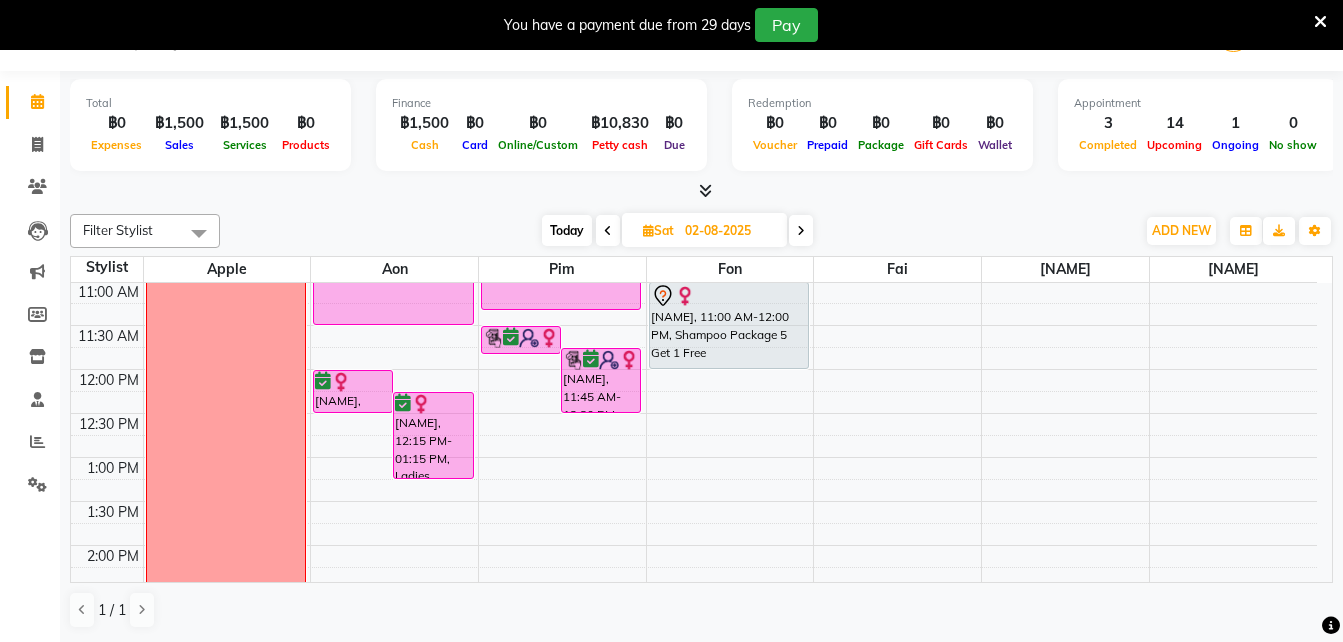 scroll, scrollTop: 0, scrollLeft: 0, axis: both 